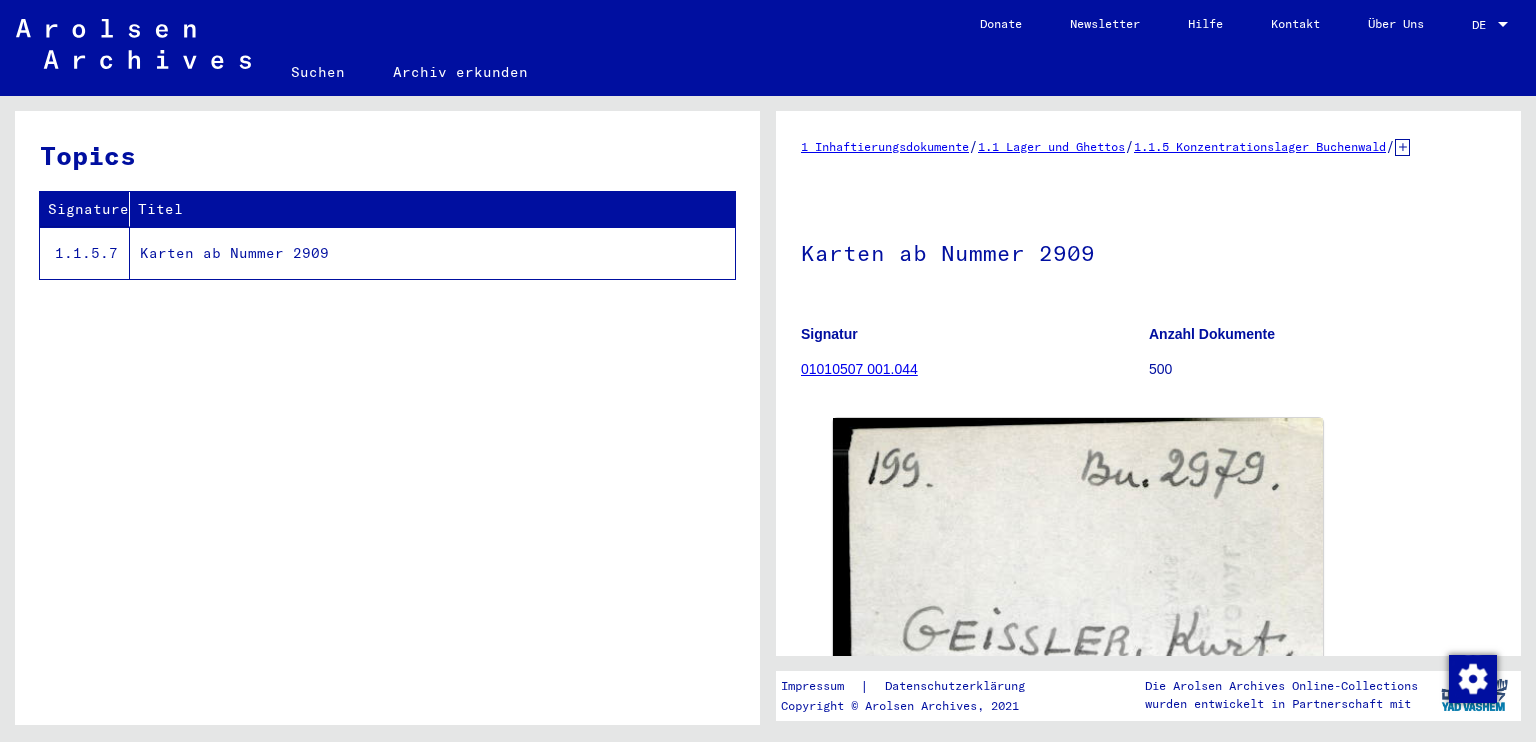 scroll, scrollTop: 0, scrollLeft: 0, axis: both 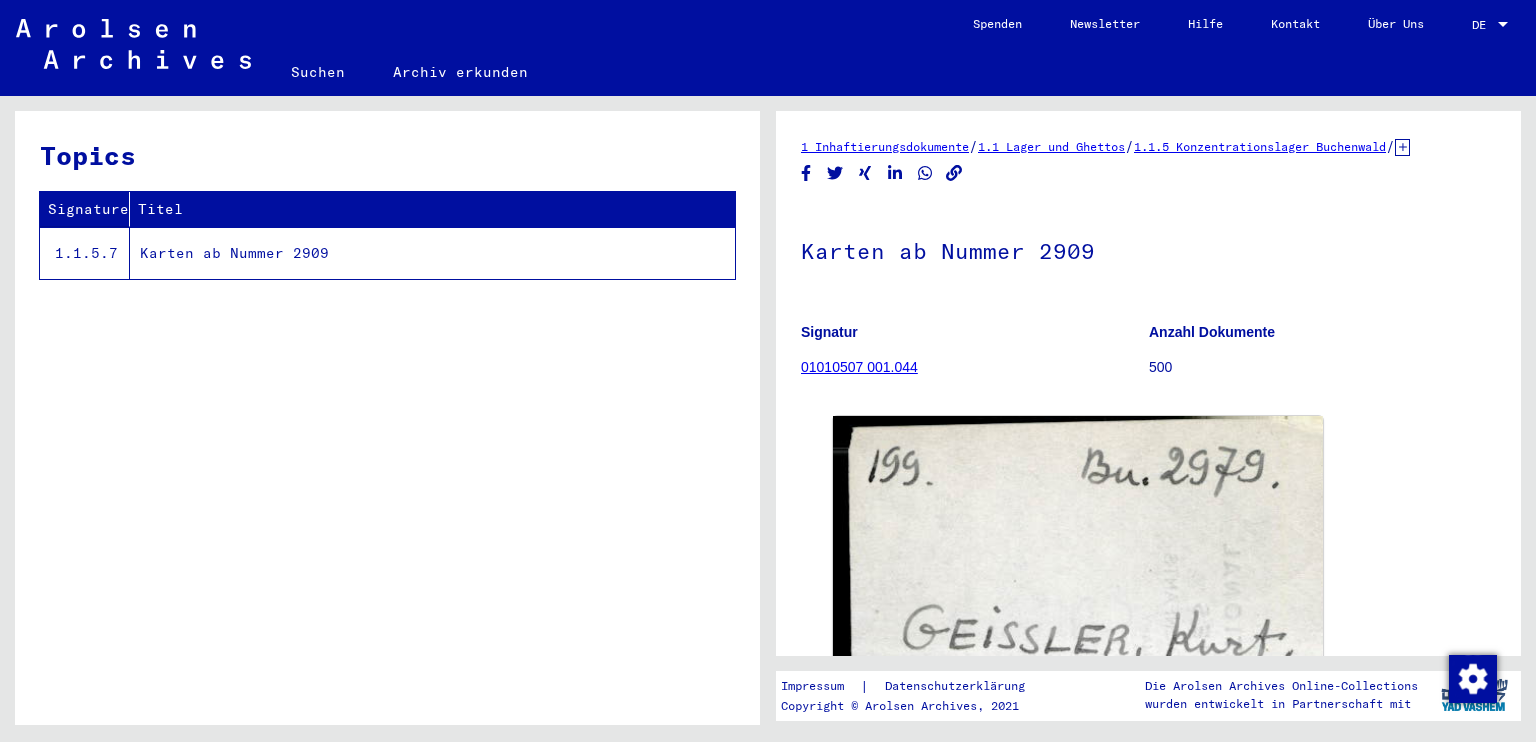 click on "1.1.5 Konzentrationslager Buchenwald" 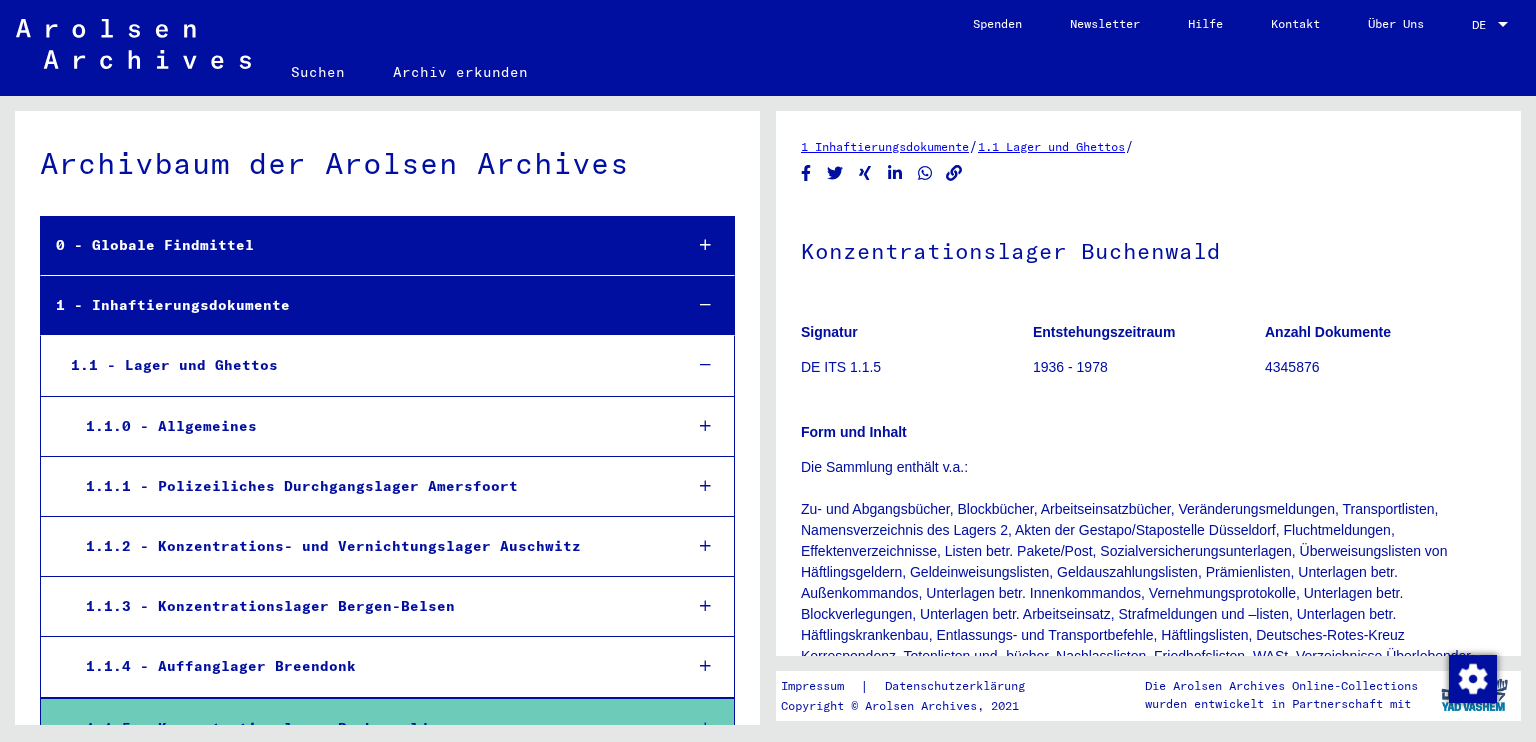 scroll, scrollTop: 55, scrollLeft: 0, axis: vertical 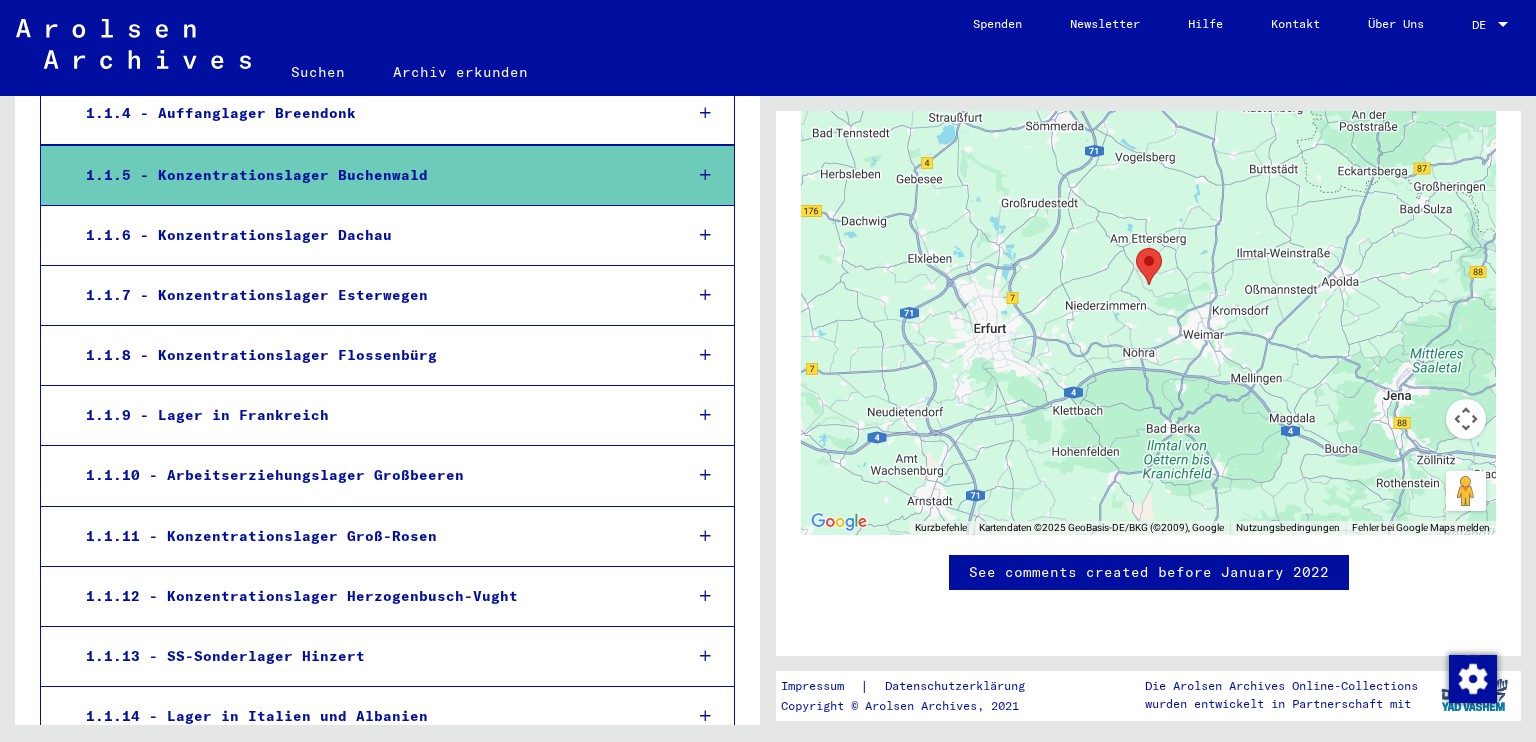 click on "1.1.5 - Konzentrationslager Buchenwald" at bounding box center [368, 175] 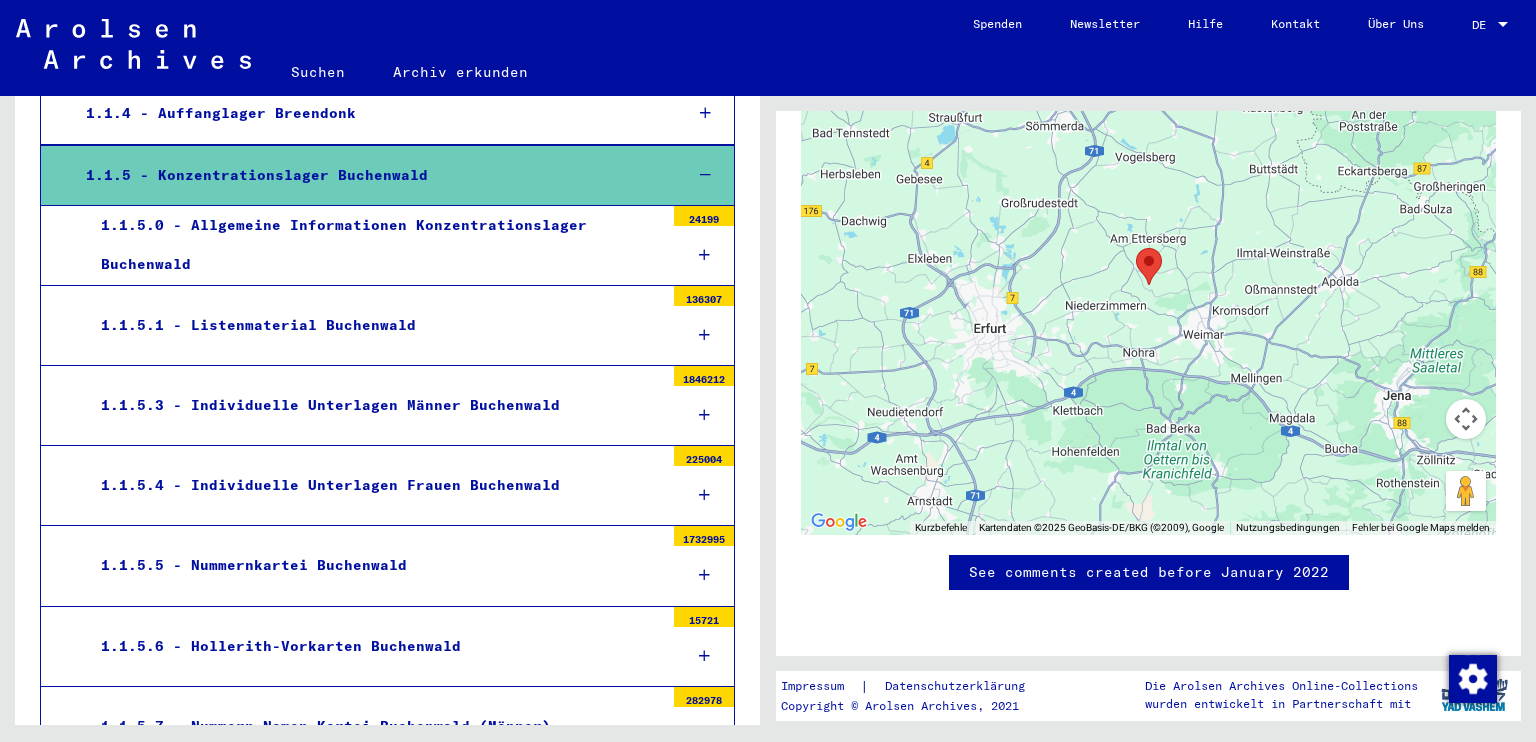 click on "1.1.5.3 - Individuelle Unterlagen Männer Buchenwald" at bounding box center (375, 405) 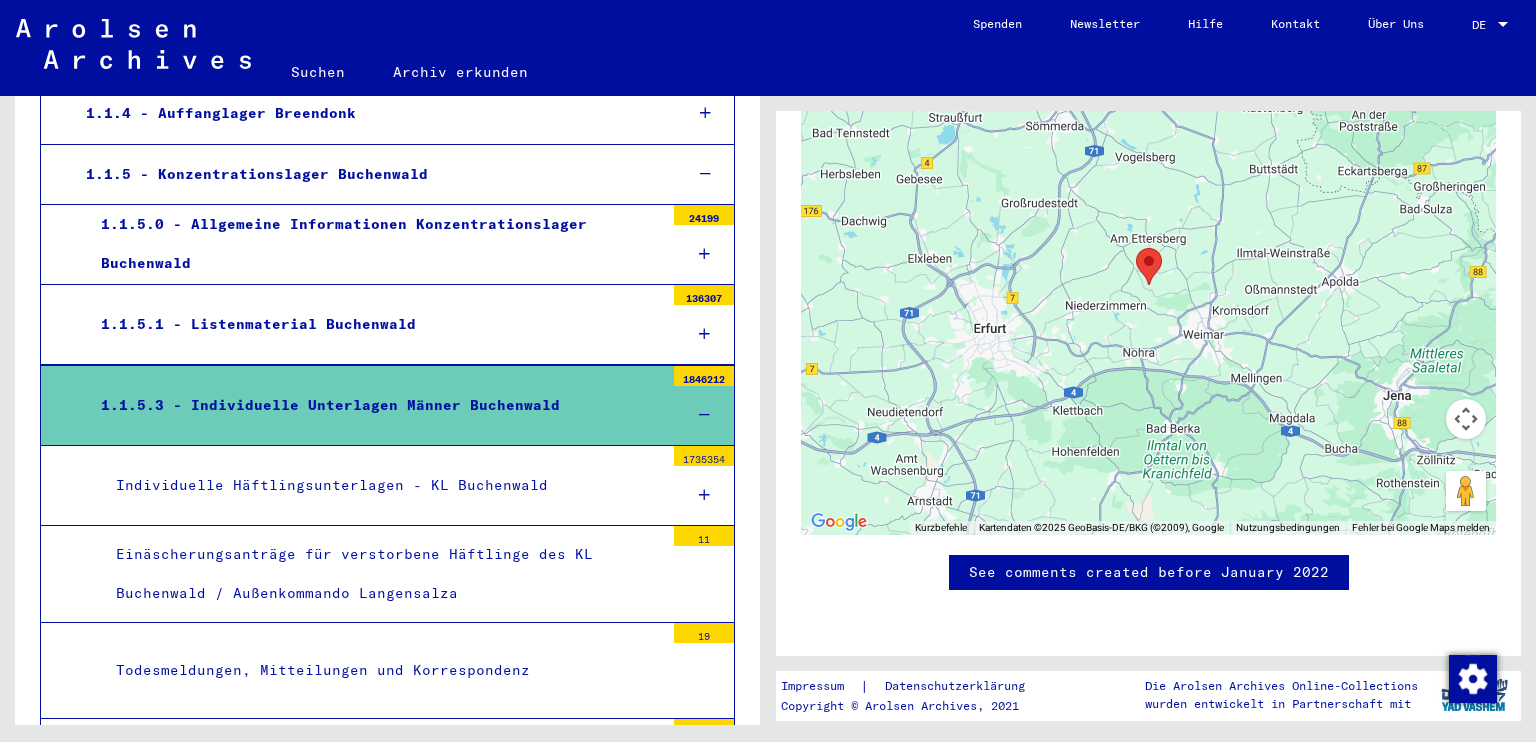 scroll, scrollTop: 868, scrollLeft: 0, axis: vertical 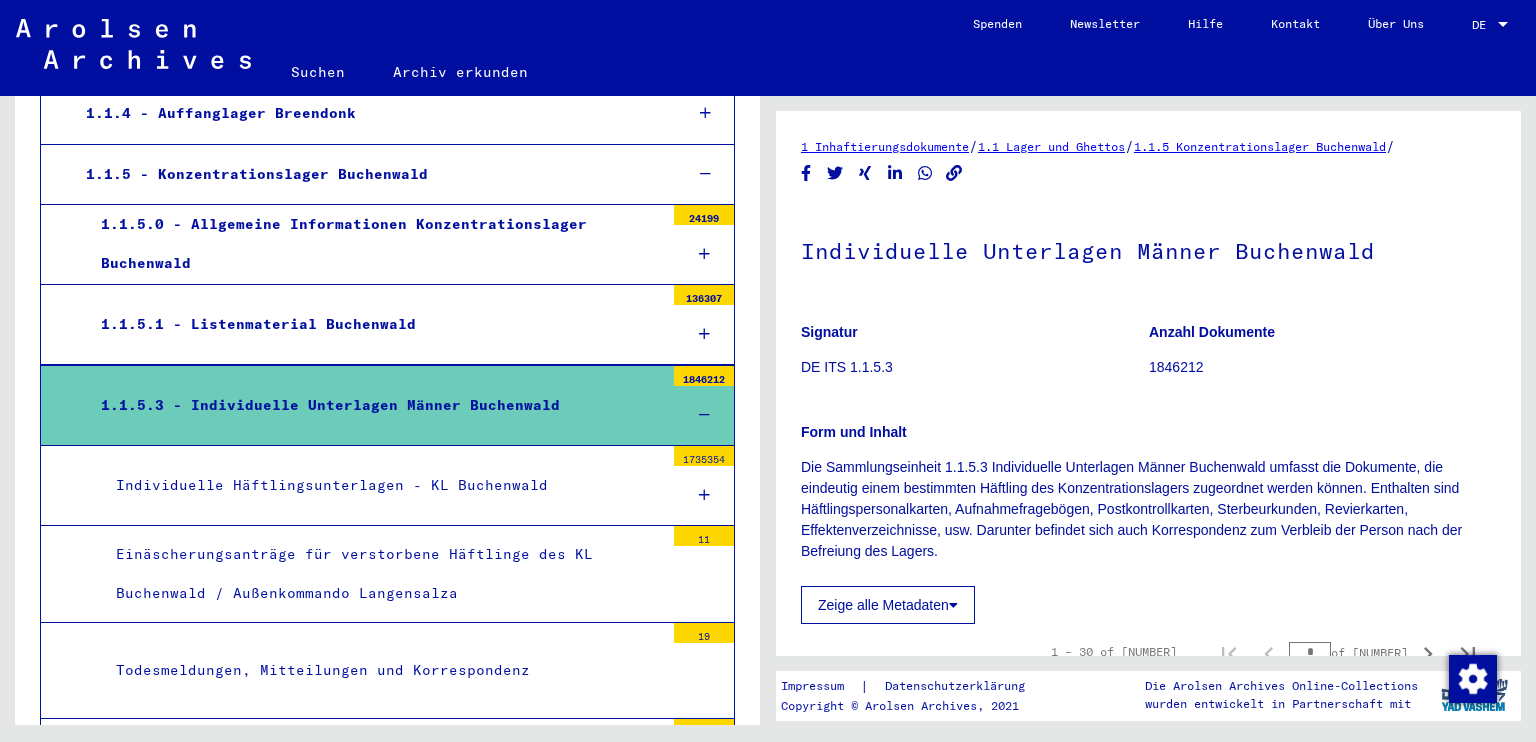click at bounding box center (704, 495) 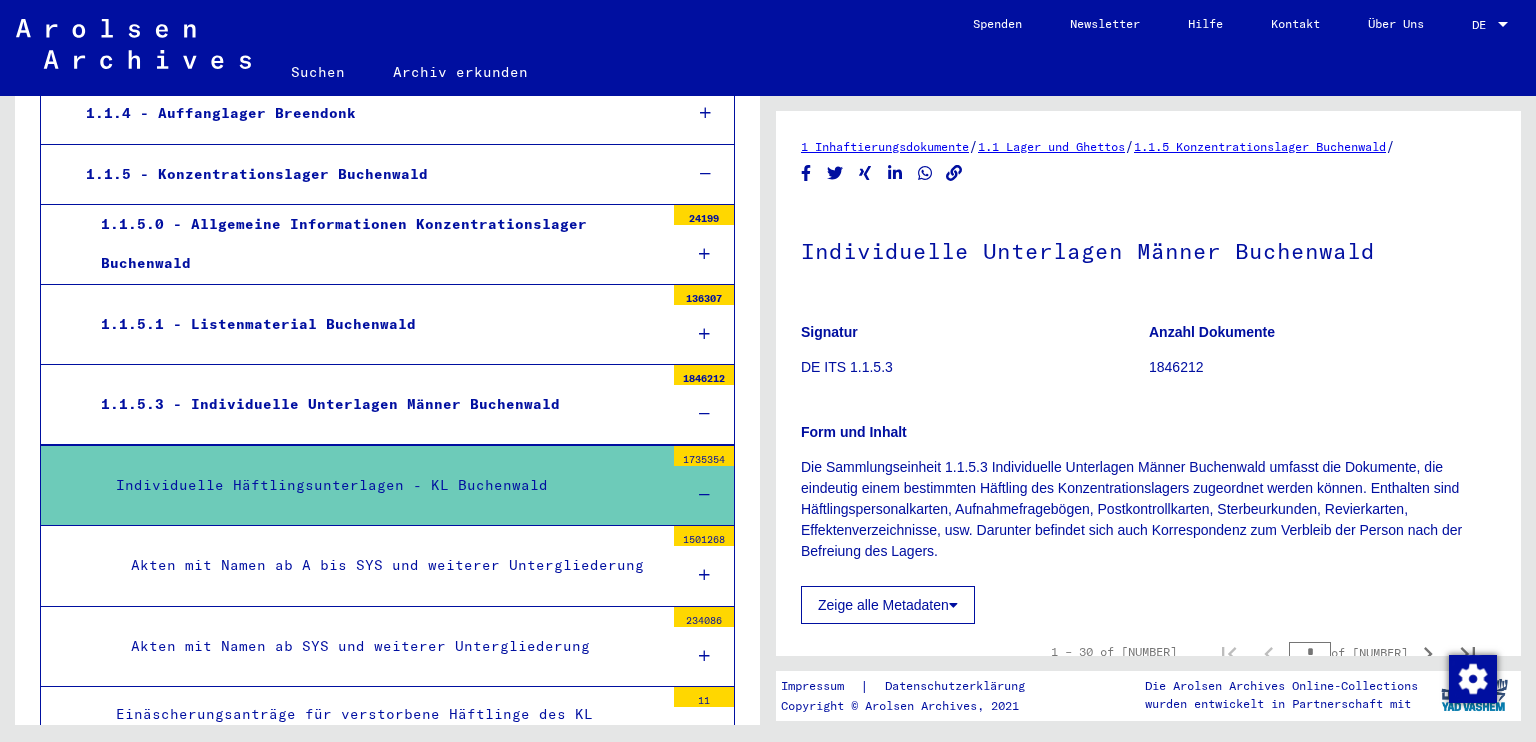 click at bounding box center [704, 495] 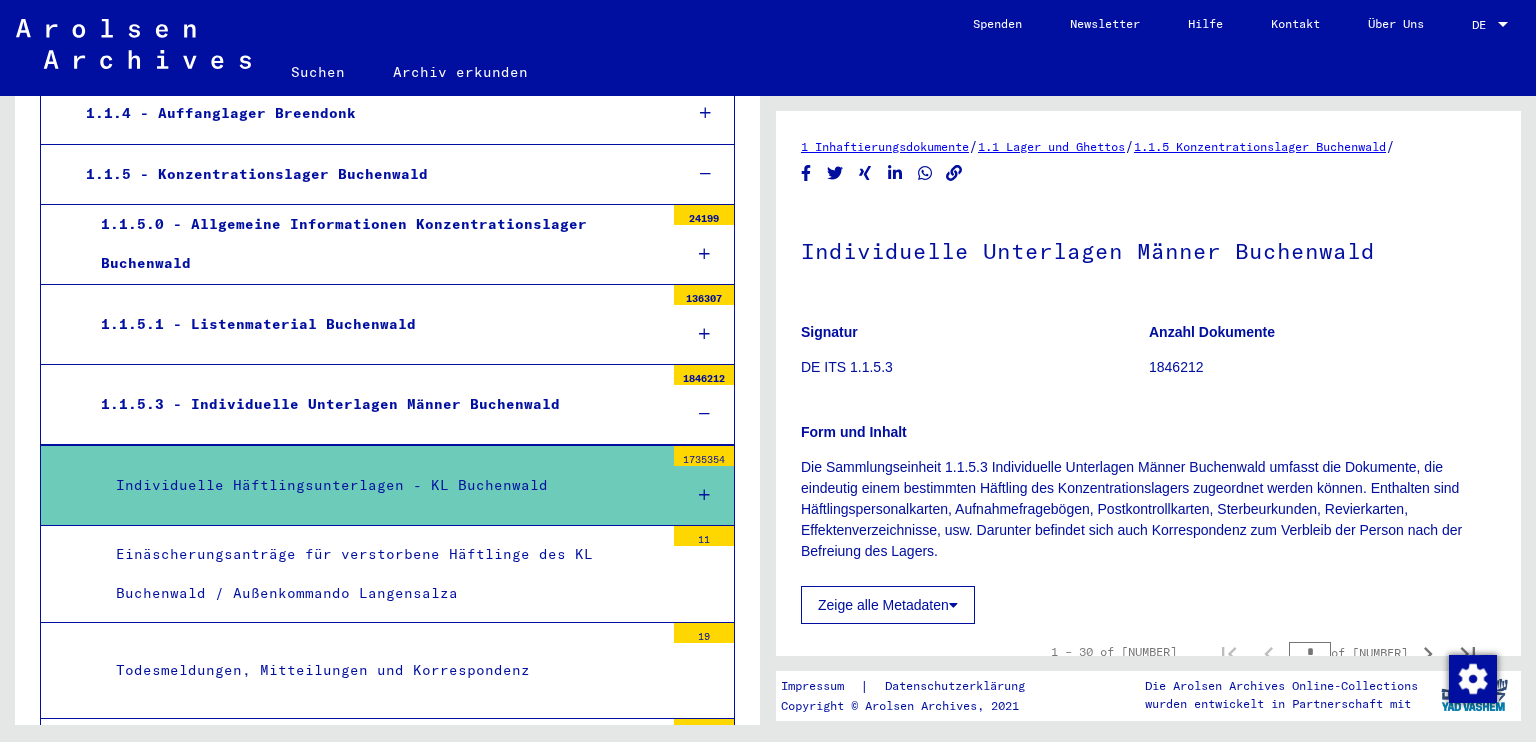 click on "1.1.5.3 - Individuelle Unterlagen Männer Buchenwald" at bounding box center (375, 404) 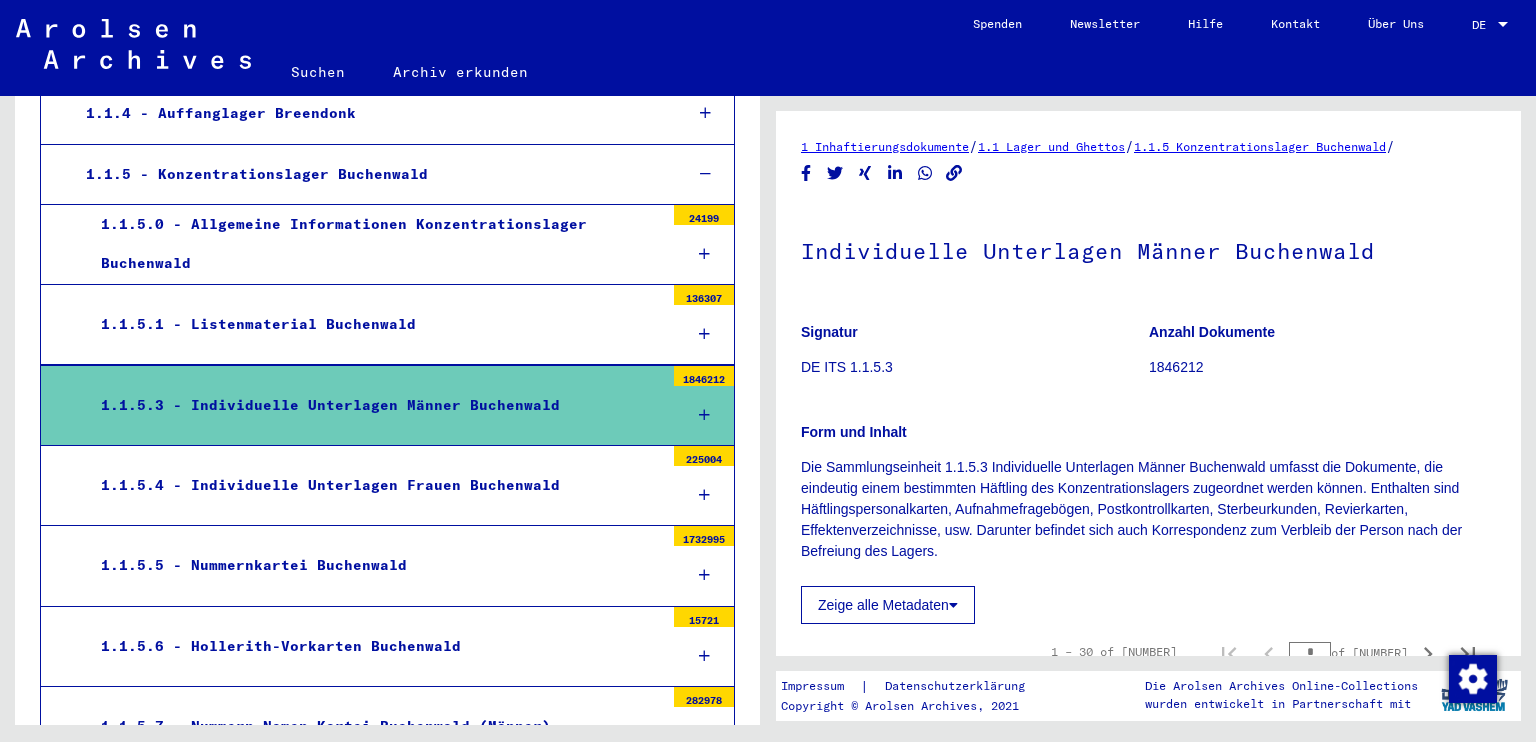 click at bounding box center [704, 415] 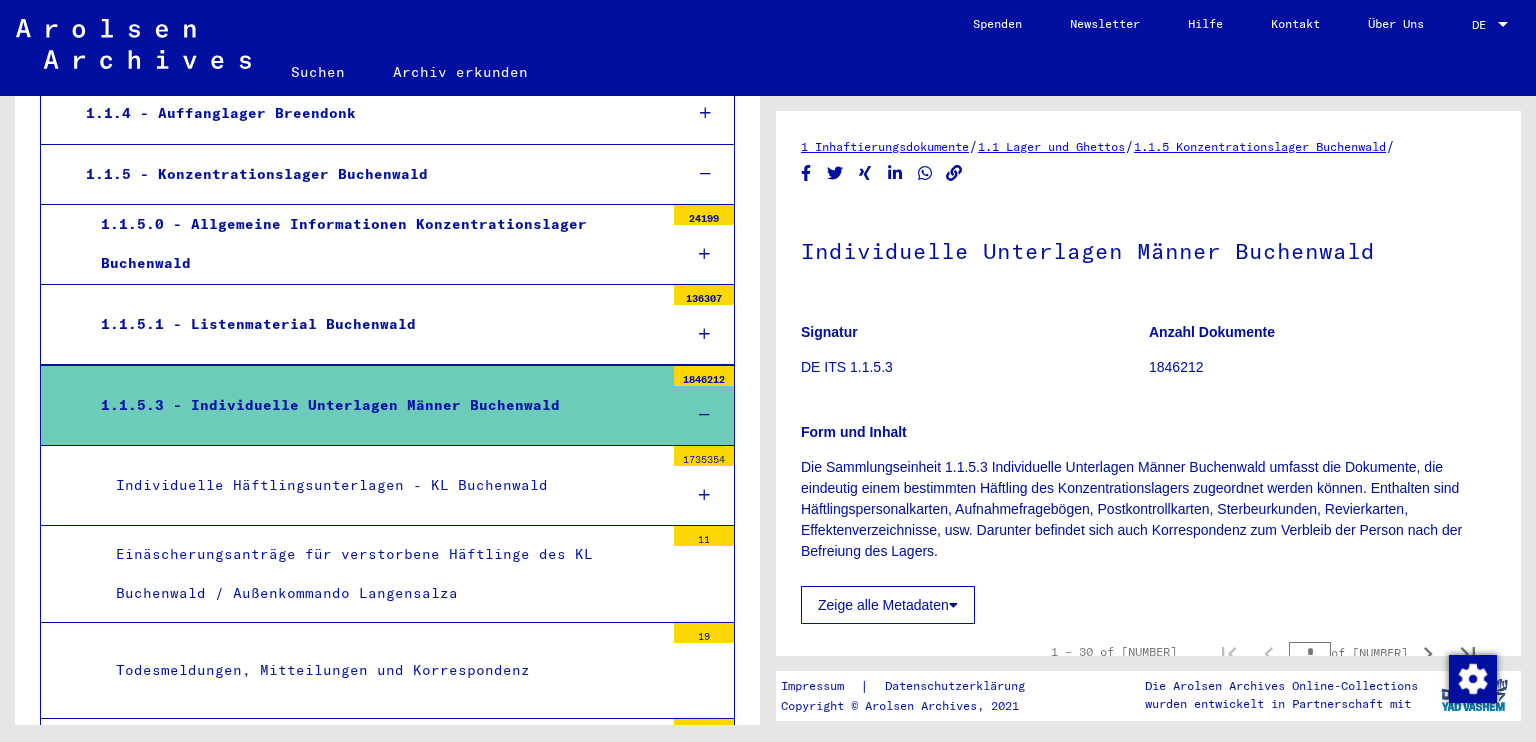 click at bounding box center [704, 495] 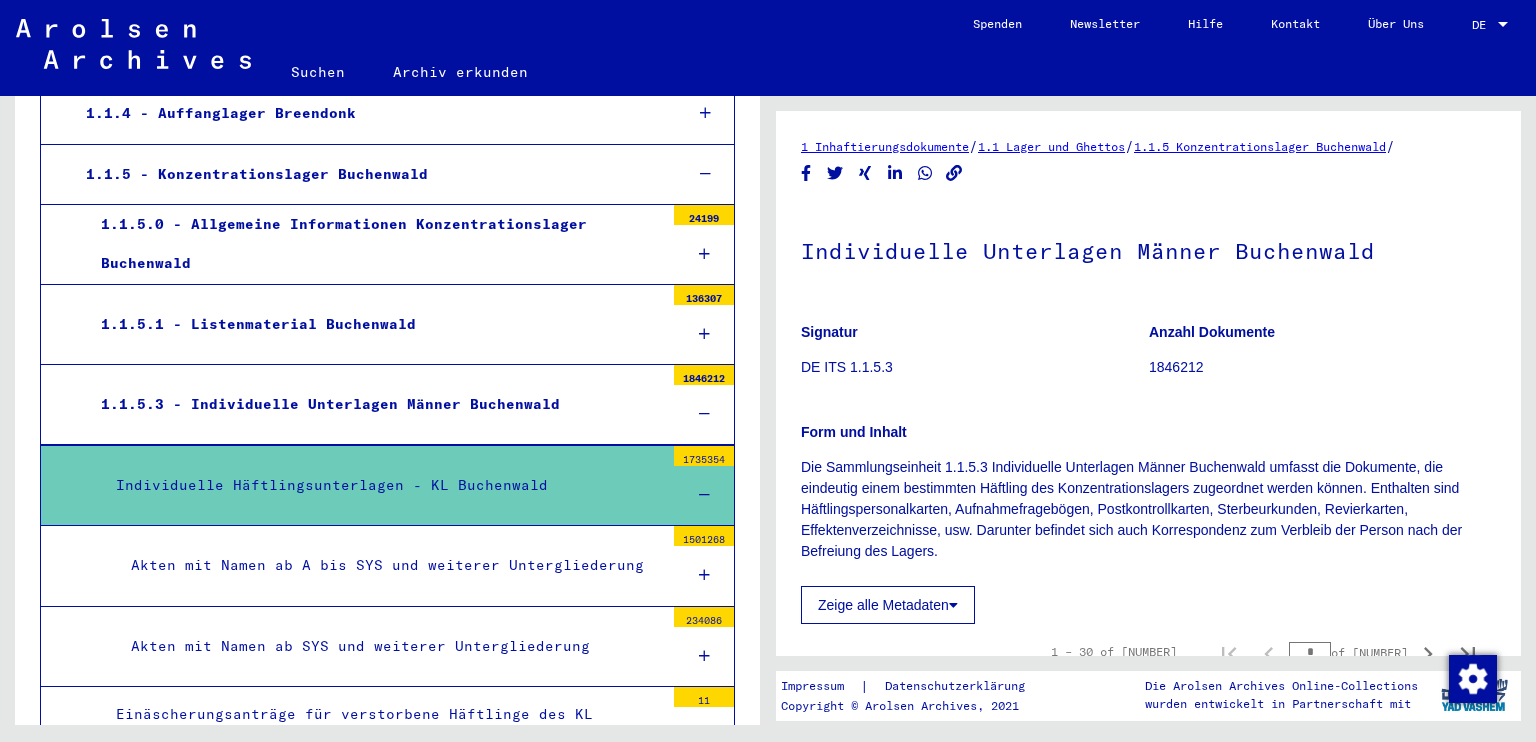 click on "Individuelle Häftlingsunterlagen - KL Buchenwald" at bounding box center (382, 485) 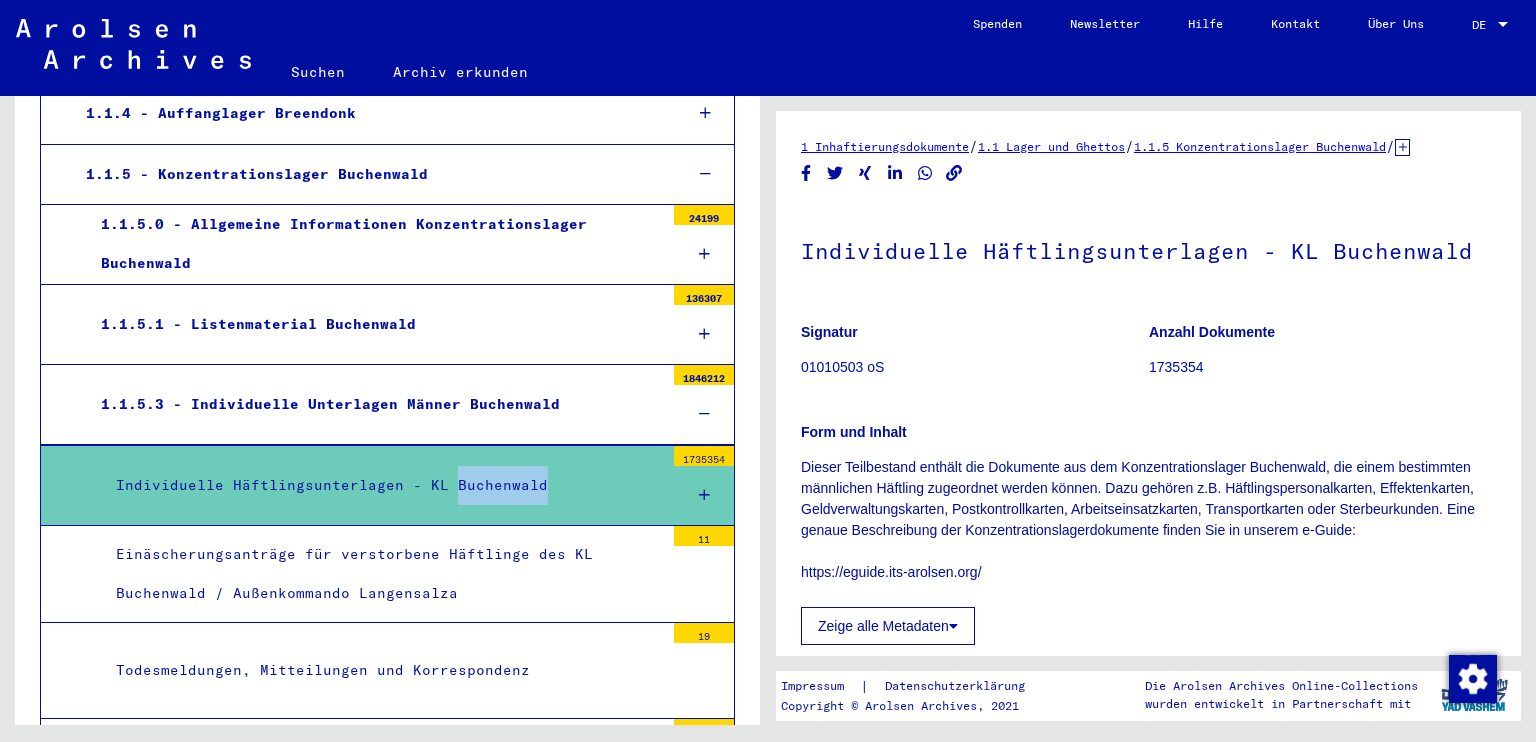 click on "Individuelle Häftlingsunterlagen - KL Buchenwald" at bounding box center (382, 485) 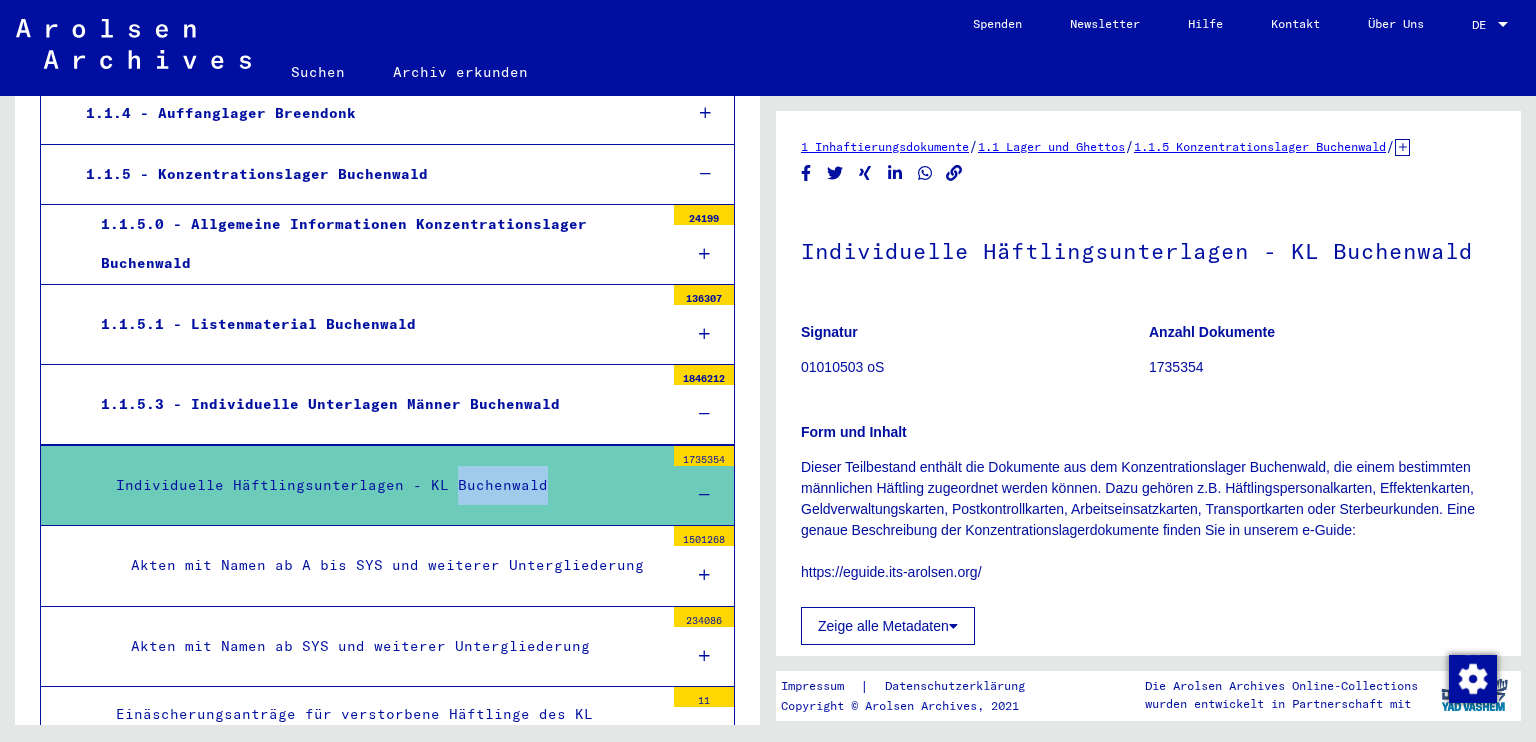 click on "Individuelle Häftlingsunterlagen - KL Buchenwald" at bounding box center [382, 485] 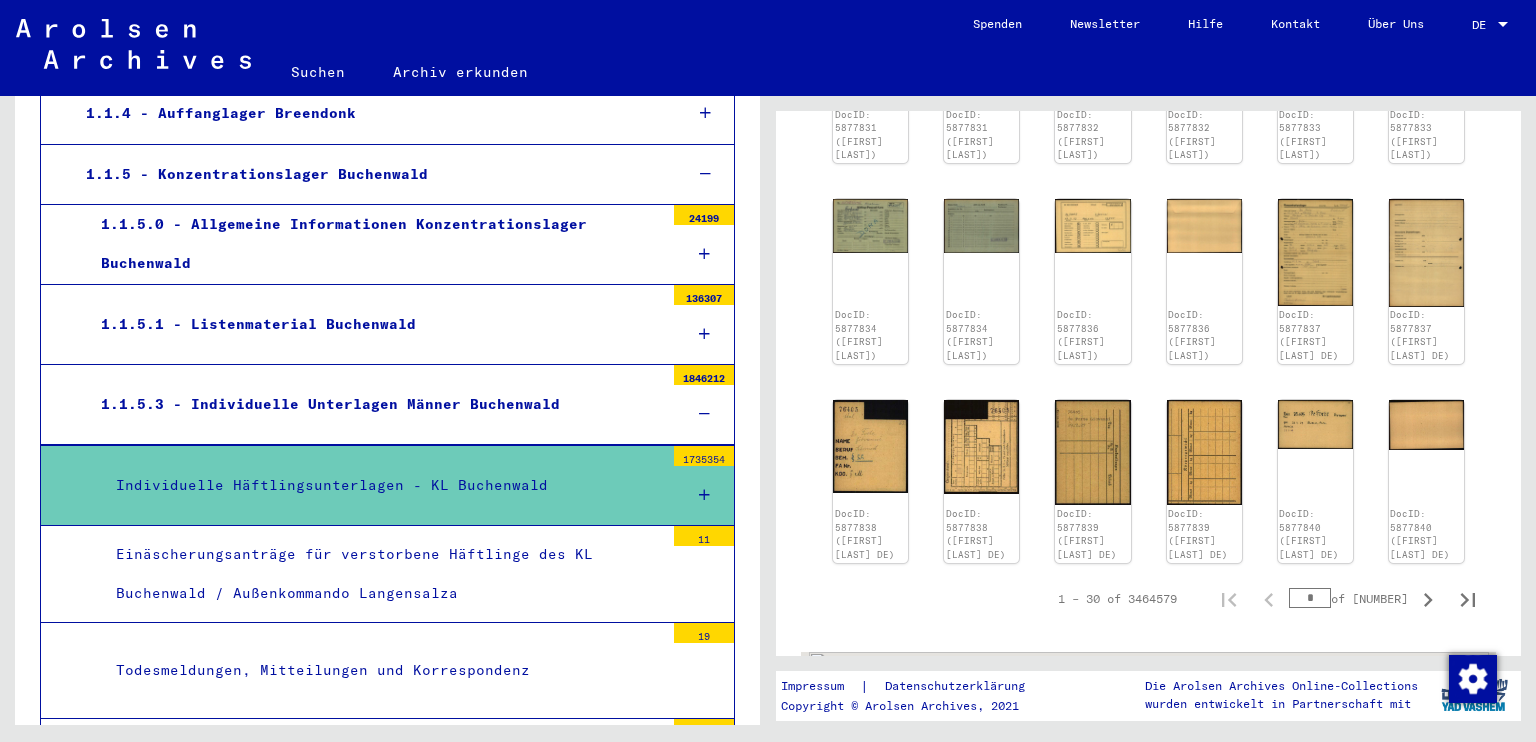 scroll, scrollTop: 992, scrollLeft: 0, axis: vertical 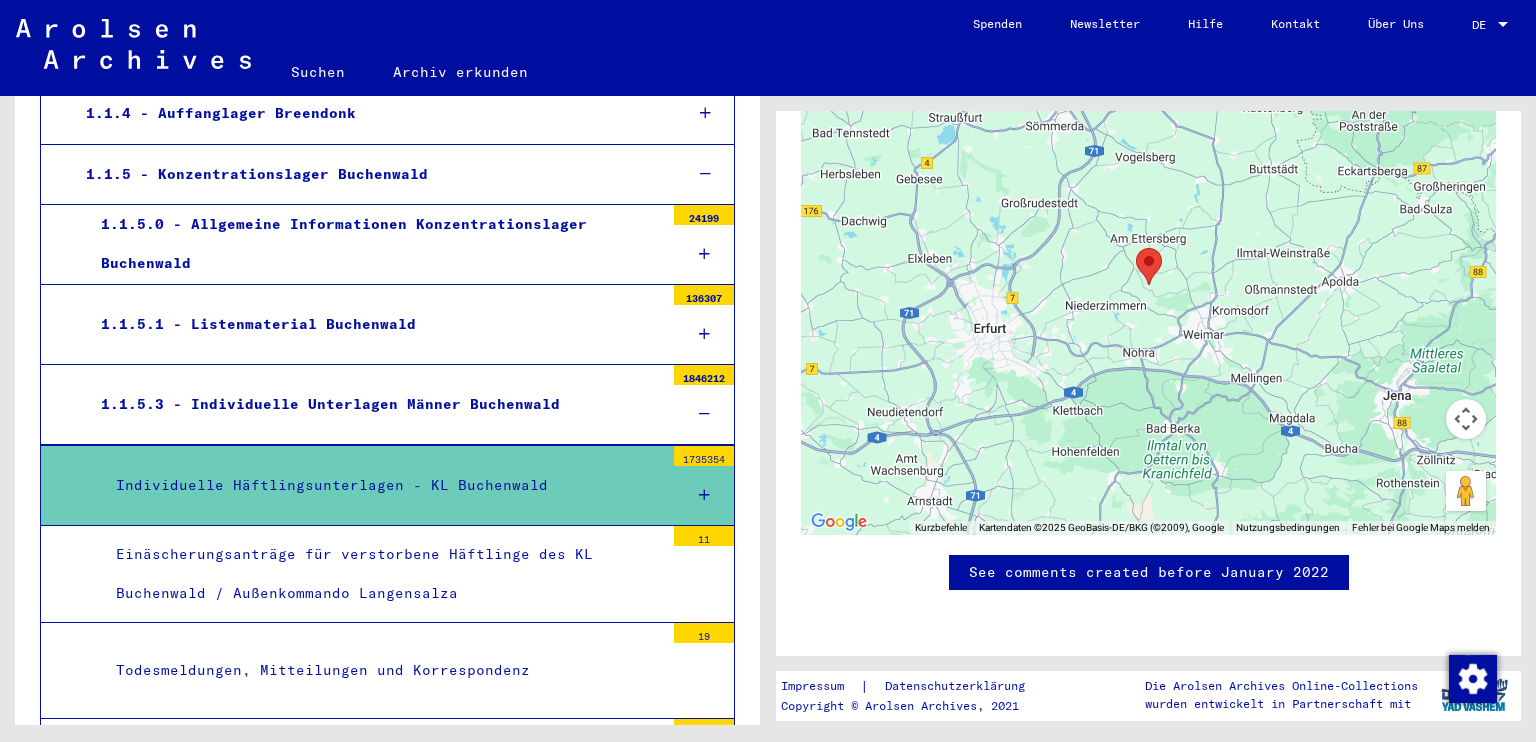 click on "Suchen" 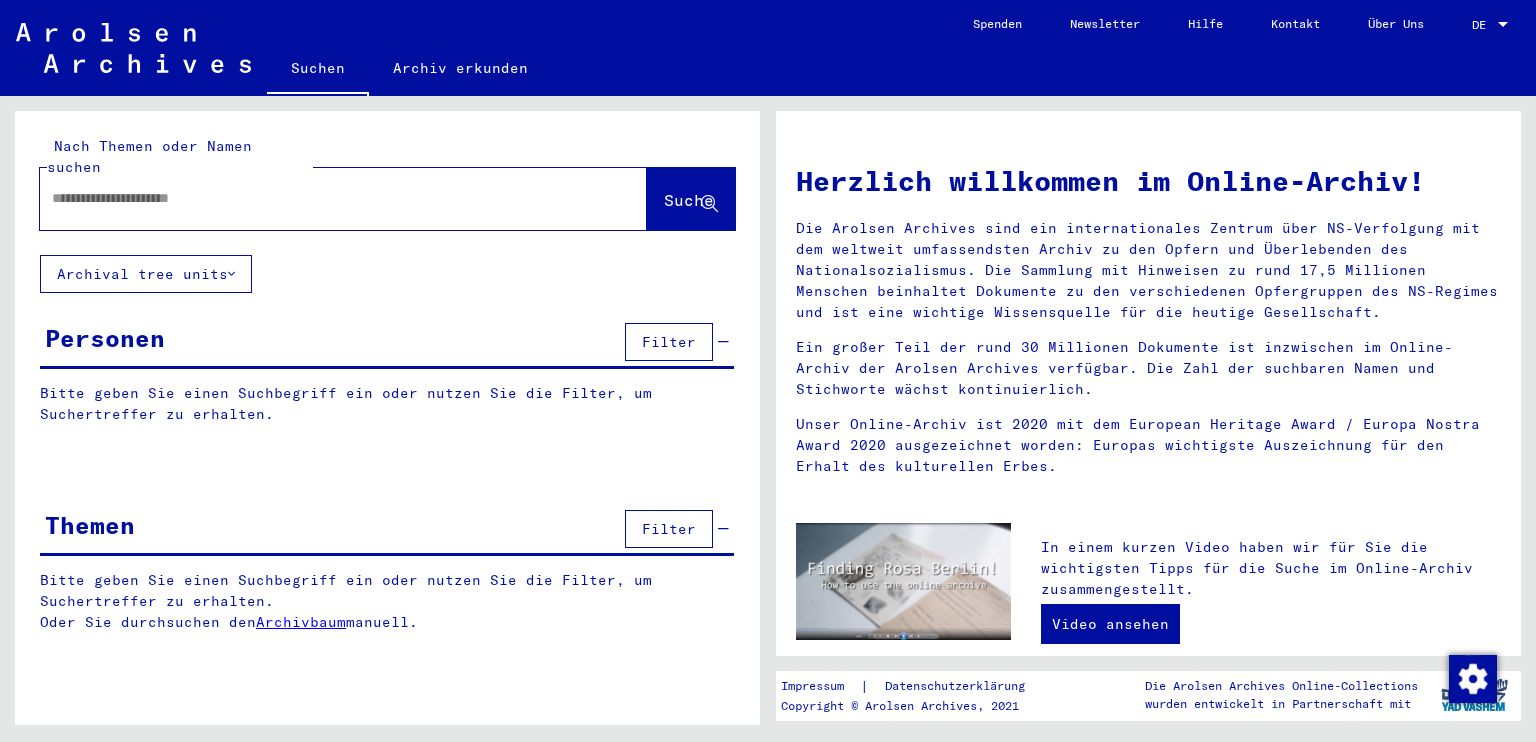 click at bounding box center (319, 198) 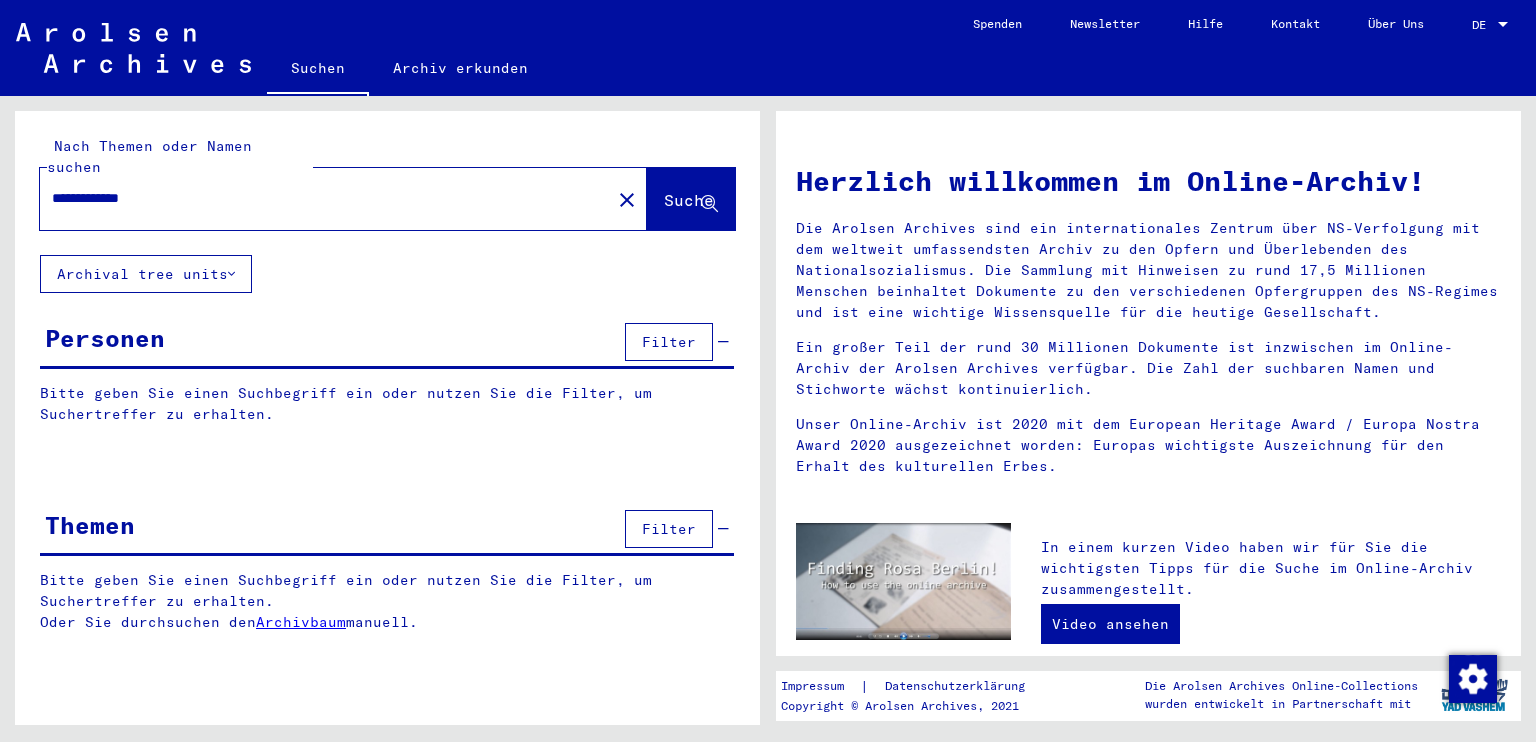 type on "**********" 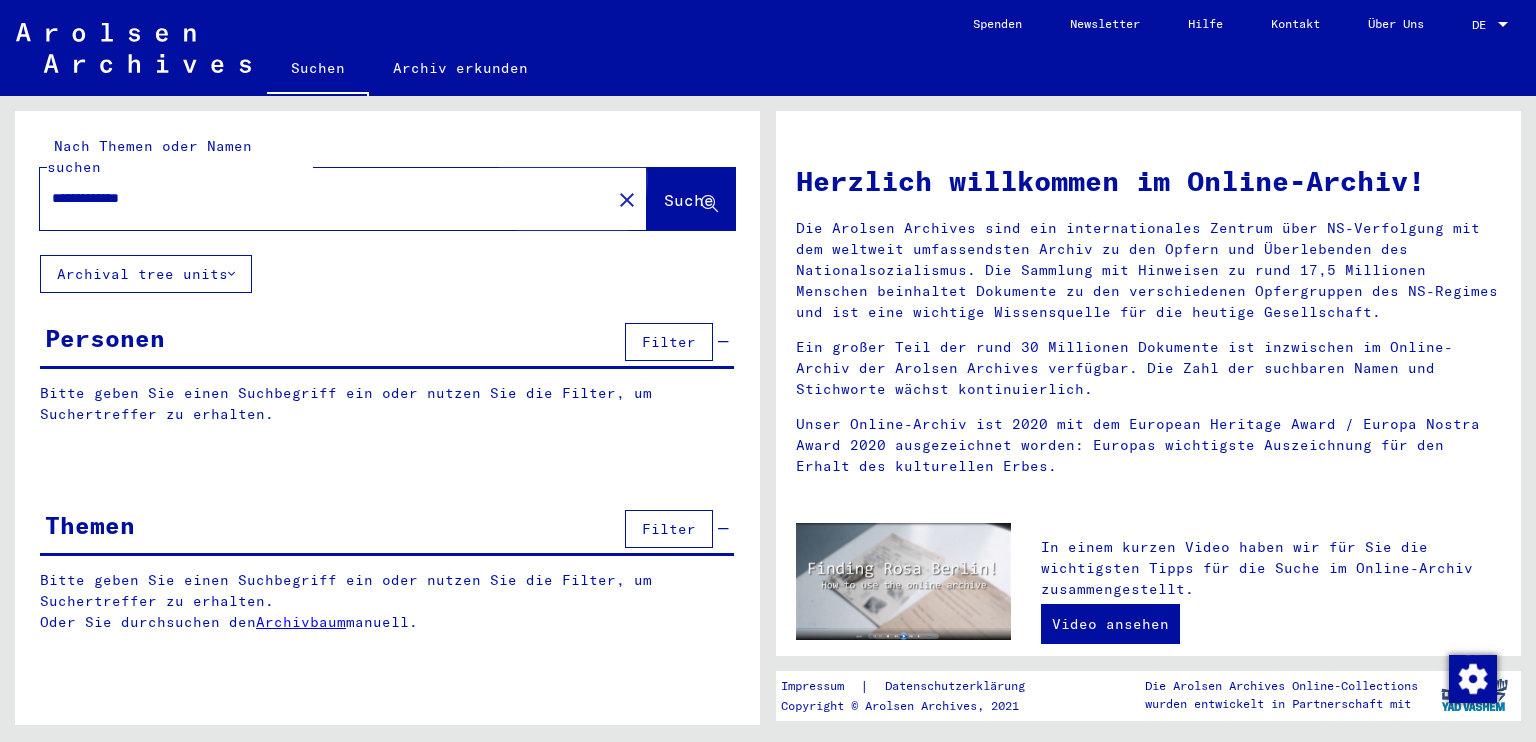 click on "Suche" 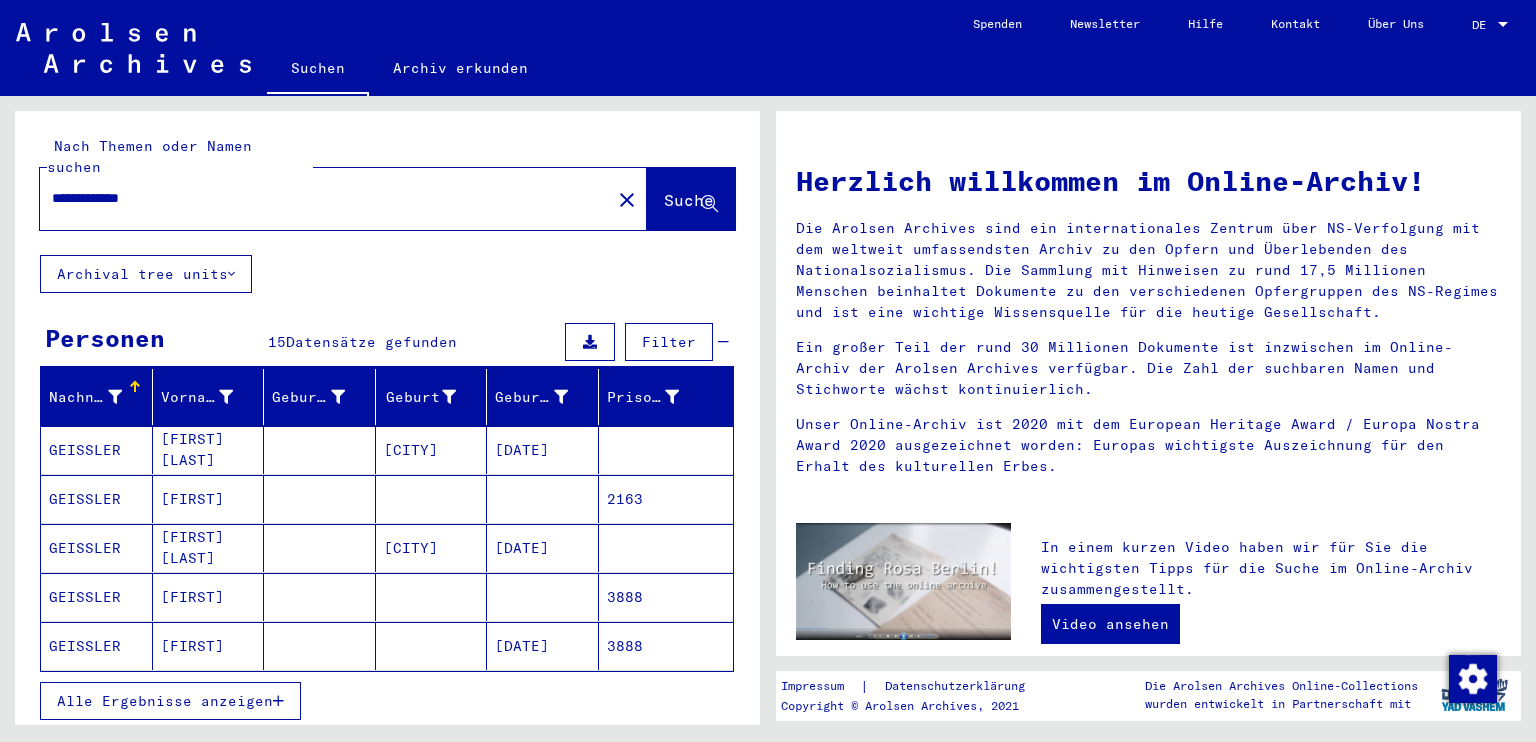 click at bounding box center [278, 701] 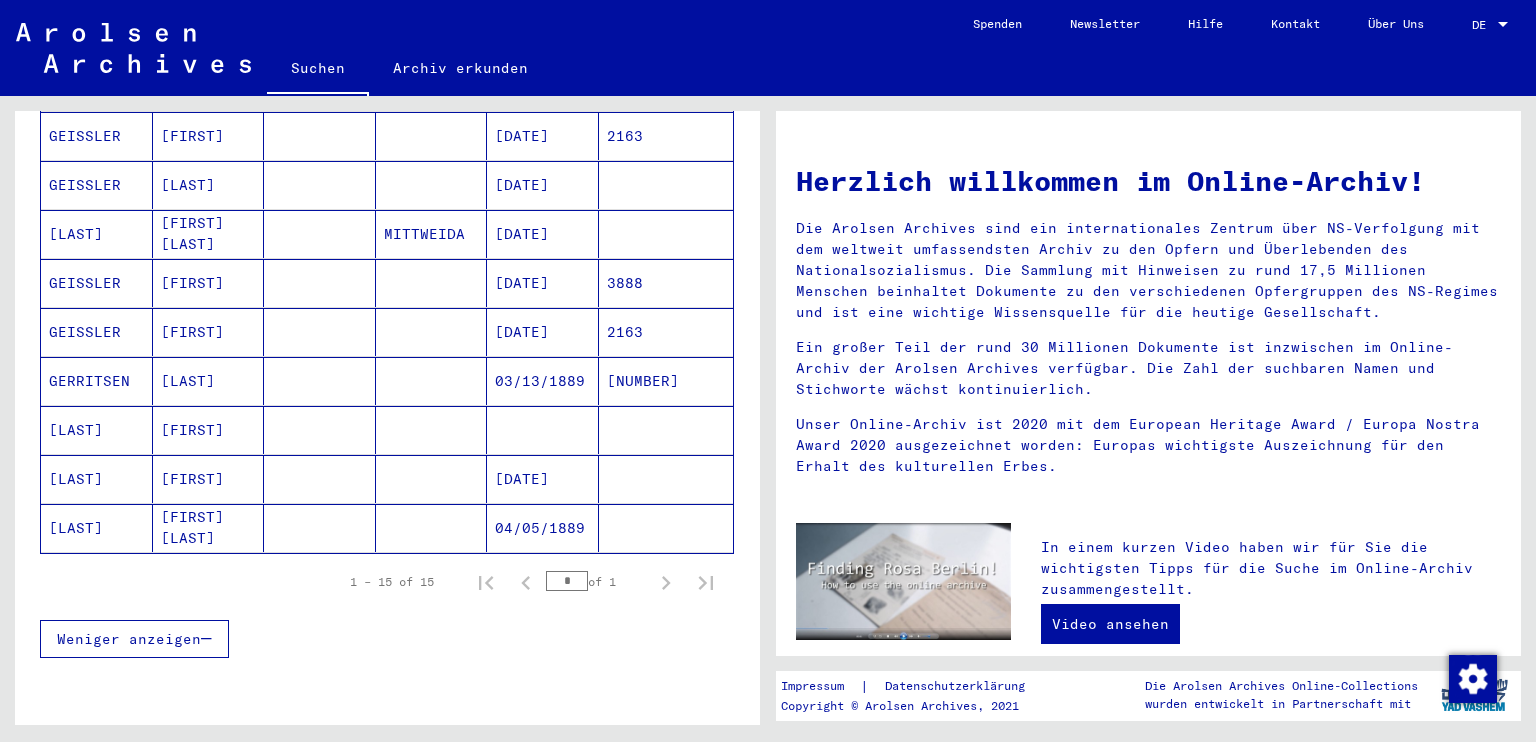 scroll, scrollTop: 607, scrollLeft: 0, axis: vertical 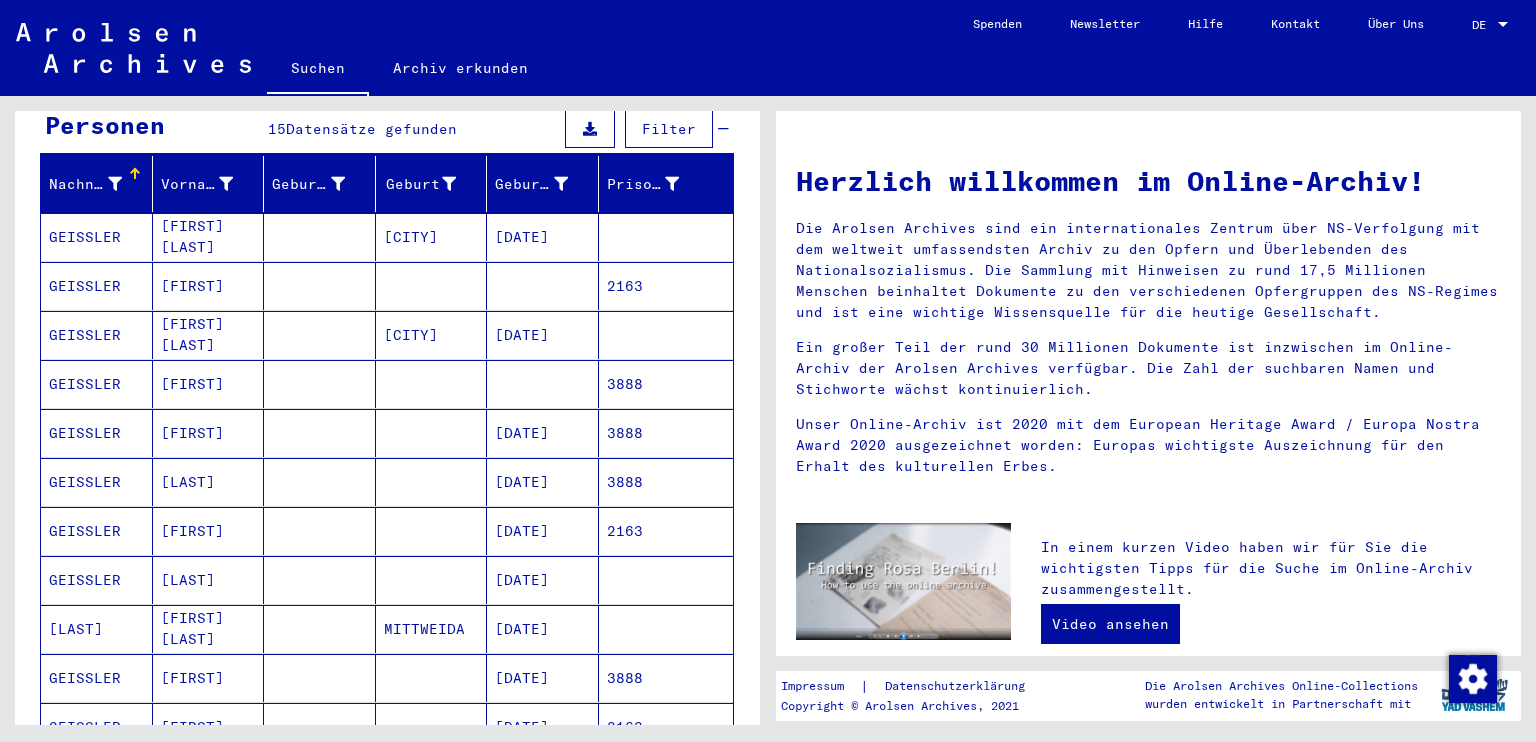 click on "GEISSLER" at bounding box center [97, 580] 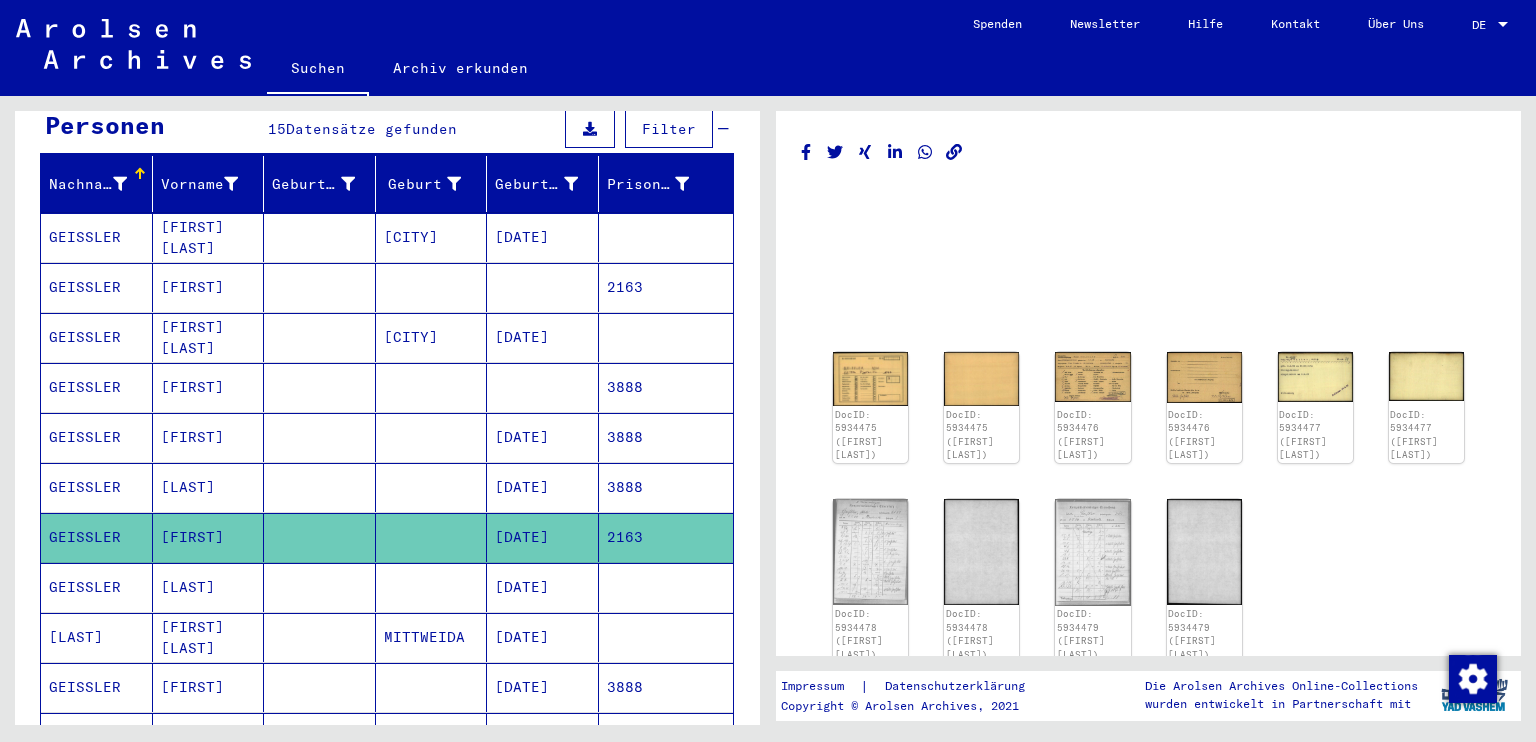scroll, scrollTop: 0, scrollLeft: 0, axis: both 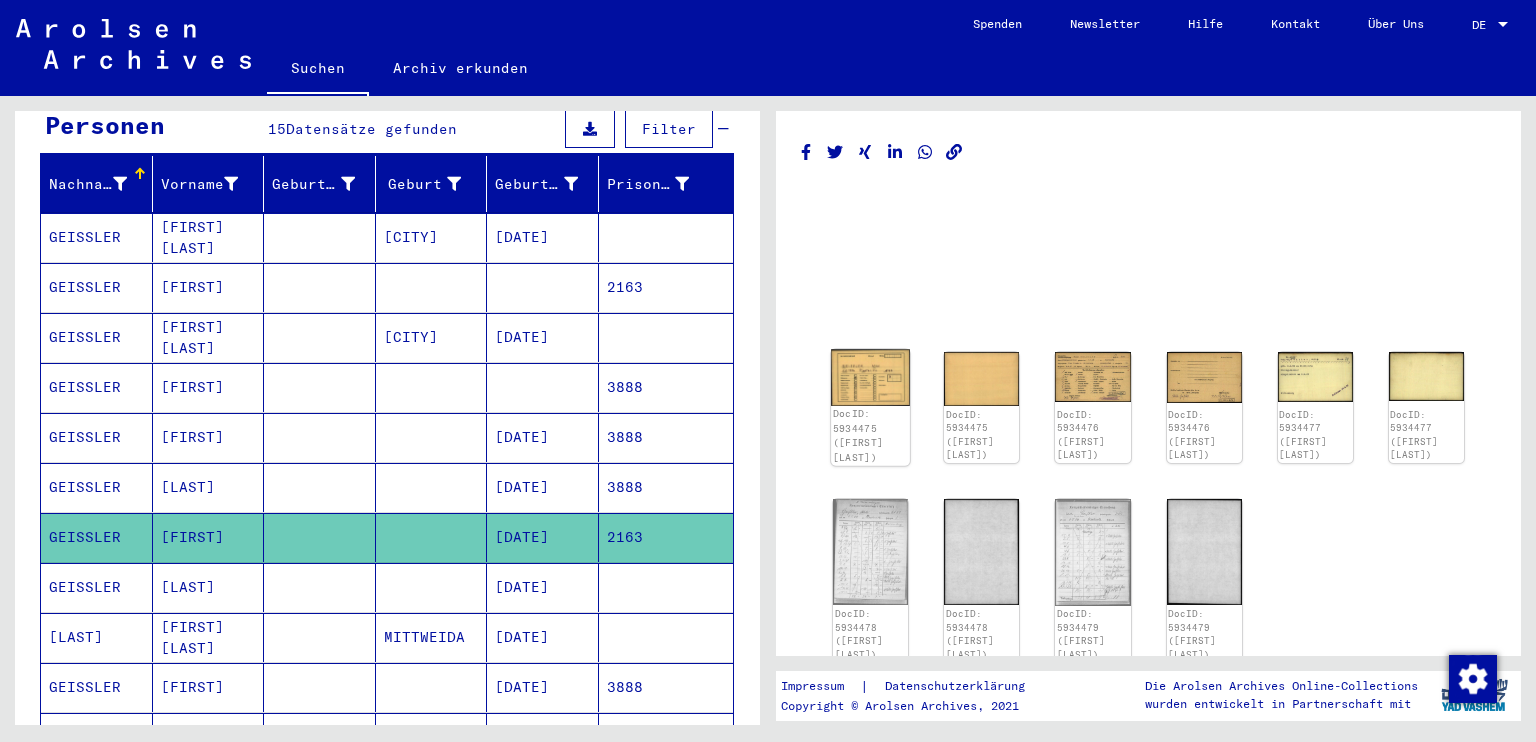 click 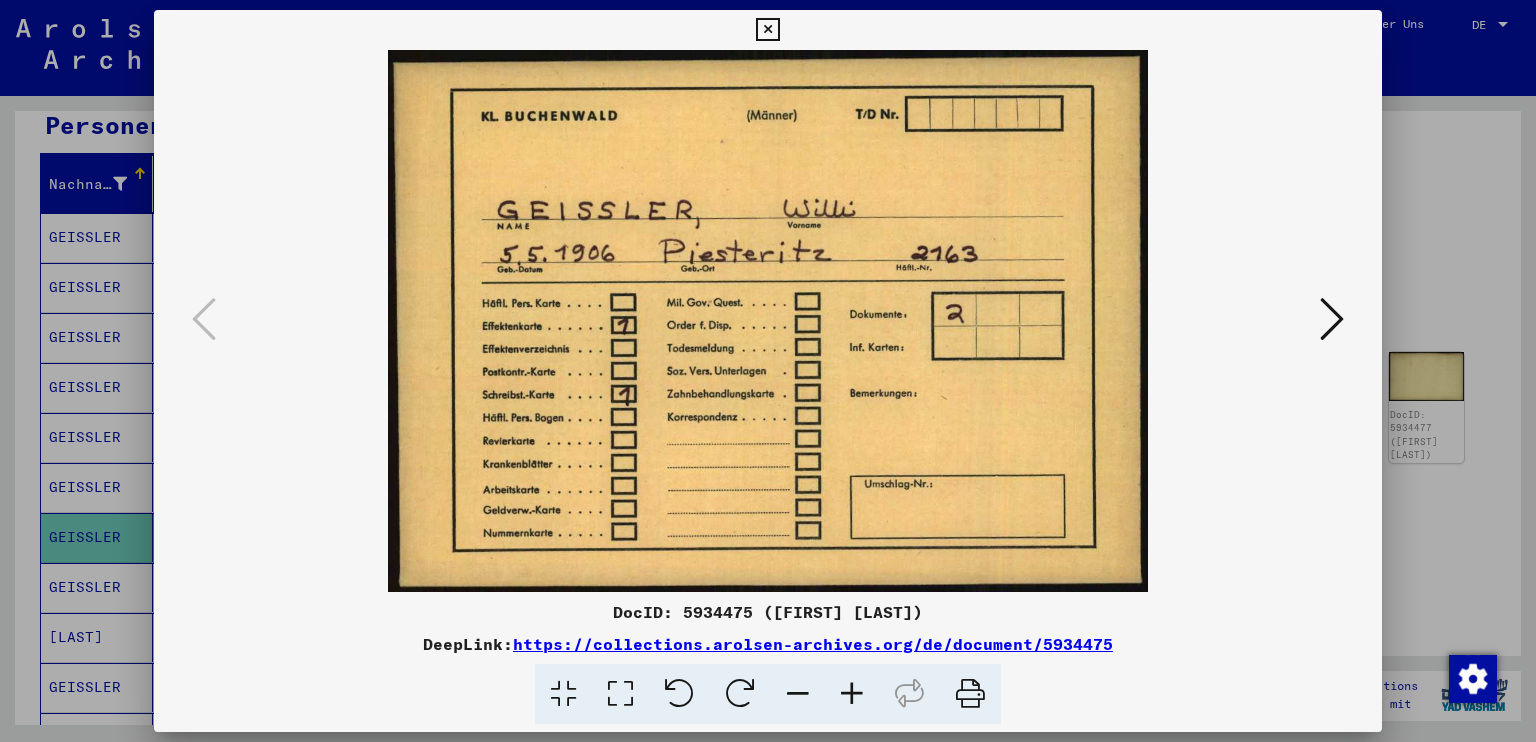 click at bounding box center [1332, 319] 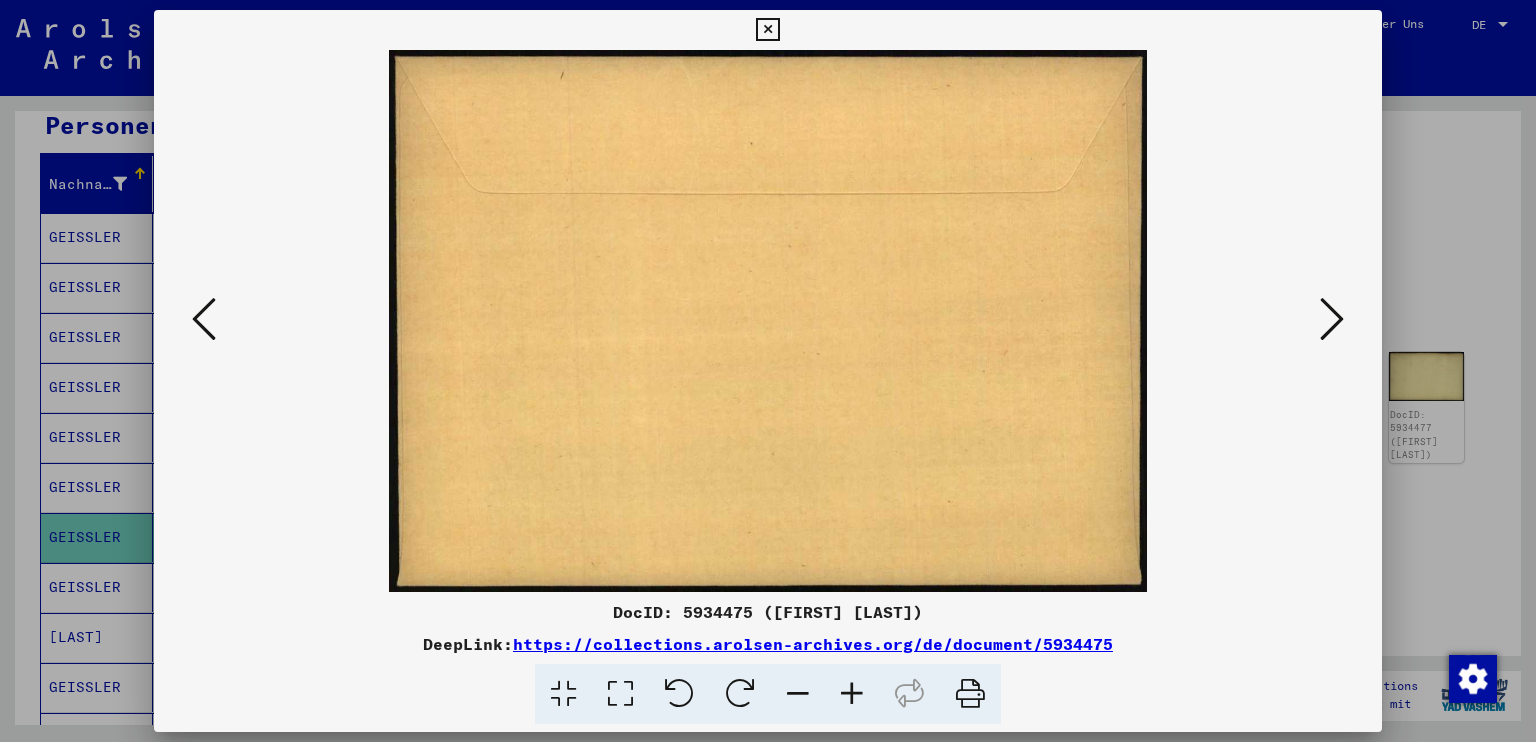 click at bounding box center [1332, 319] 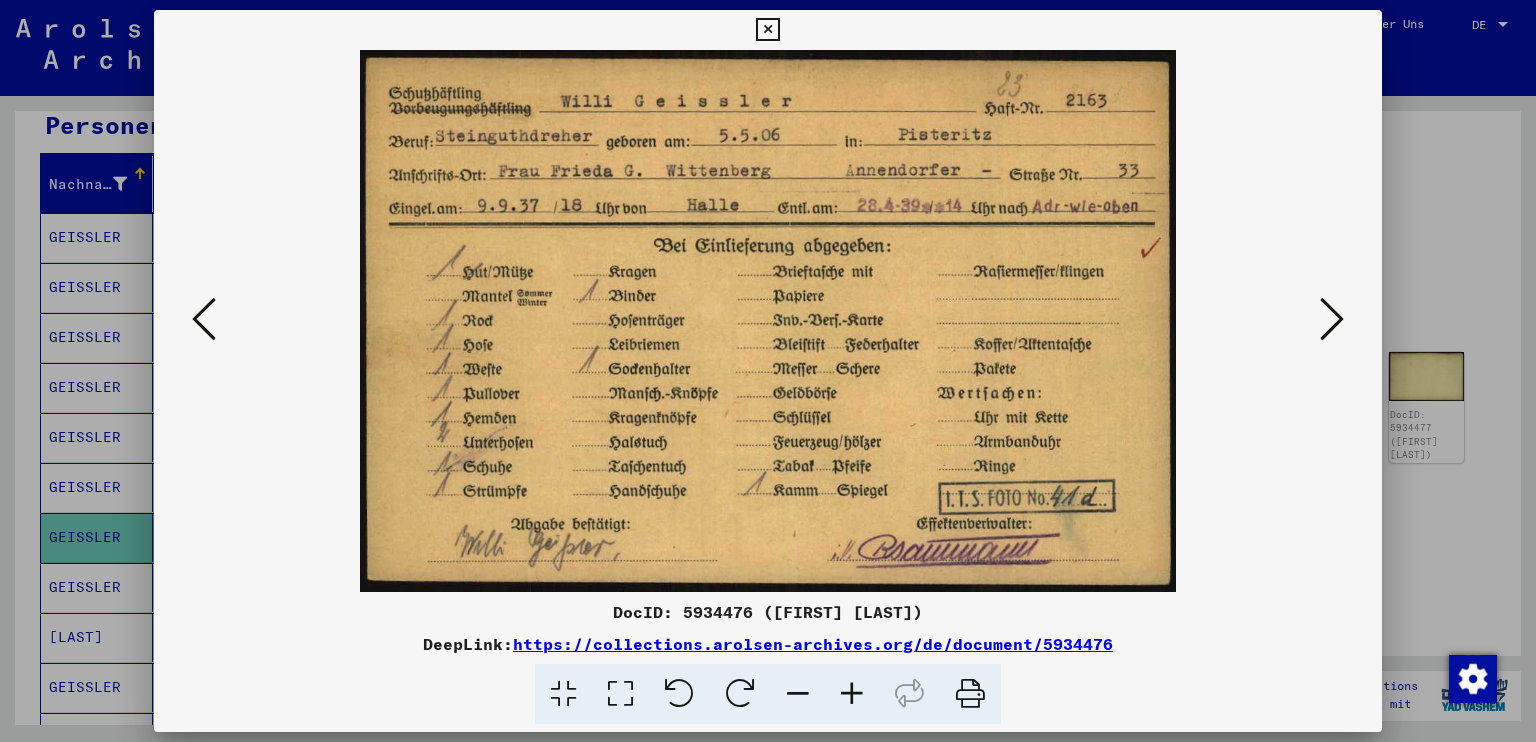 click at bounding box center [1332, 319] 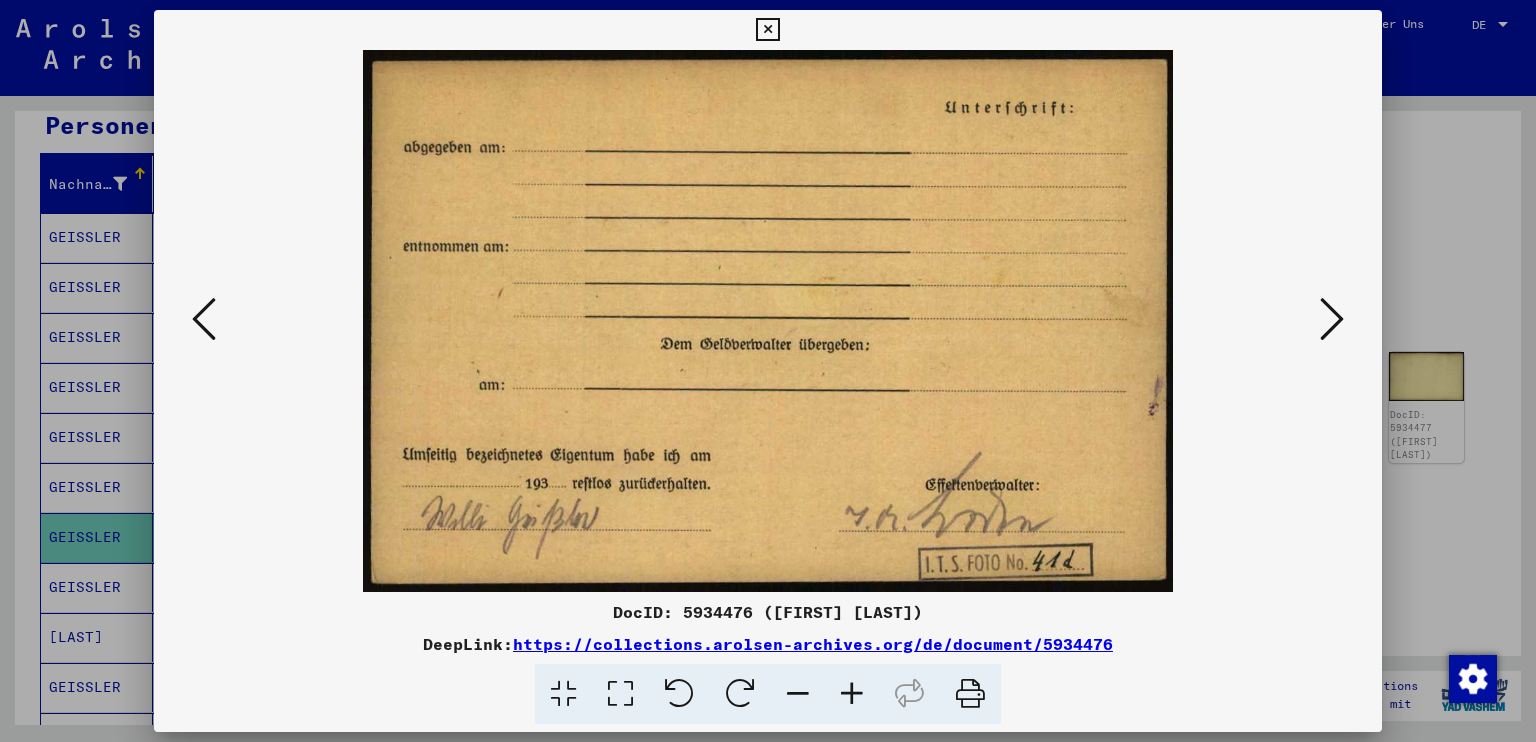 click at bounding box center (1332, 319) 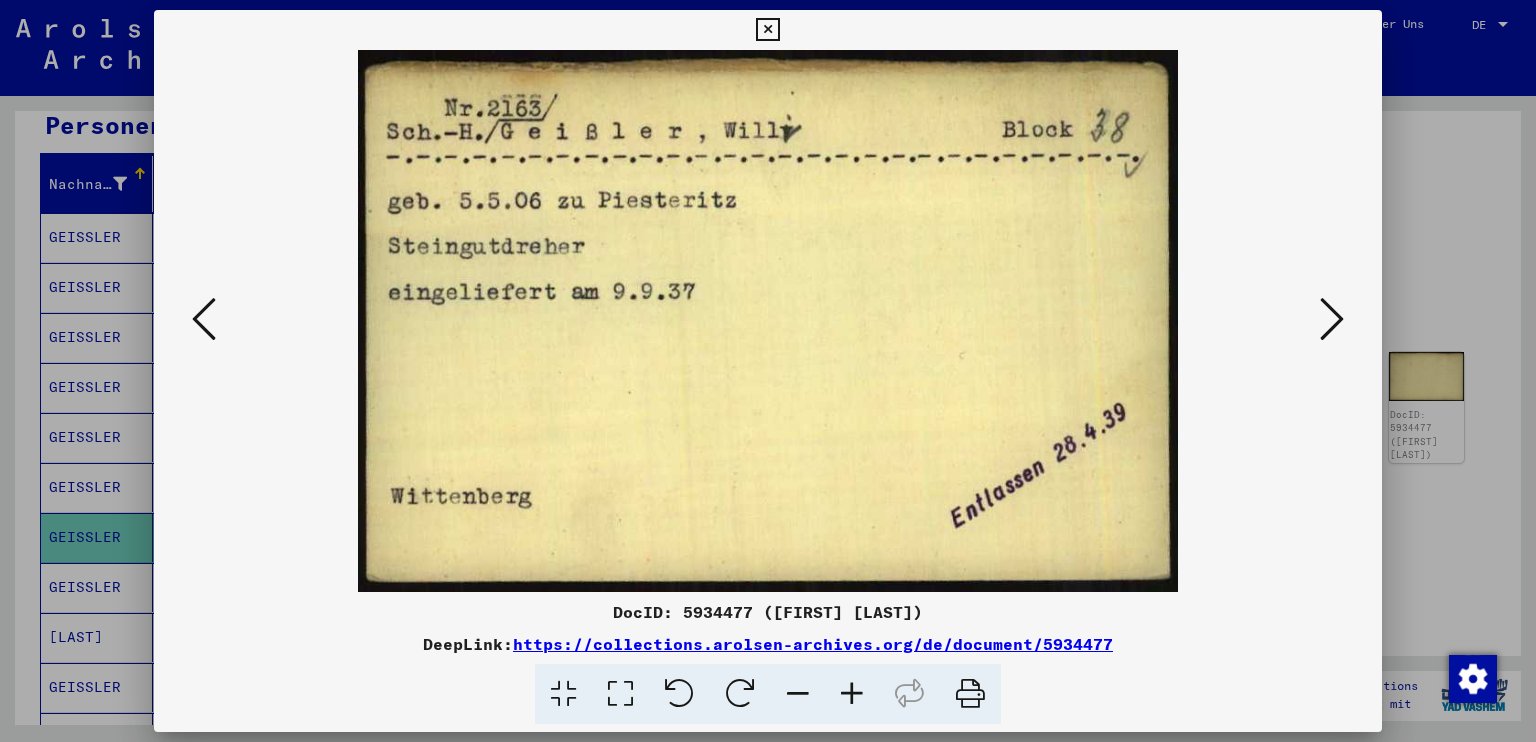 click at bounding box center (1332, 319) 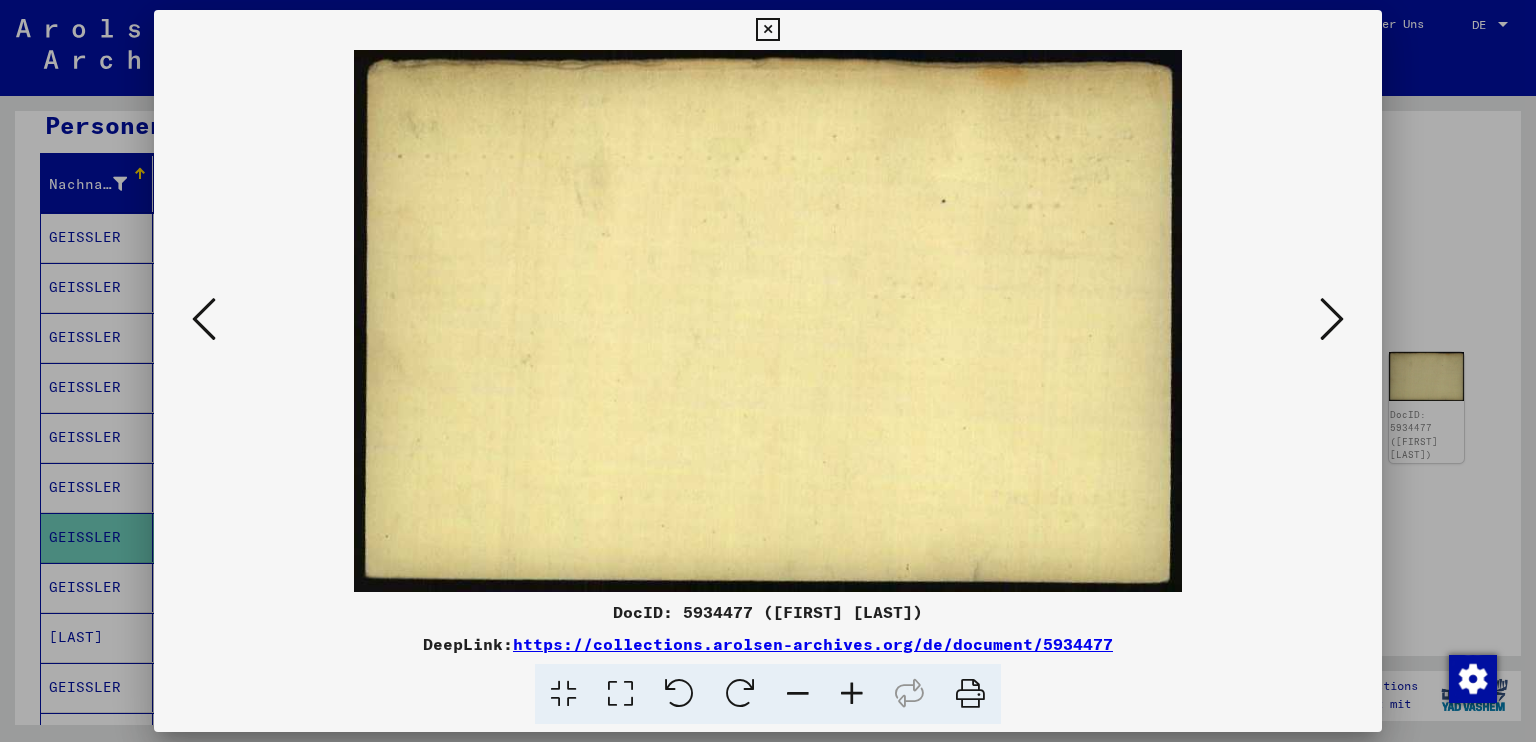 click at bounding box center (1332, 319) 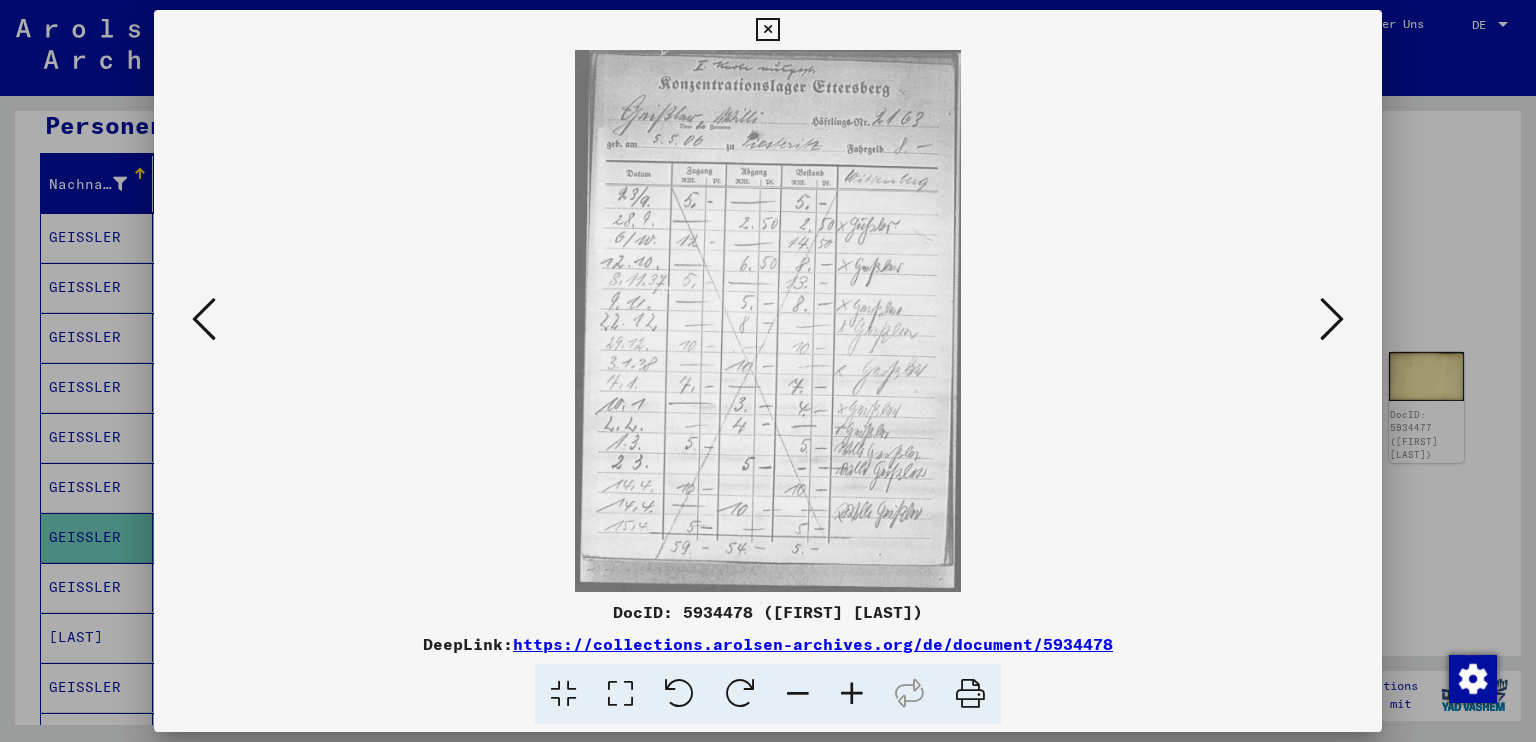 click at bounding box center (1332, 319) 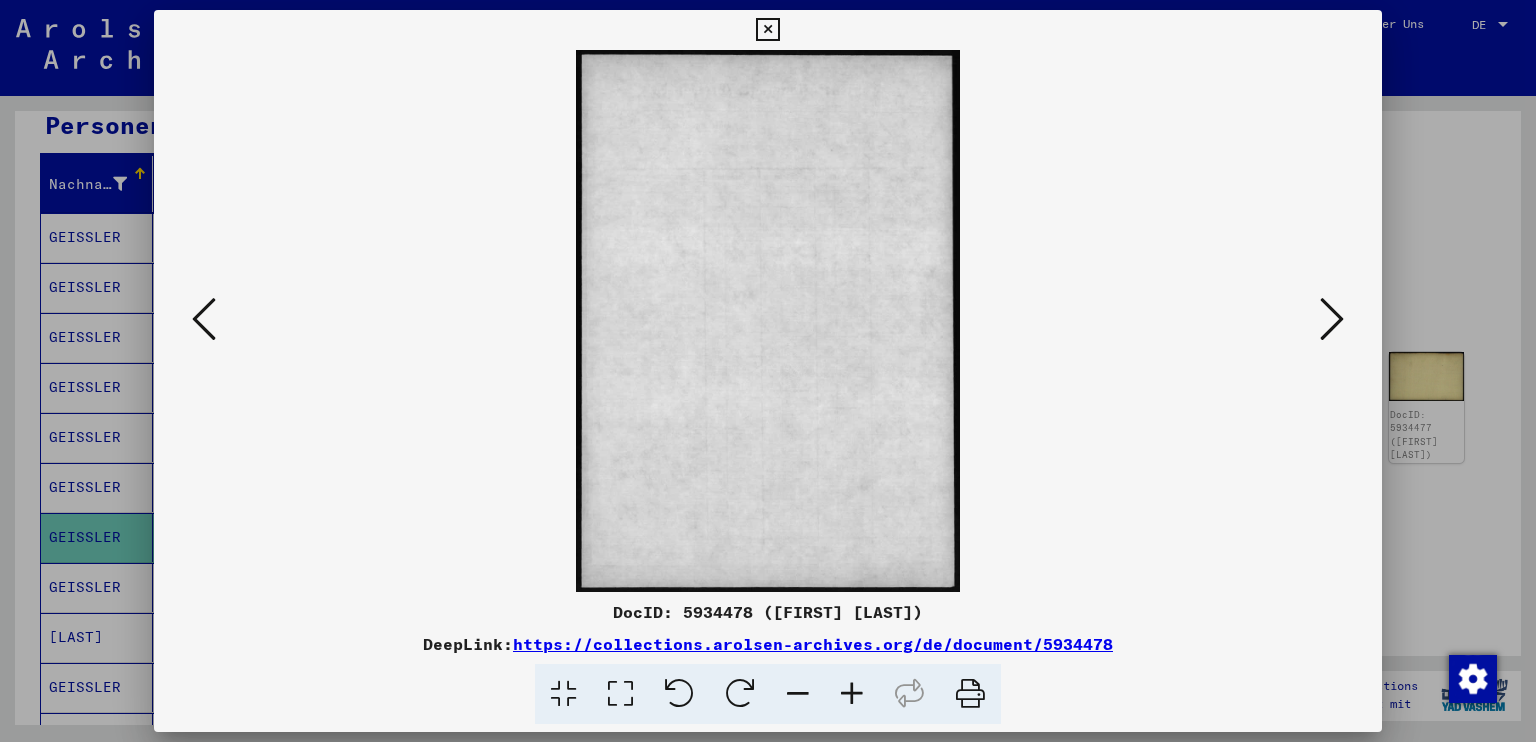 click at bounding box center [1332, 319] 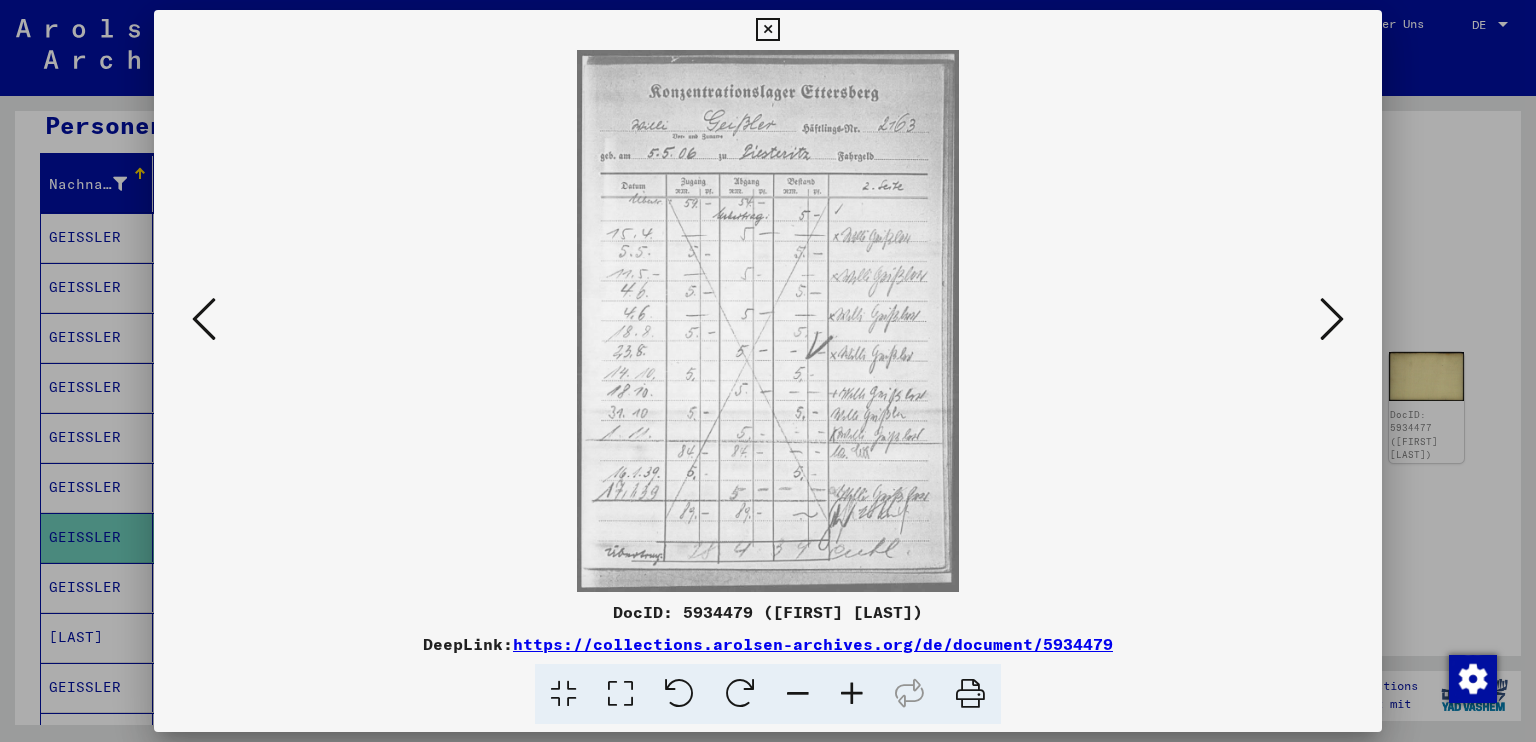 click at bounding box center [1332, 319] 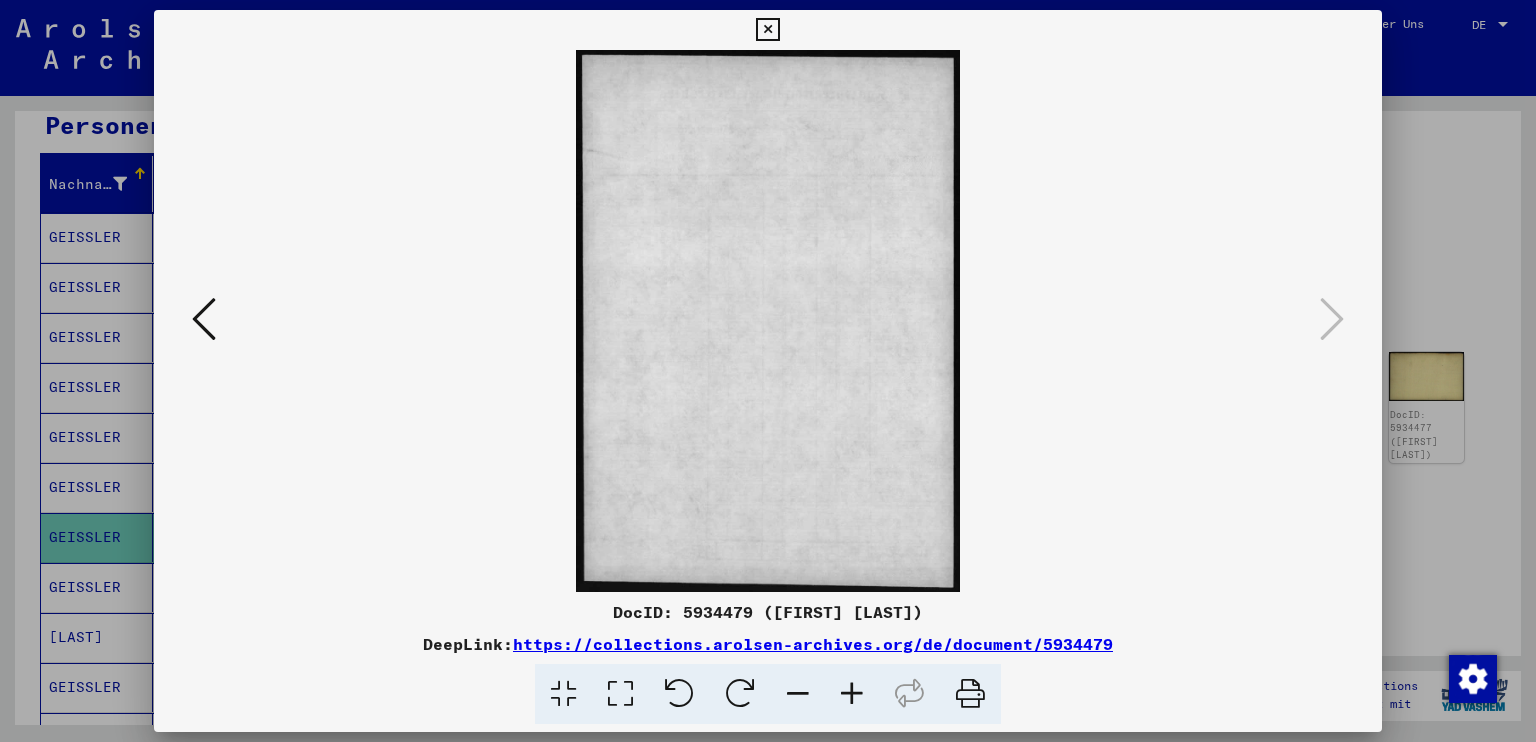 click at bounding box center (204, 319) 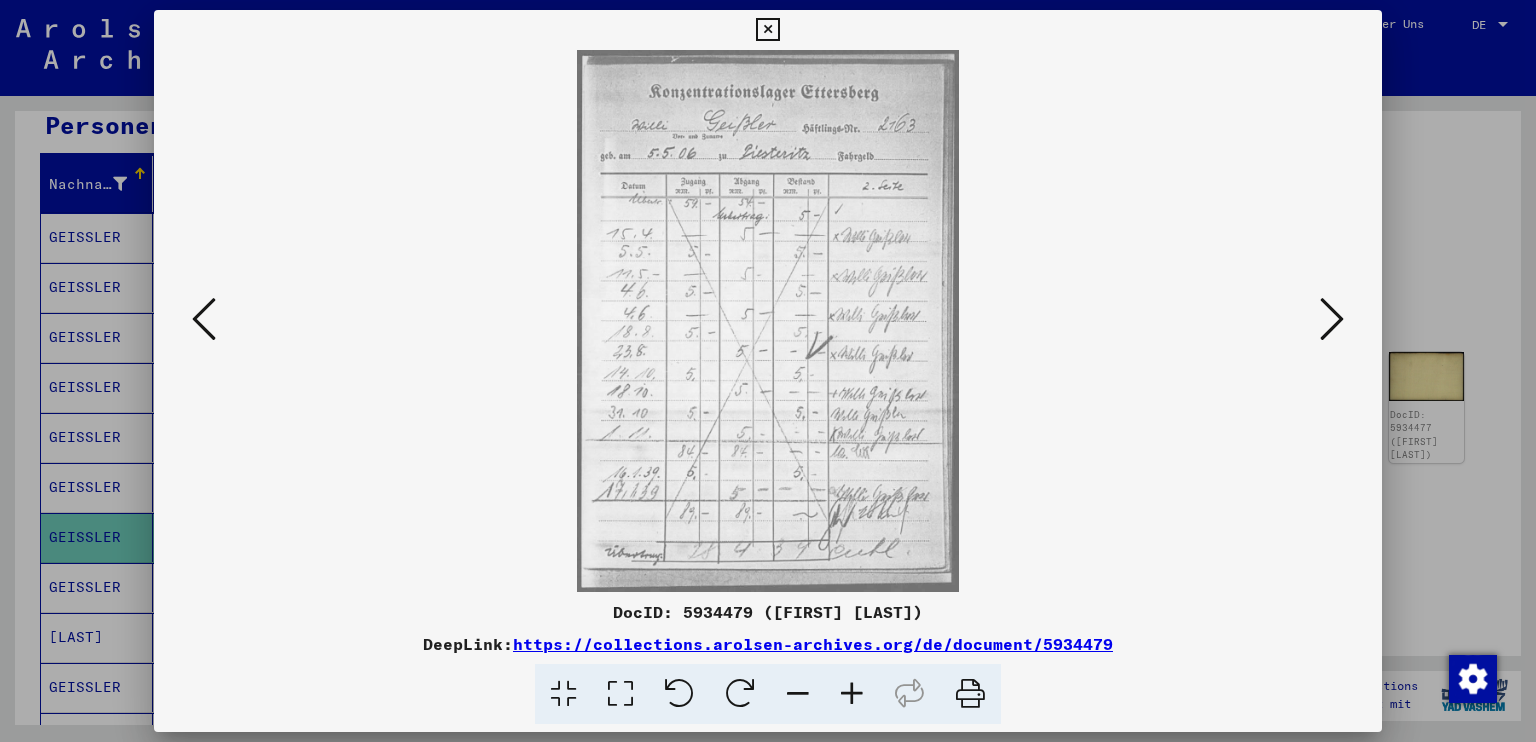 click at bounding box center (204, 319) 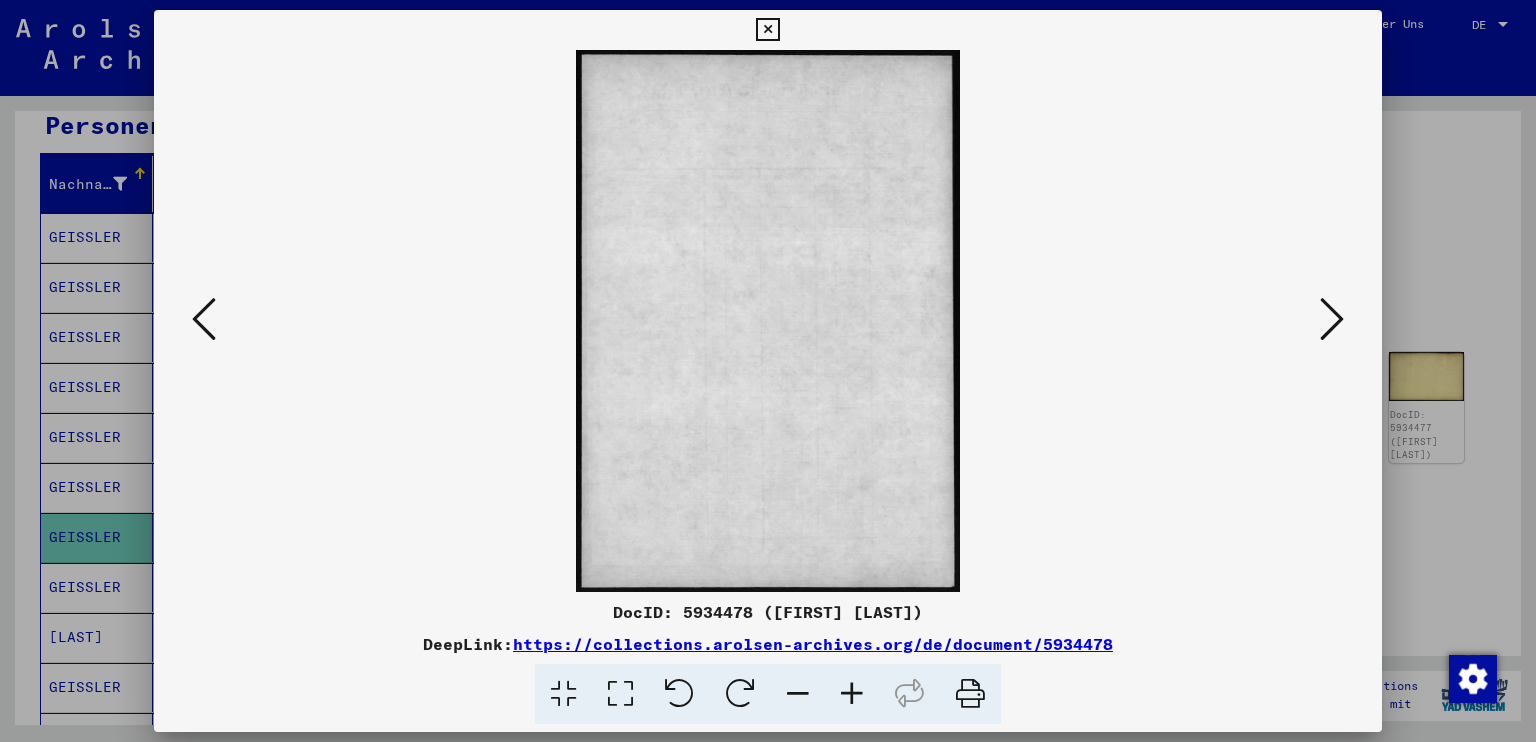 click at bounding box center [204, 319] 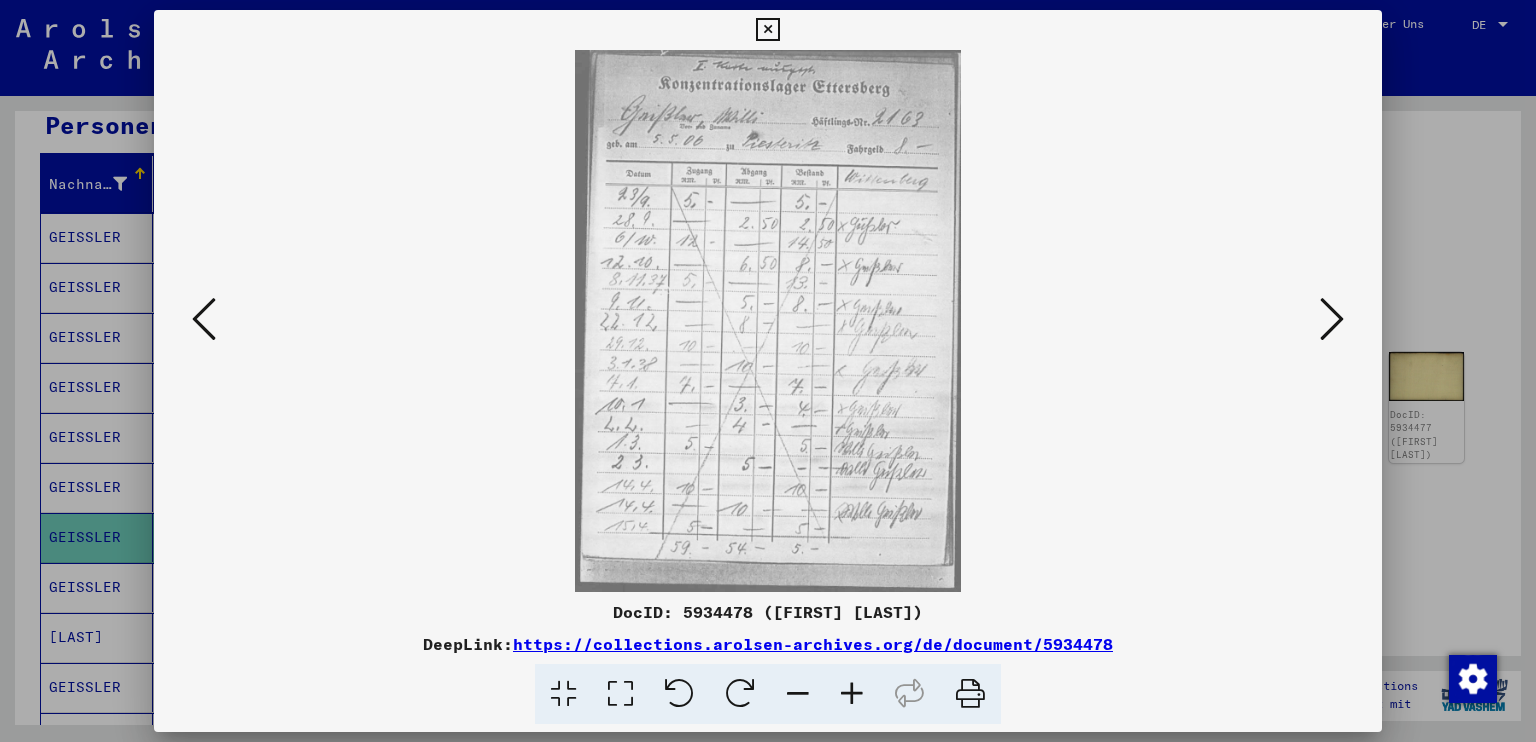 click at bounding box center (204, 319) 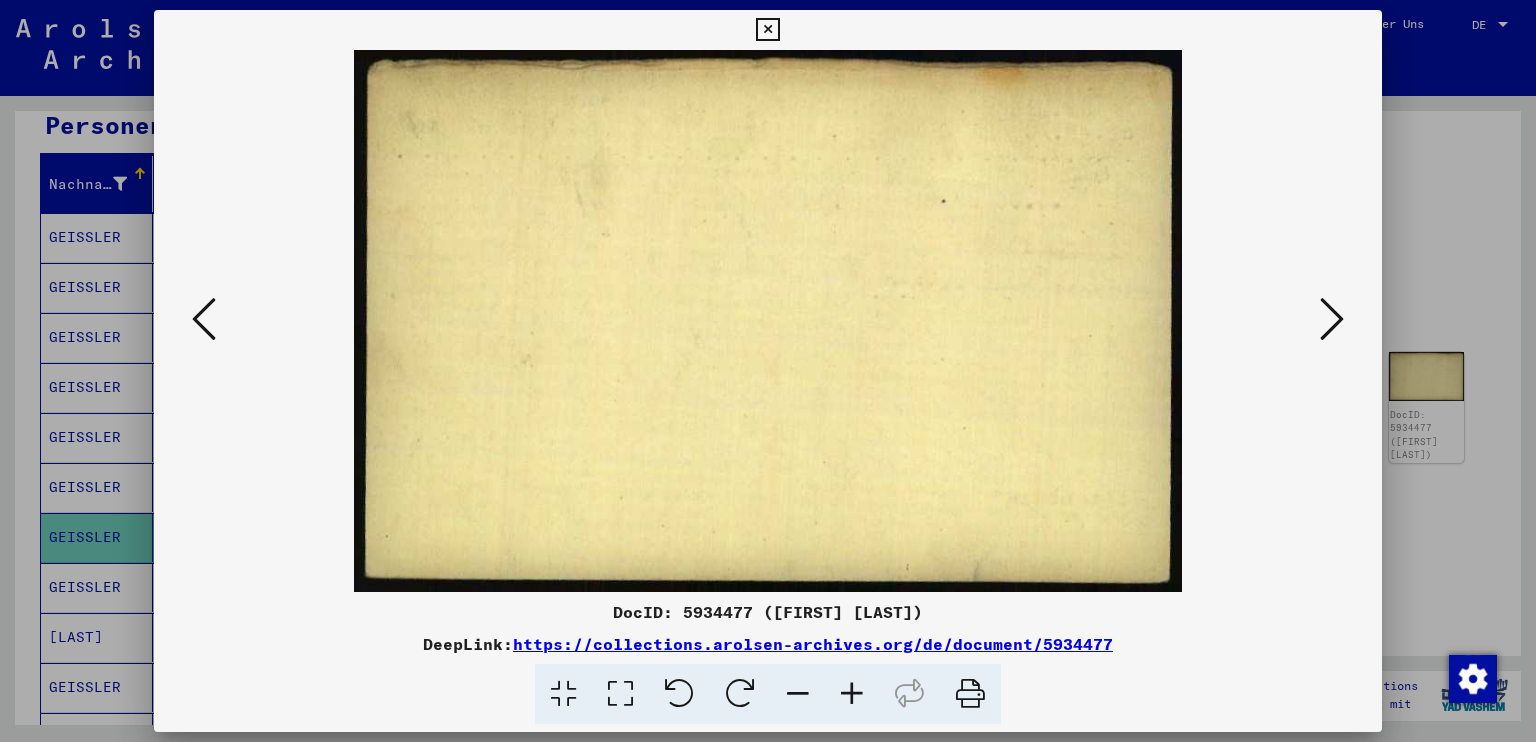 click at bounding box center [204, 319] 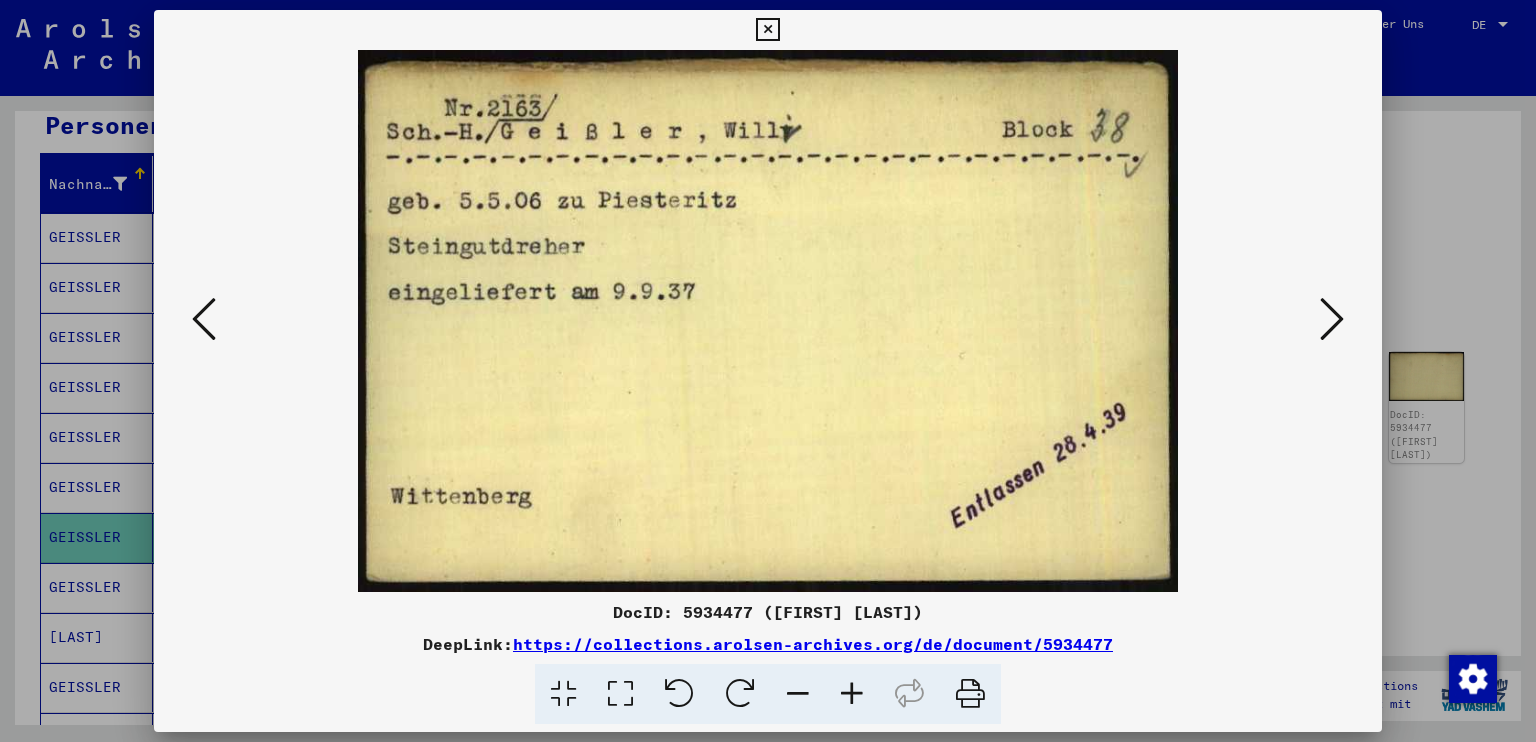click at bounding box center (204, 320) 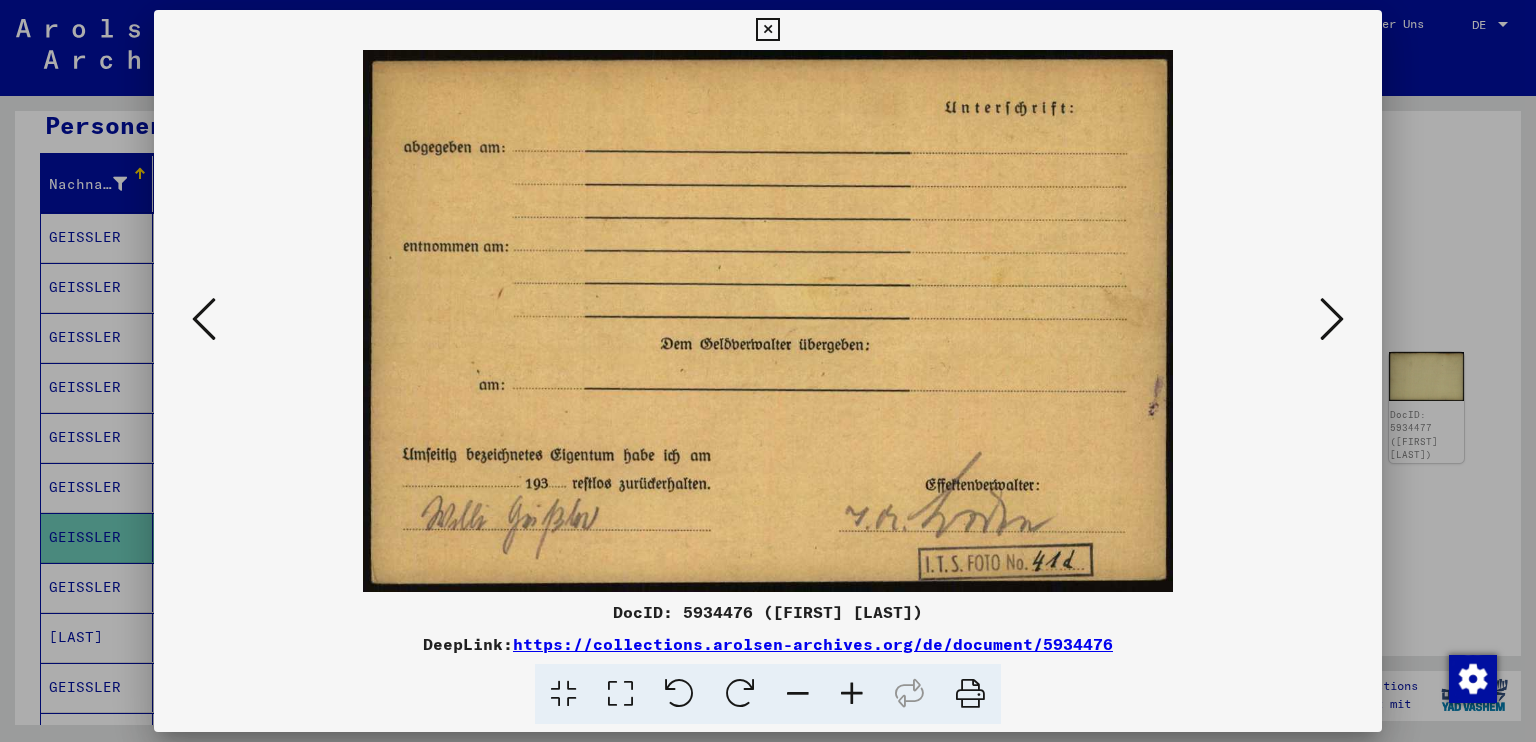 click at bounding box center (204, 320) 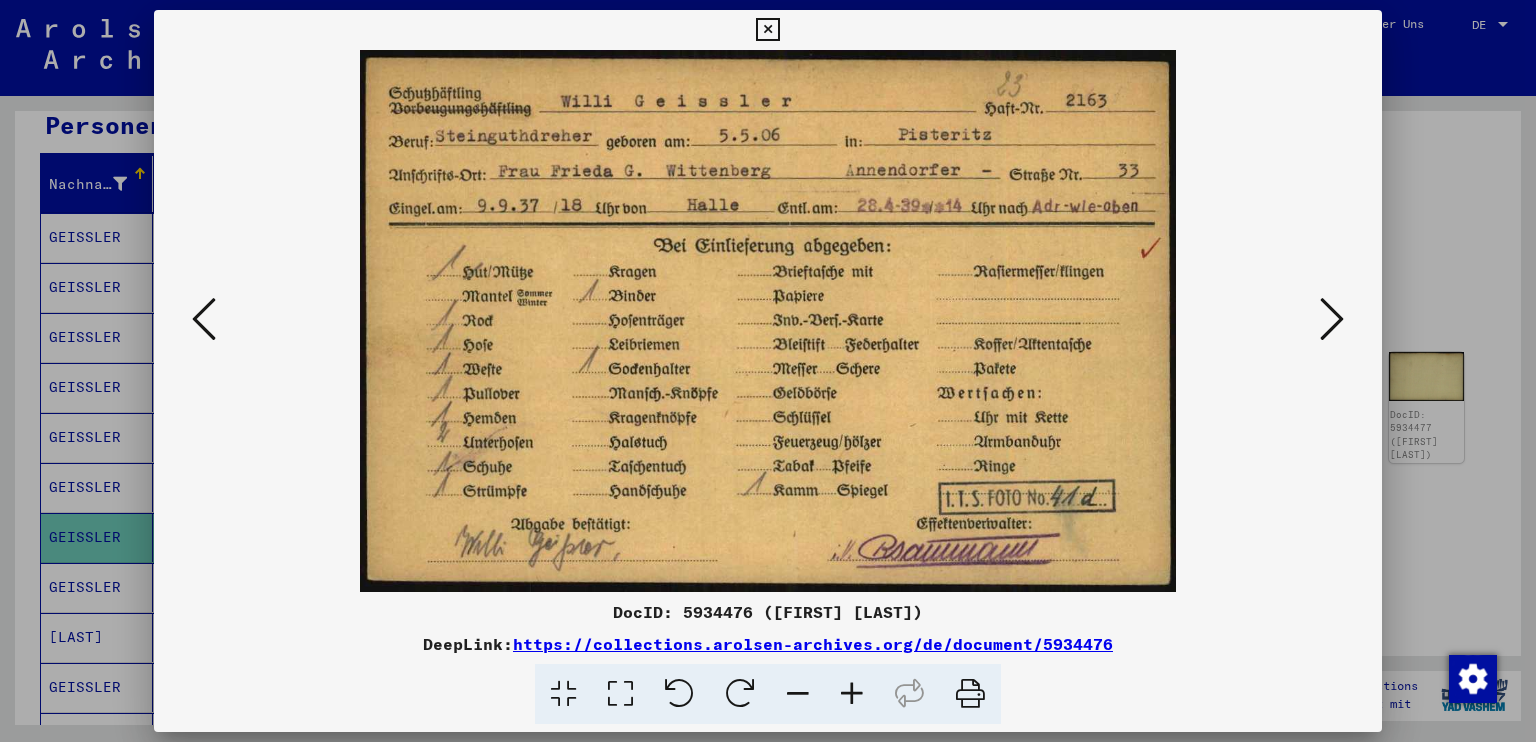 click at bounding box center (204, 319) 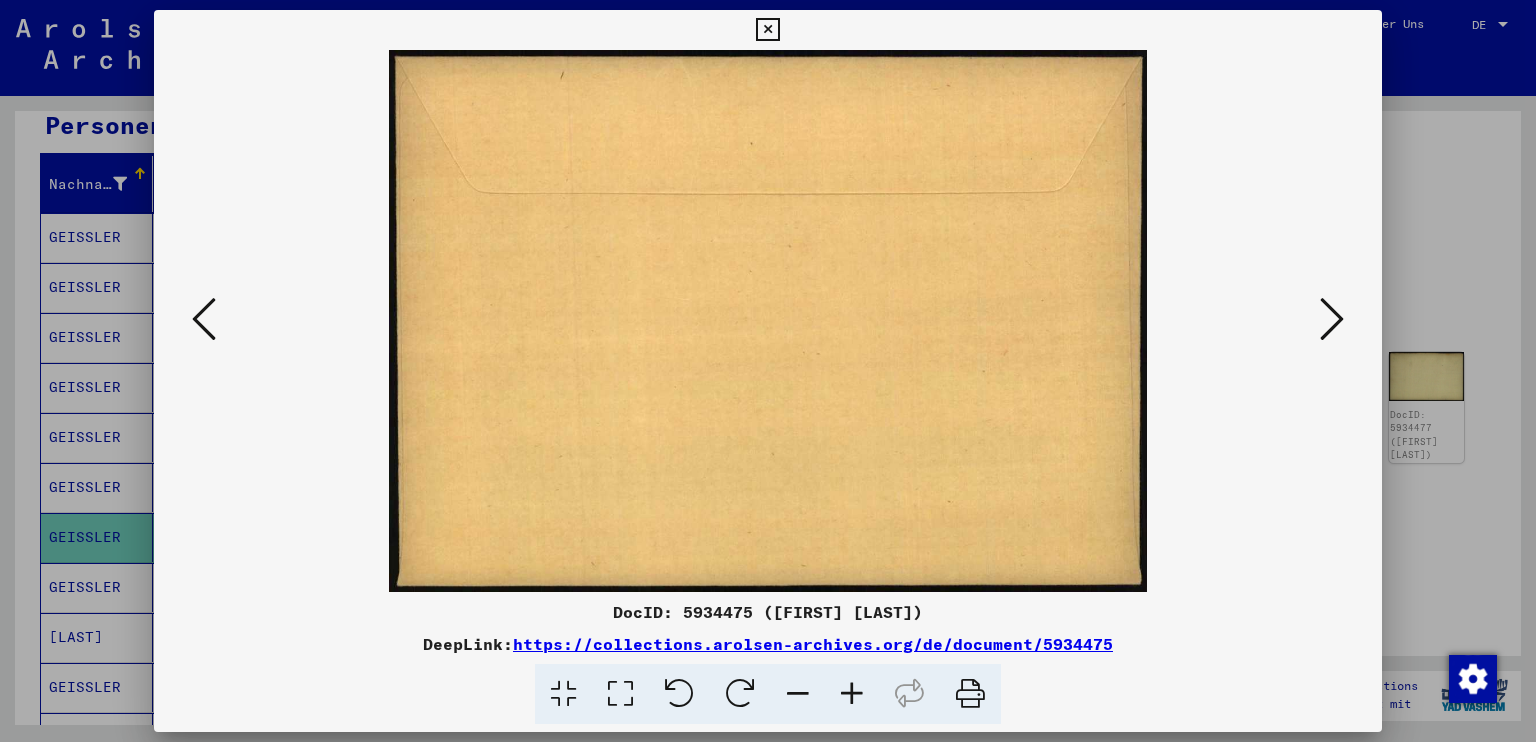 click at bounding box center (767, 30) 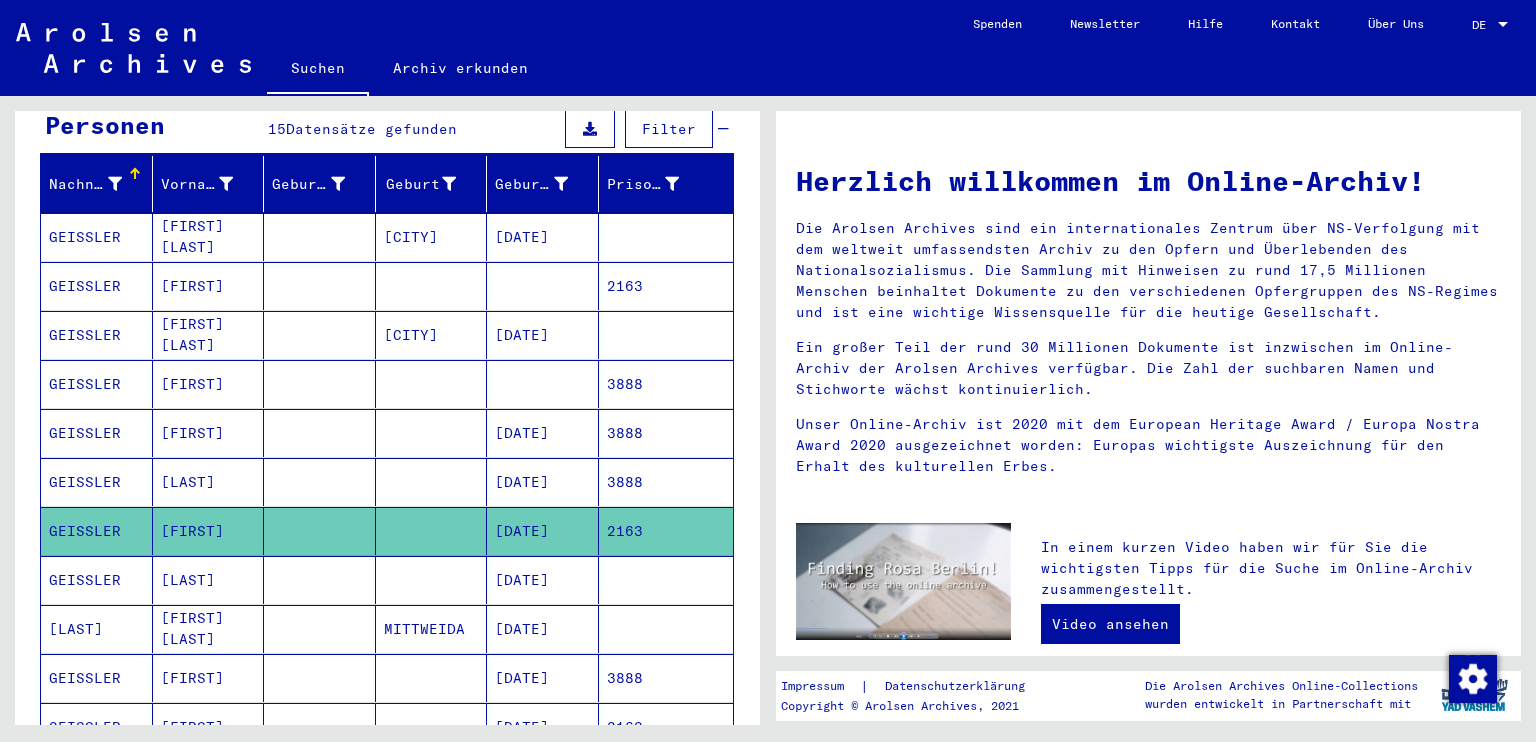 scroll, scrollTop: 0, scrollLeft: 0, axis: both 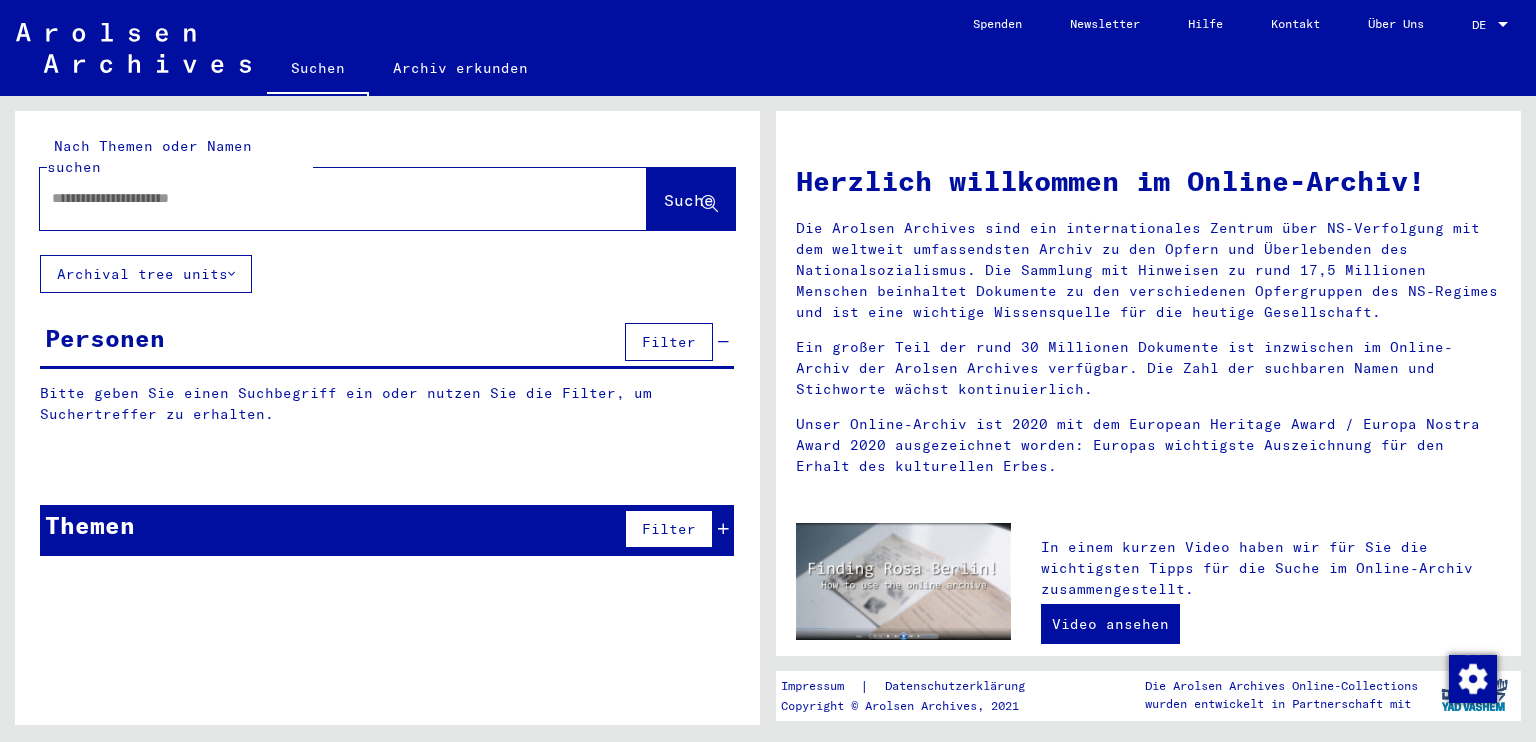 click at bounding box center (319, 198) 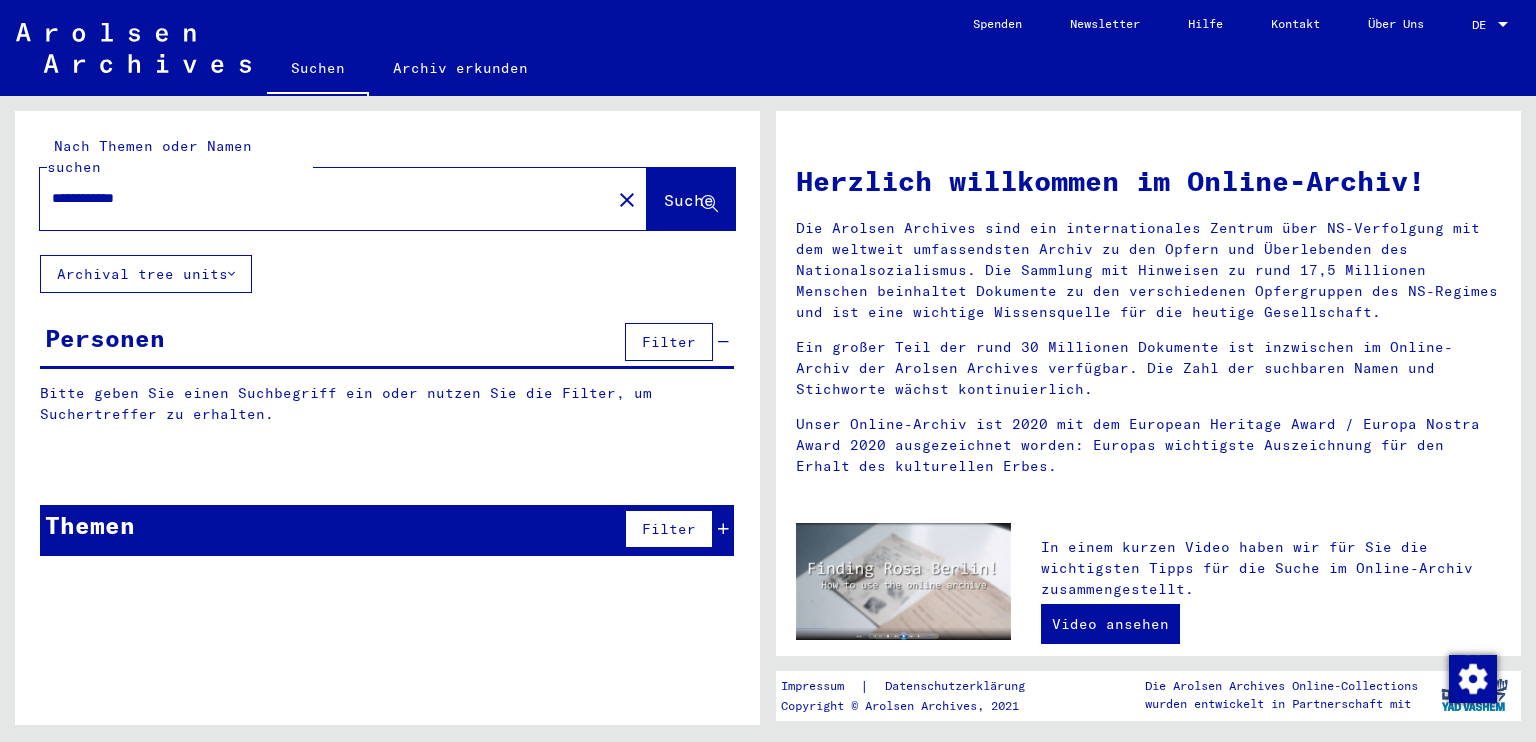 type on "**********" 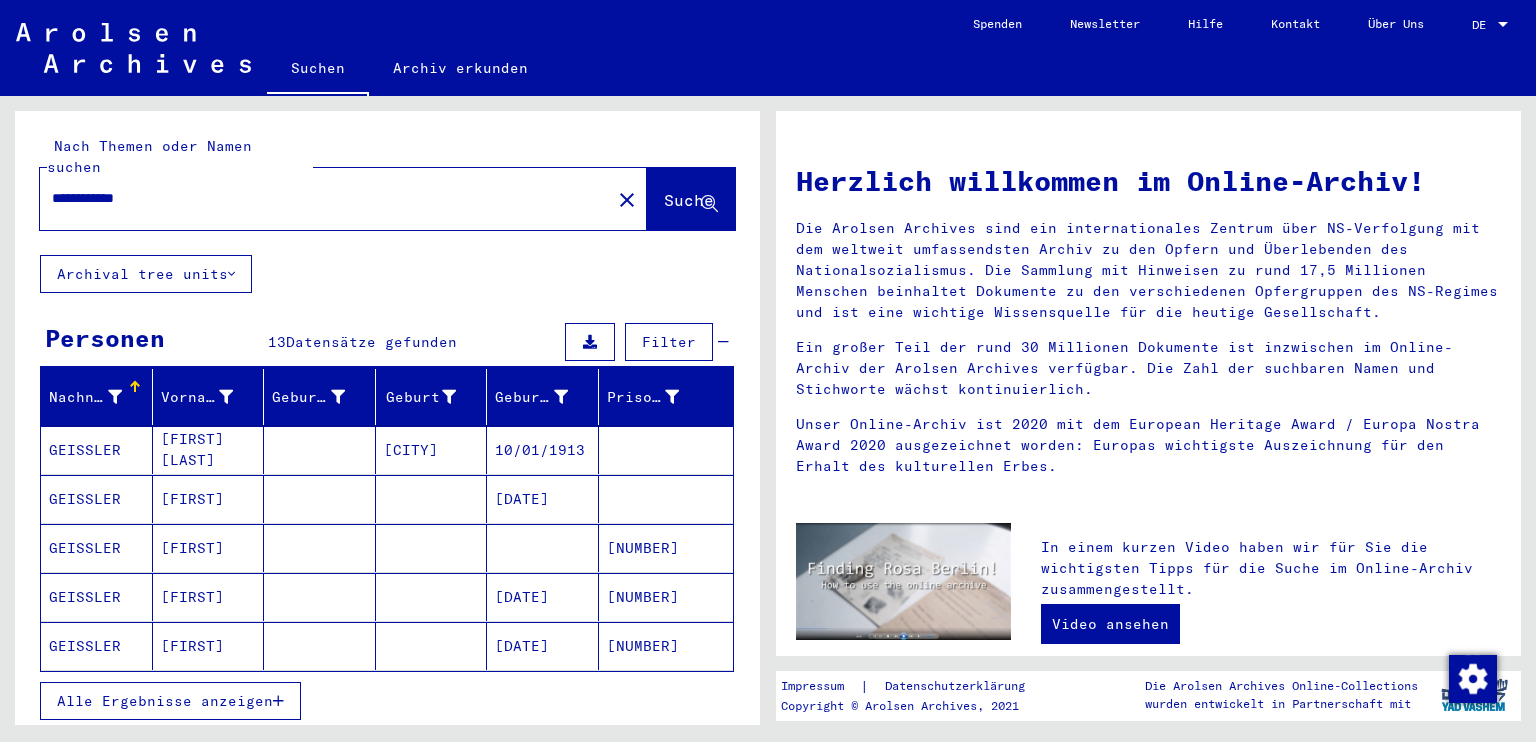 click on "Alle Ergebnisse anzeigen" at bounding box center (165, 701) 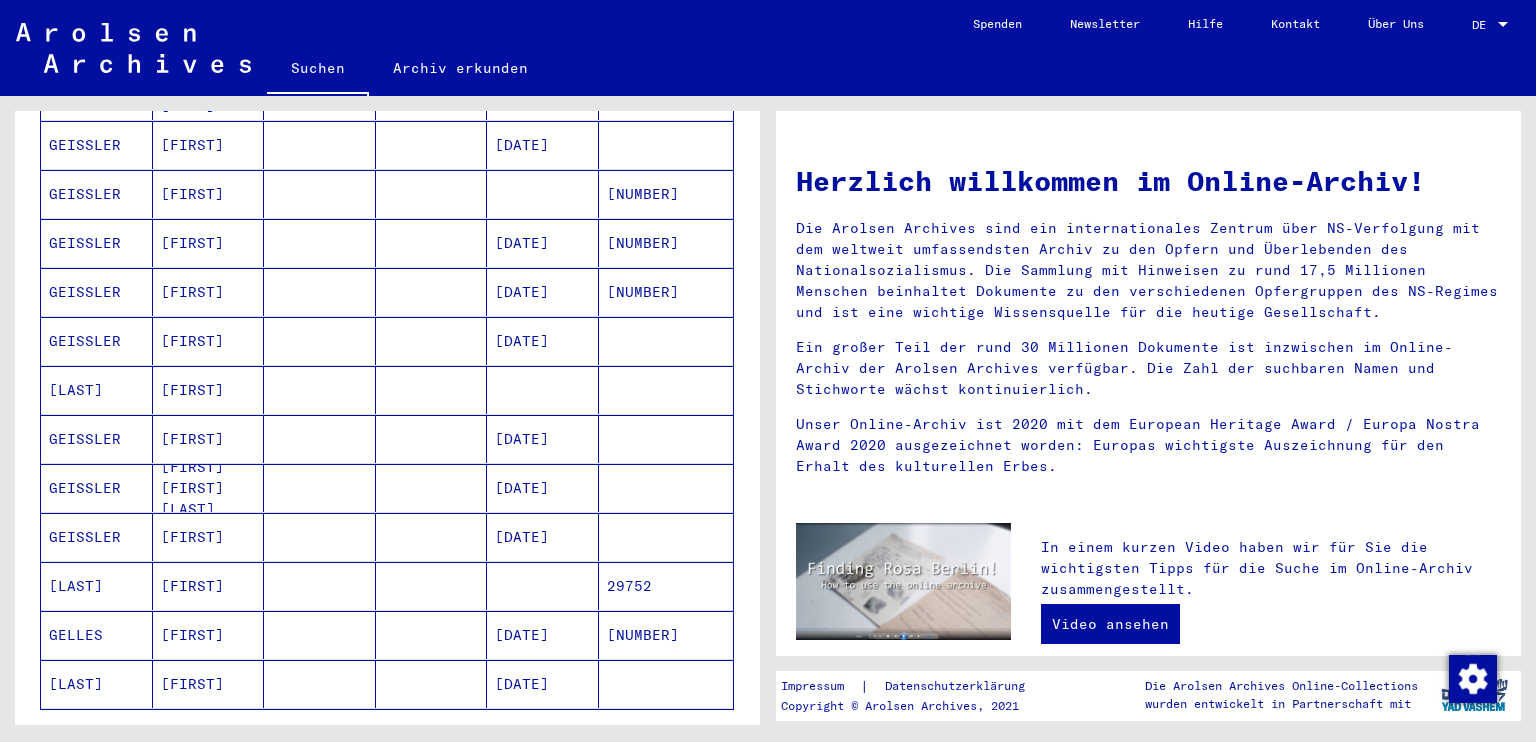 scroll, scrollTop: 356, scrollLeft: 0, axis: vertical 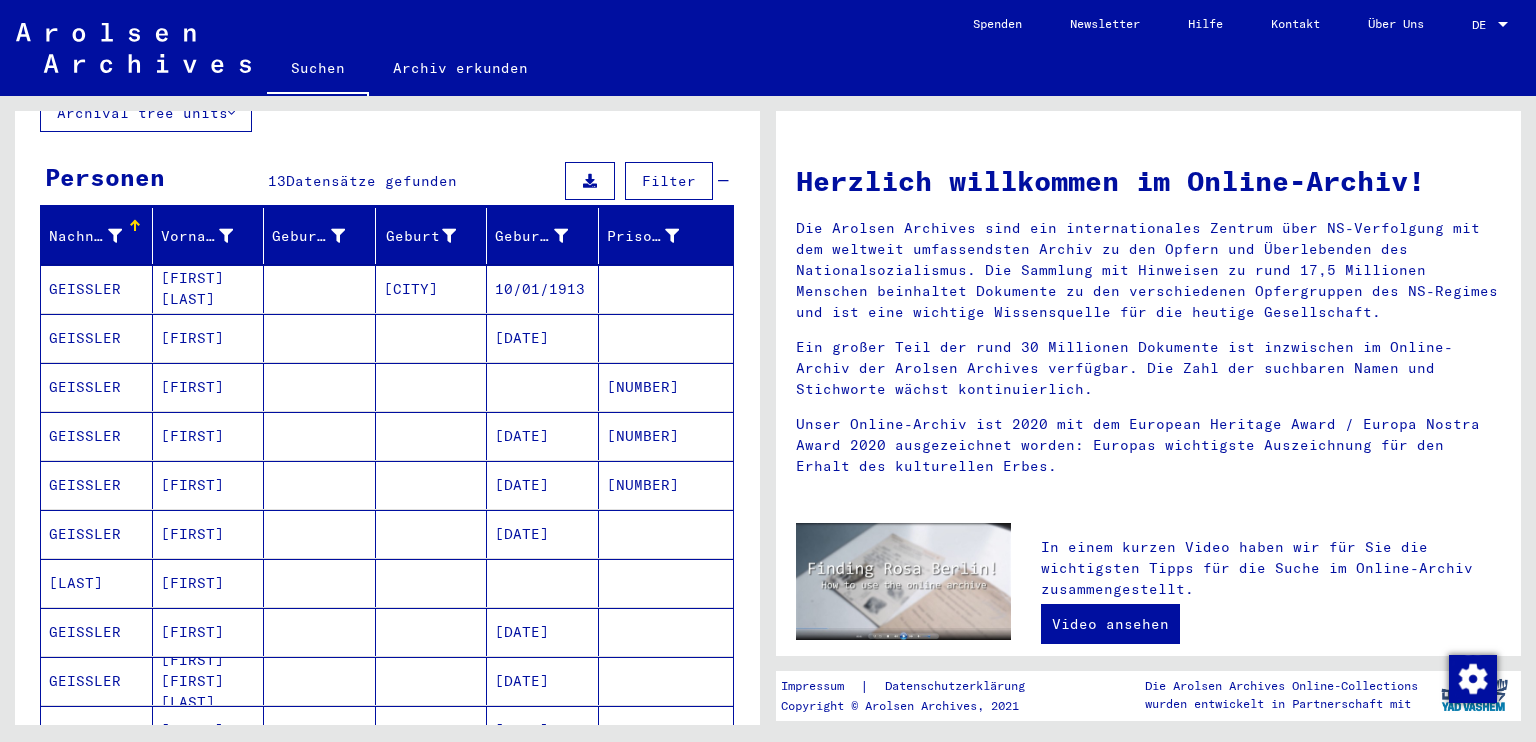 drag, startPoint x: 762, startPoint y: 495, endPoint x: 760, endPoint y: 529, distance: 34.058773 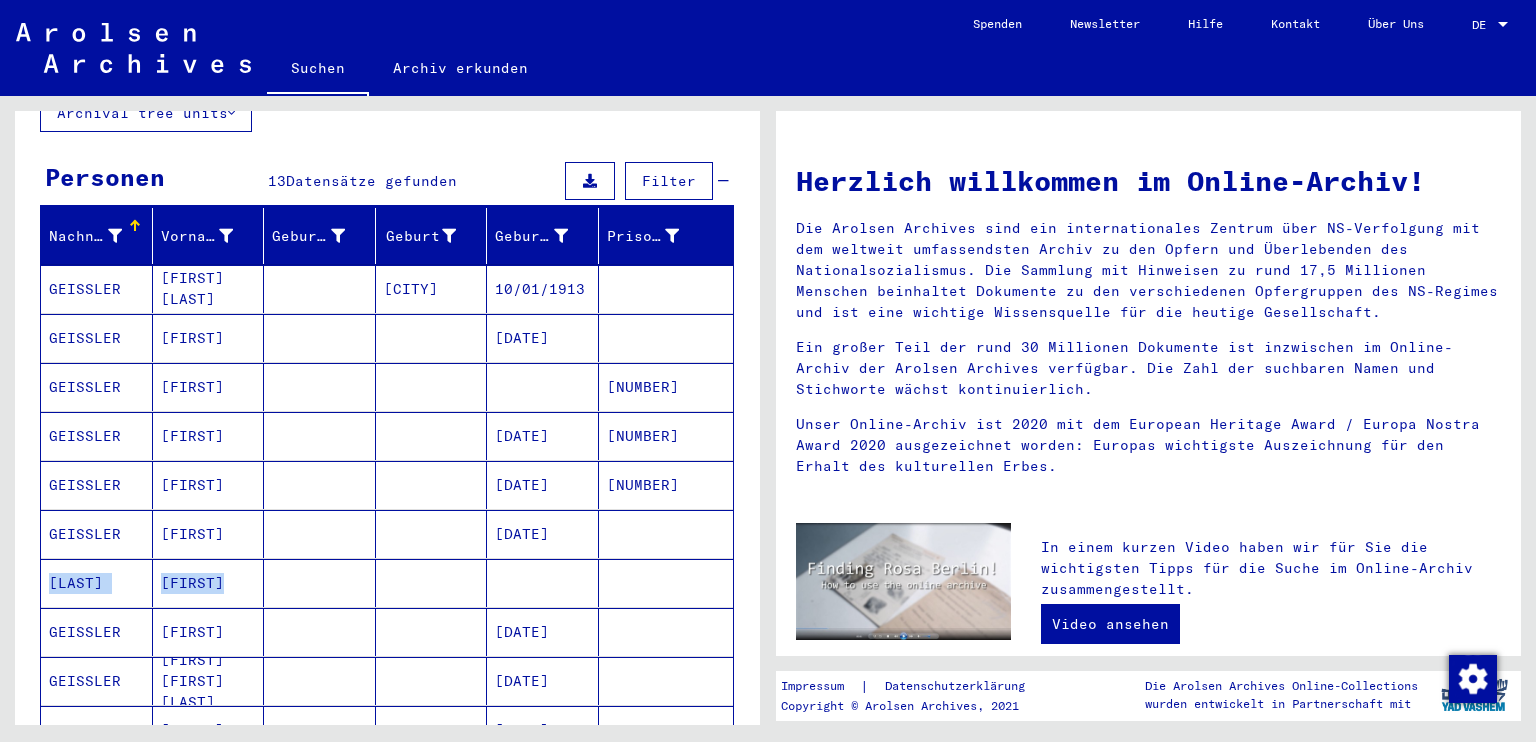 drag, startPoint x: 760, startPoint y: 529, endPoint x: 762, endPoint y: 542, distance: 13.152946 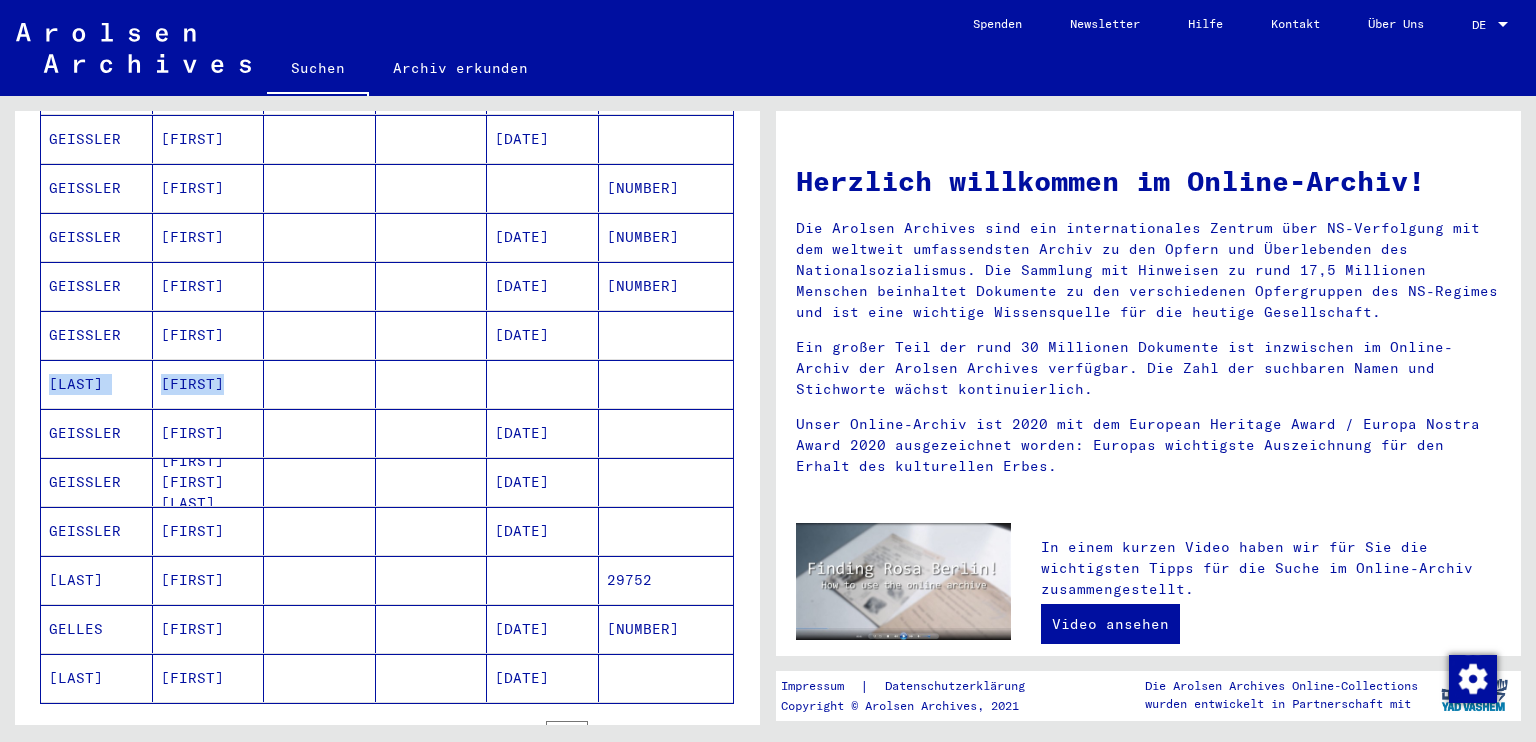 scroll, scrollTop: 363, scrollLeft: 0, axis: vertical 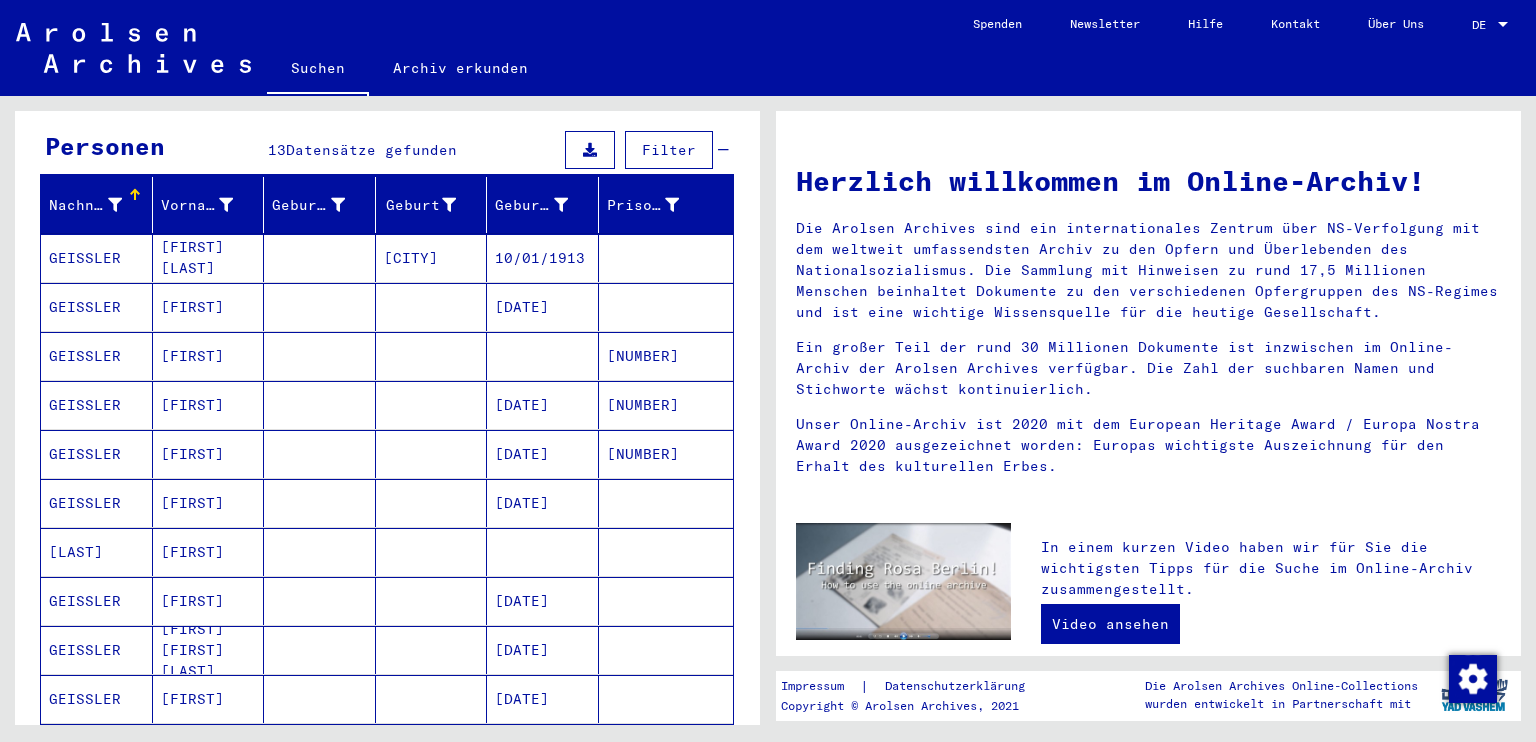 click on "[DATE]" at bounding box center [543, 454] 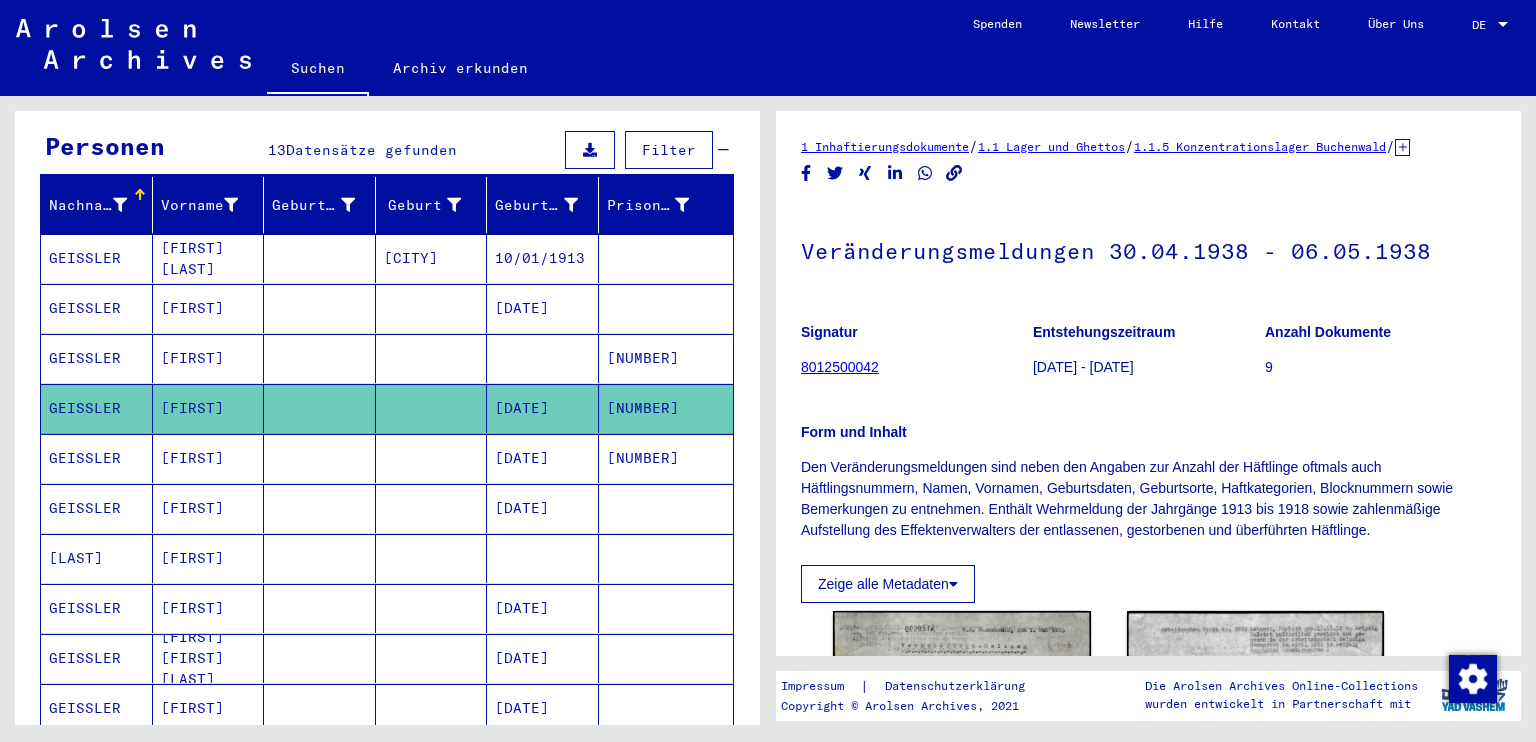 scroll, scrollTop: 0, scrollLeft: 0, axis: both 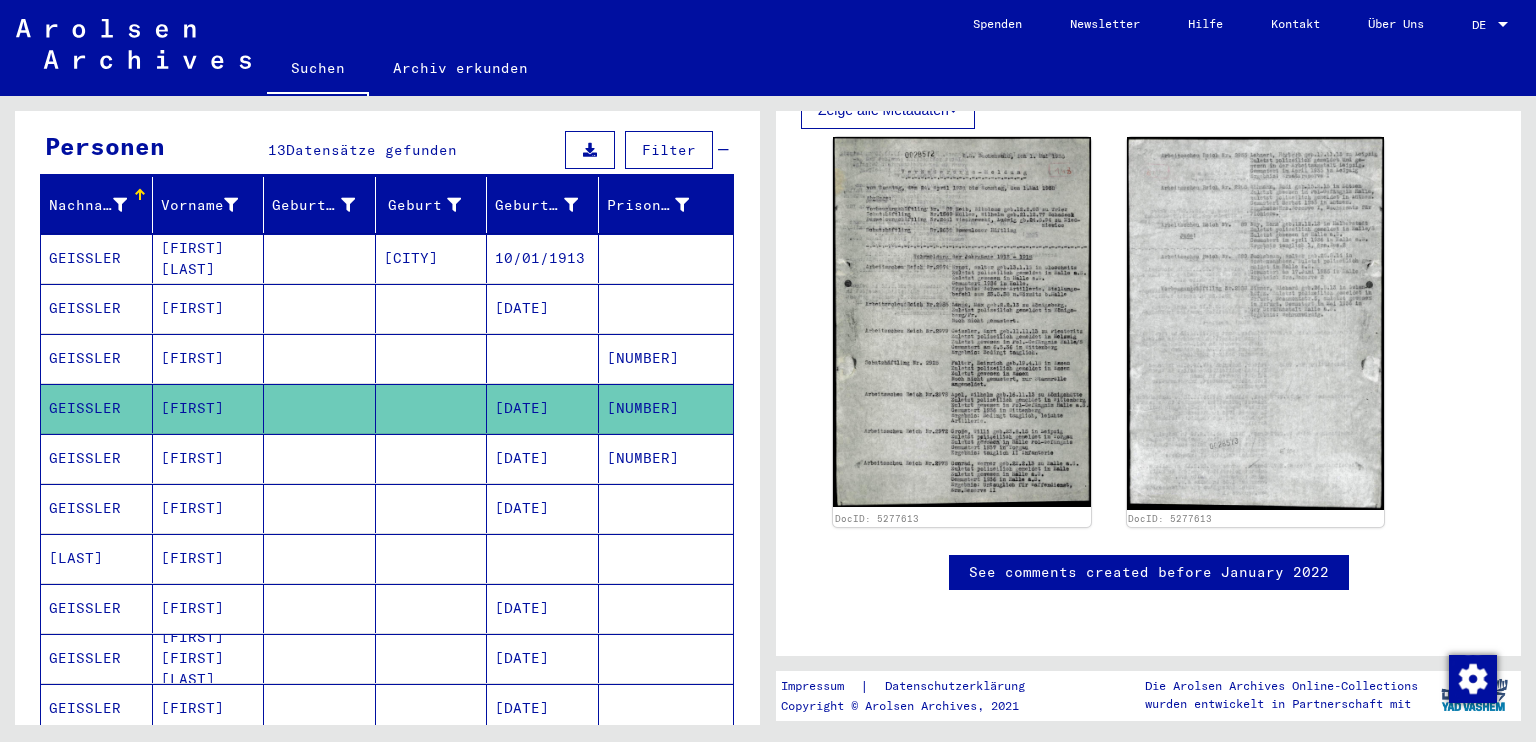click on "[NUMBER]" at bounding box center [666, 508] 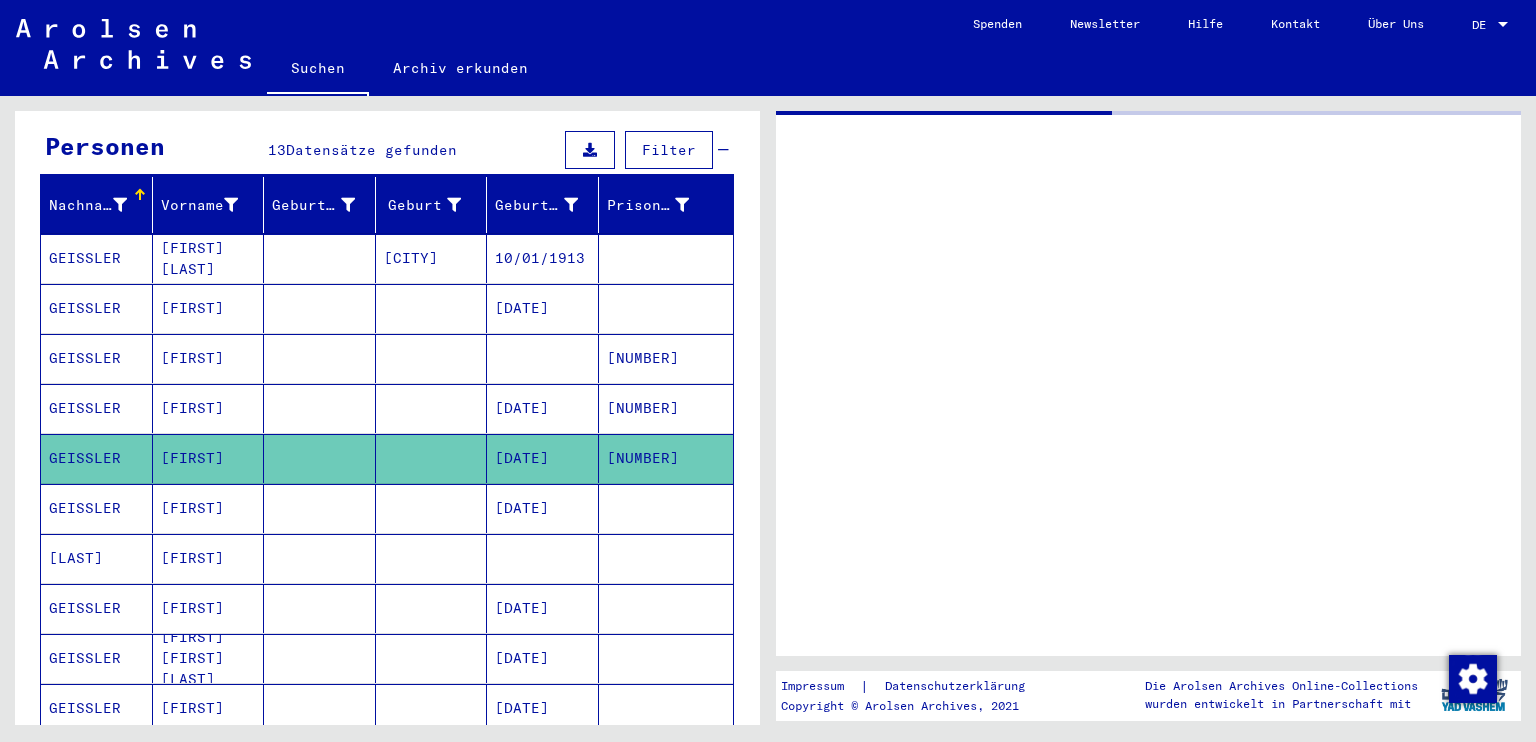 scroll, scrollTop: 0, scrollLeft: 0, axis: both 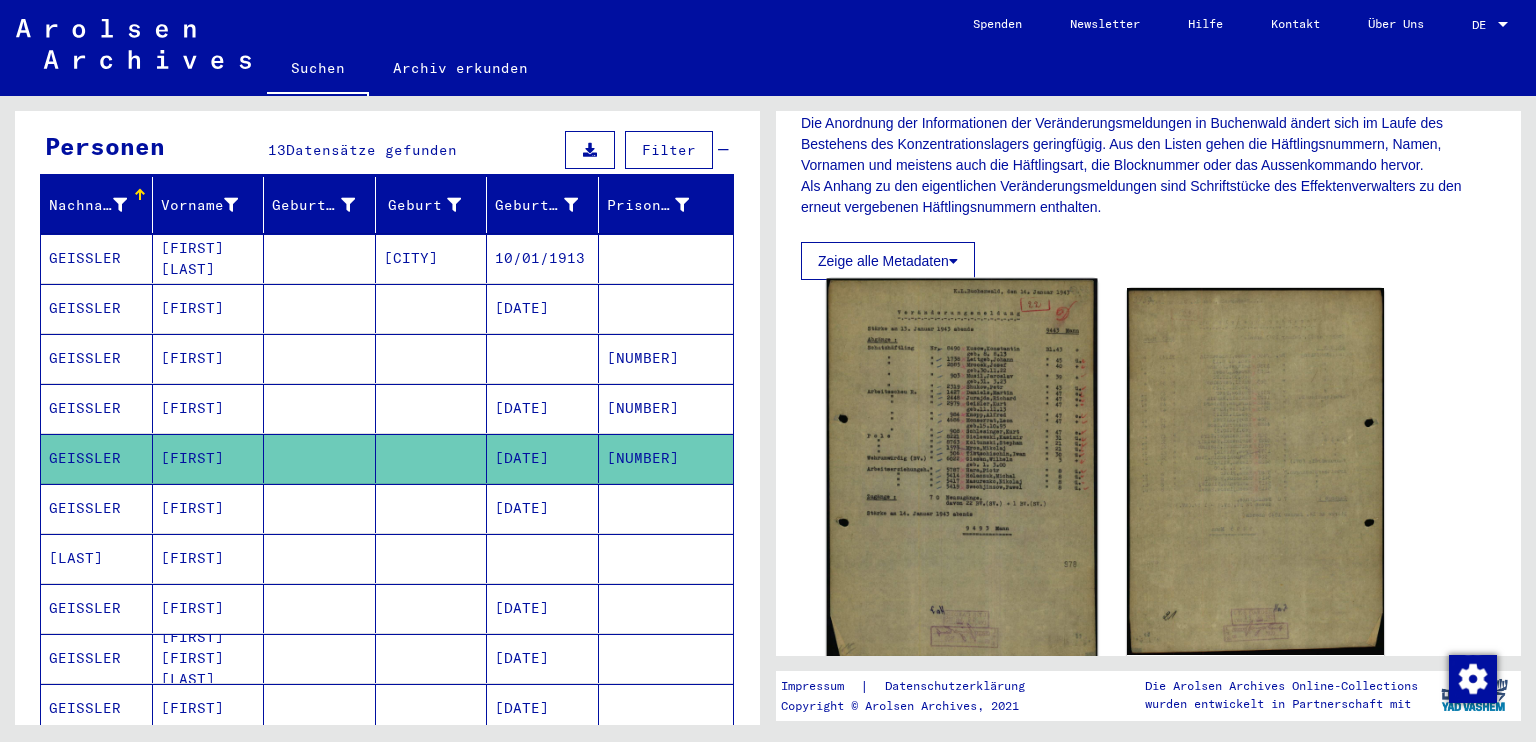 click 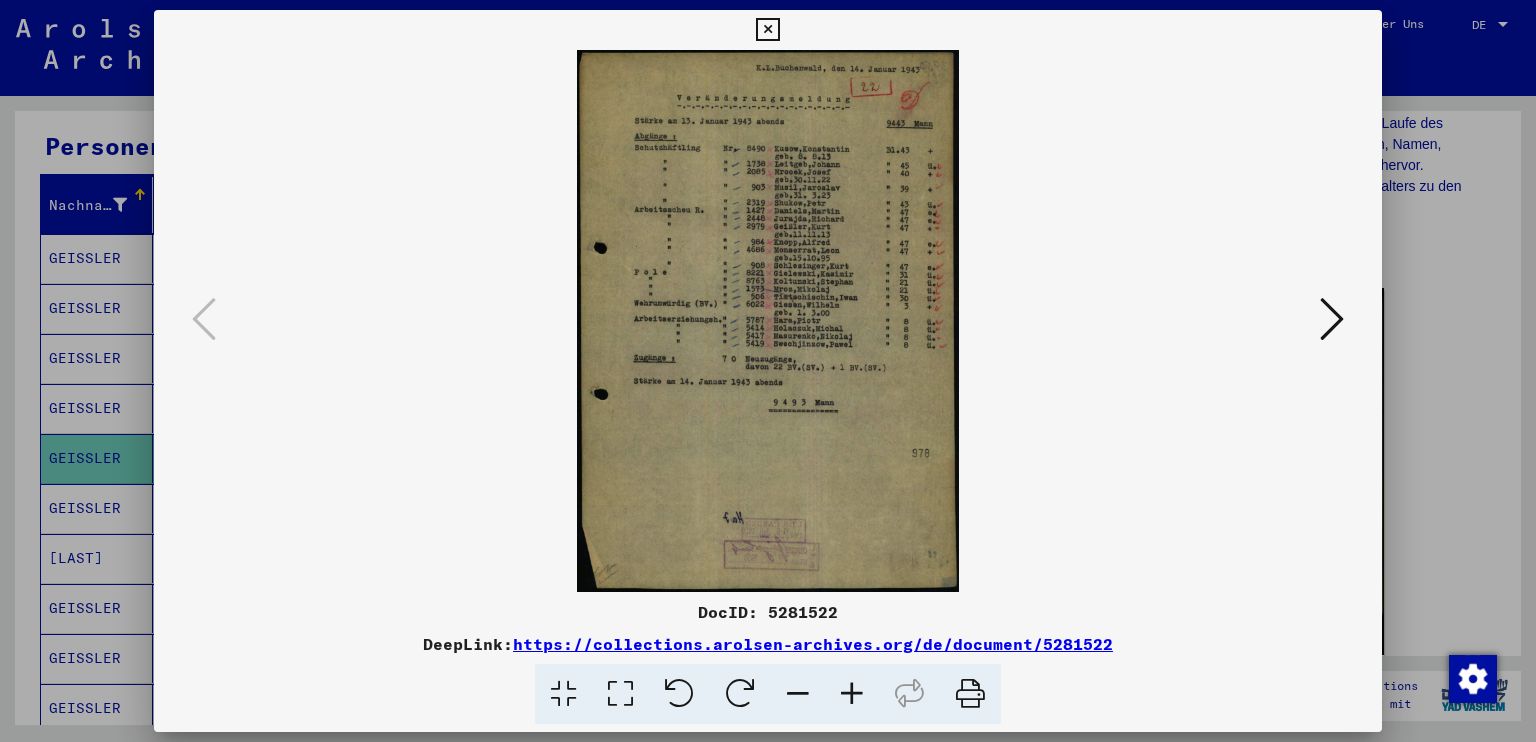 click at bounding box center [768, 321] 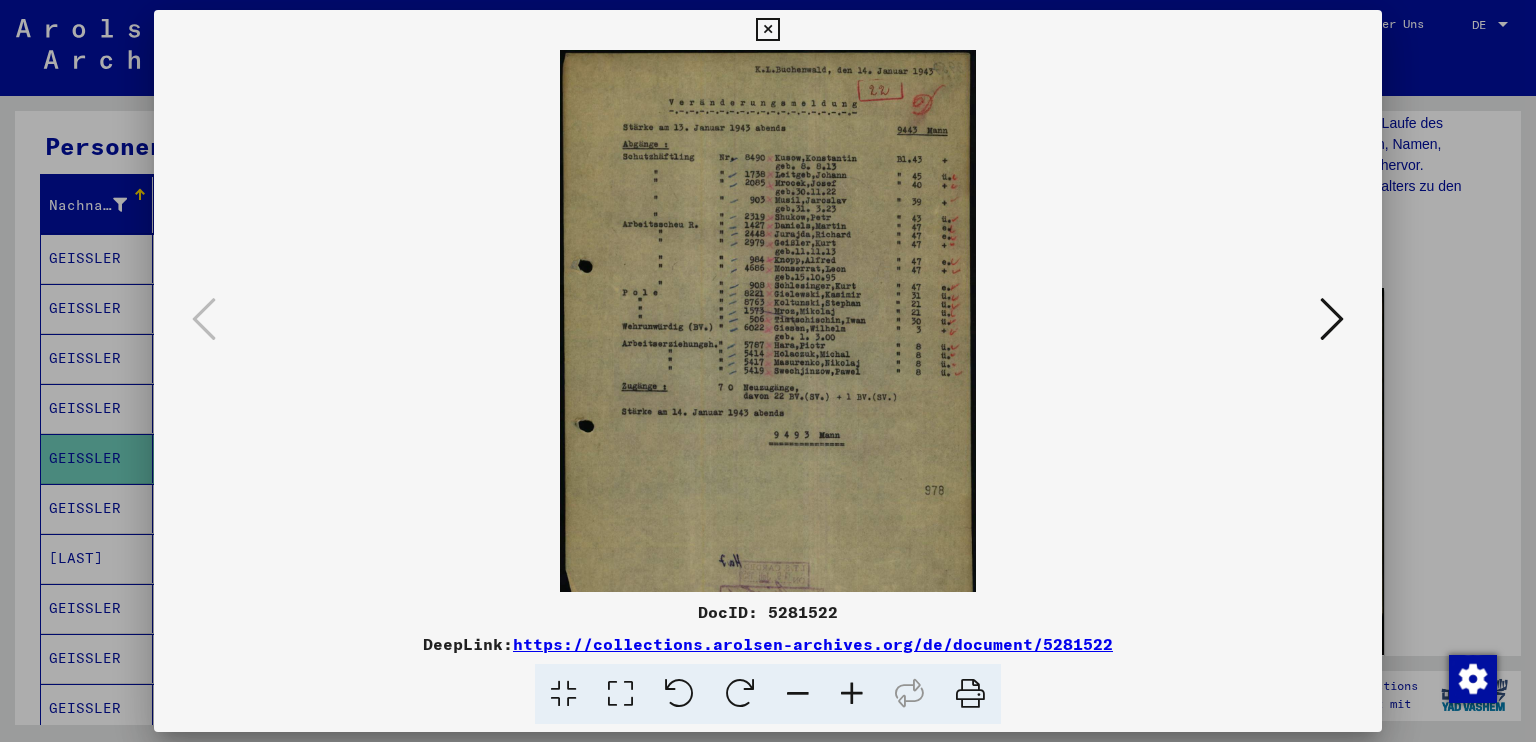 click at bounding box center (852, 694) 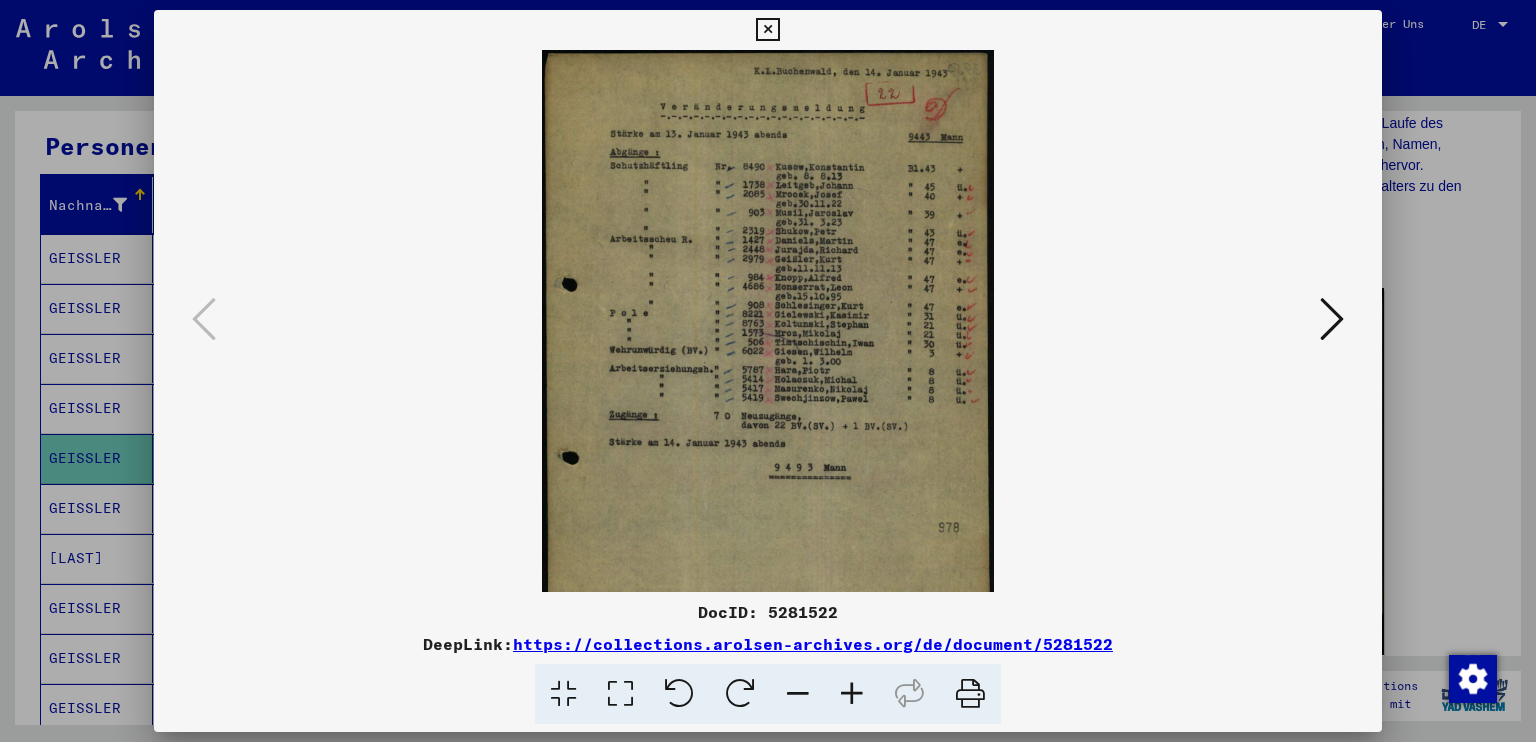 click at bounding box center [852, 694] 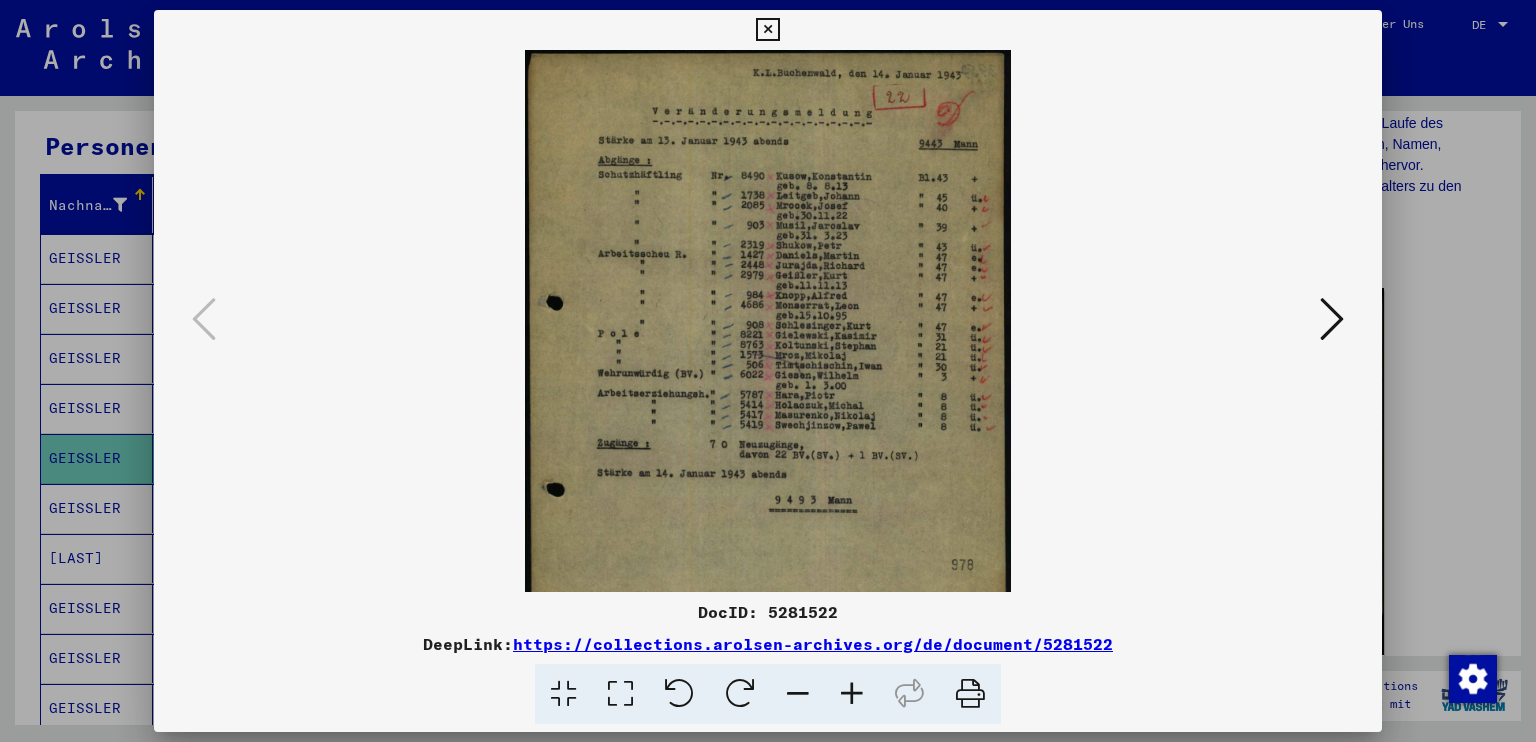 click at bounding box center (852, 694) 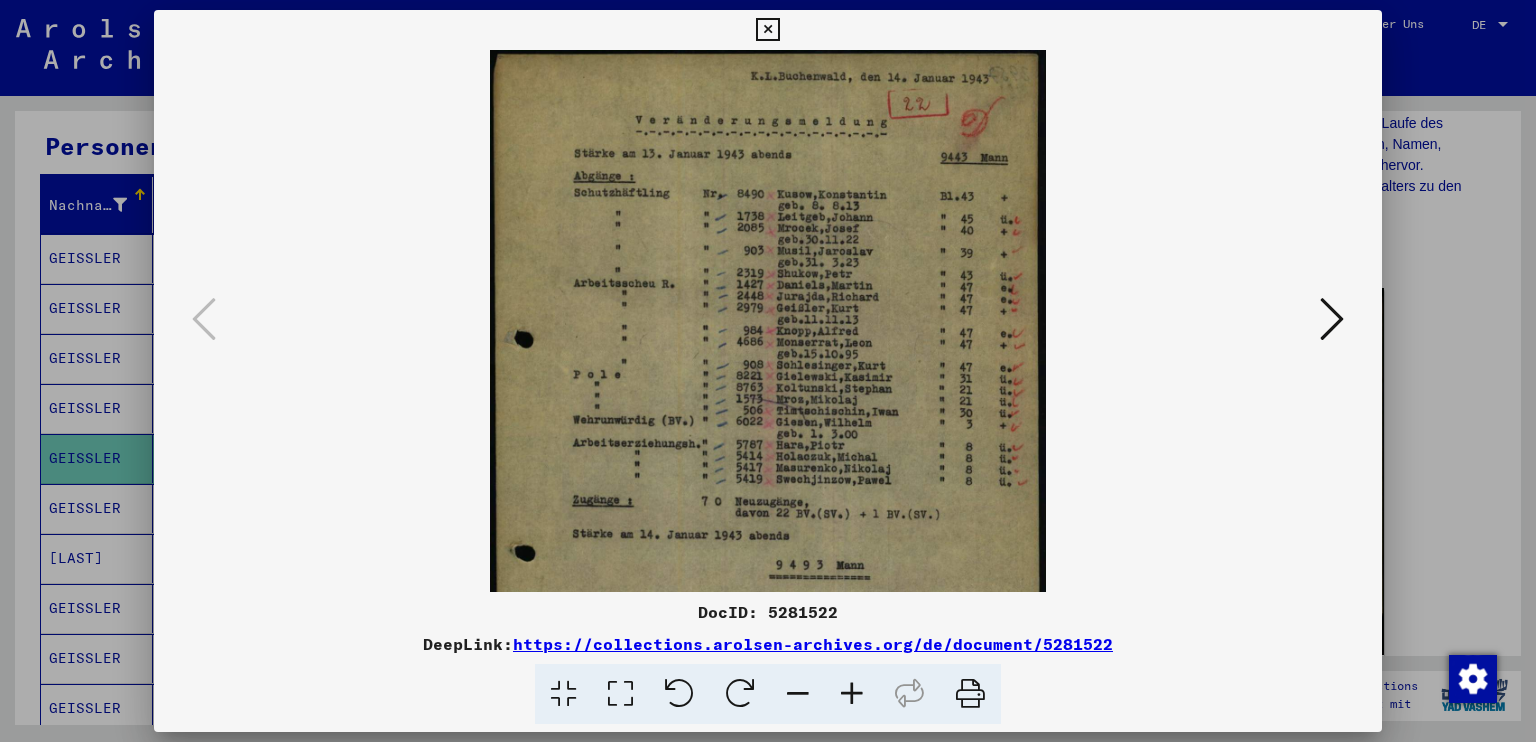 click at bounding box center [852, 694] 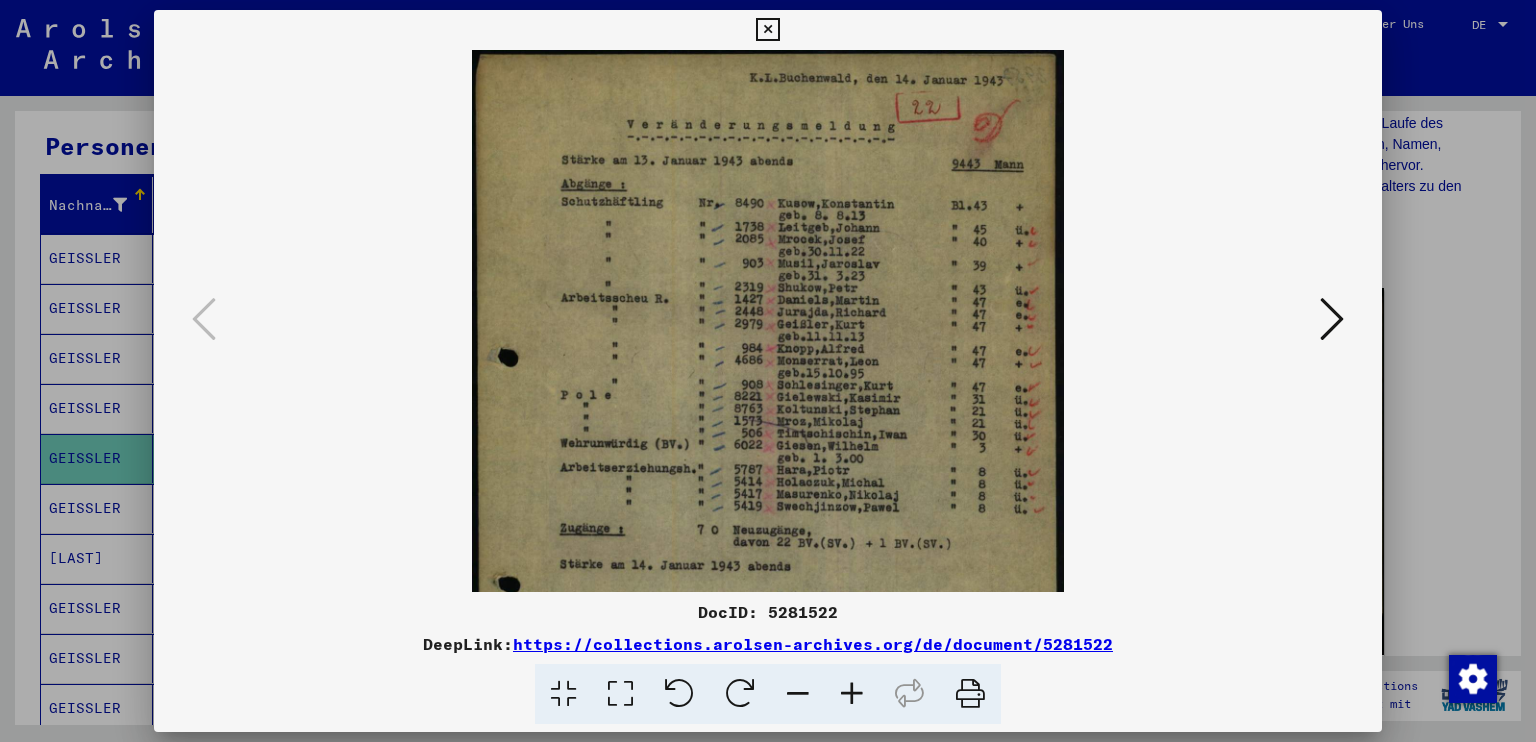 click at bounding box center (852, 694) 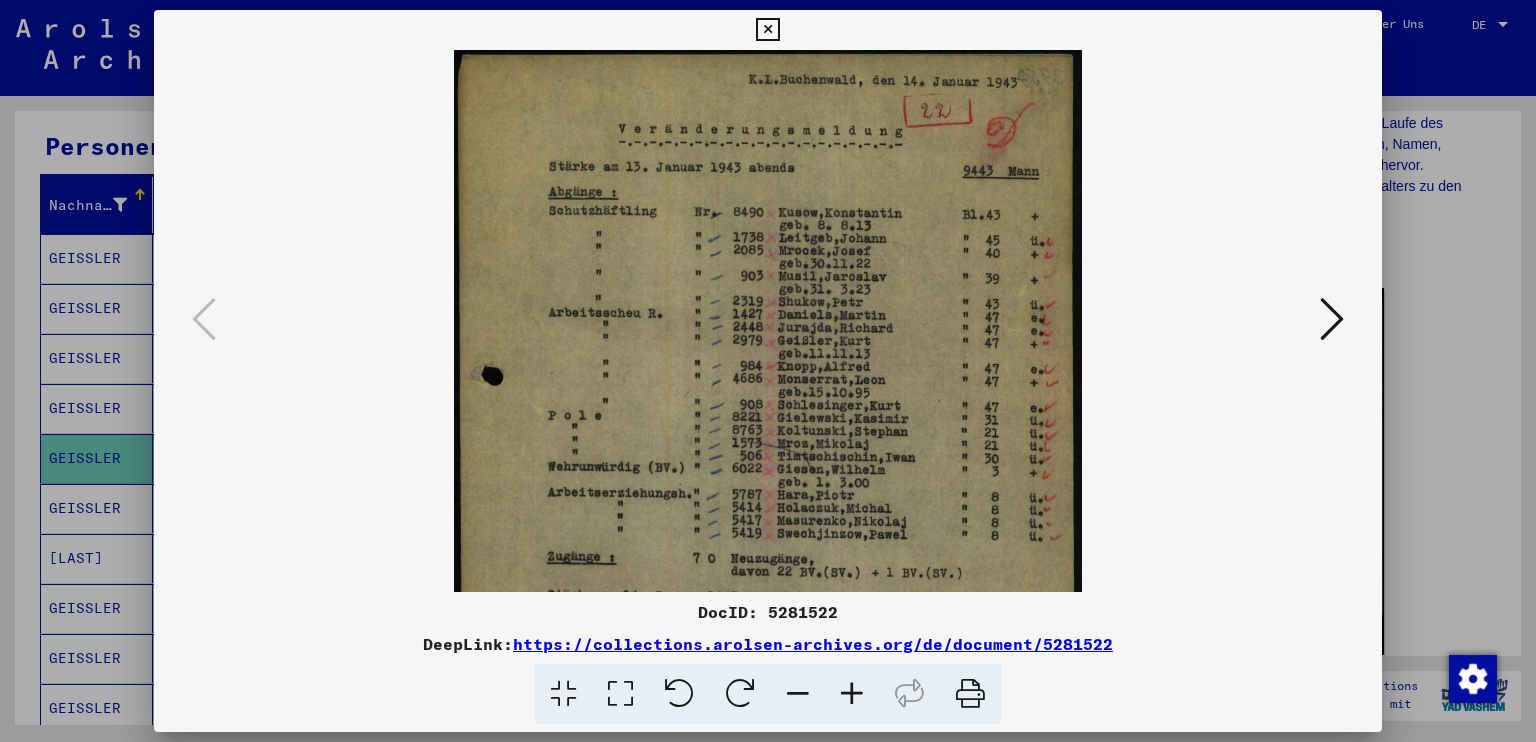 click at bounding box center (852, 694) 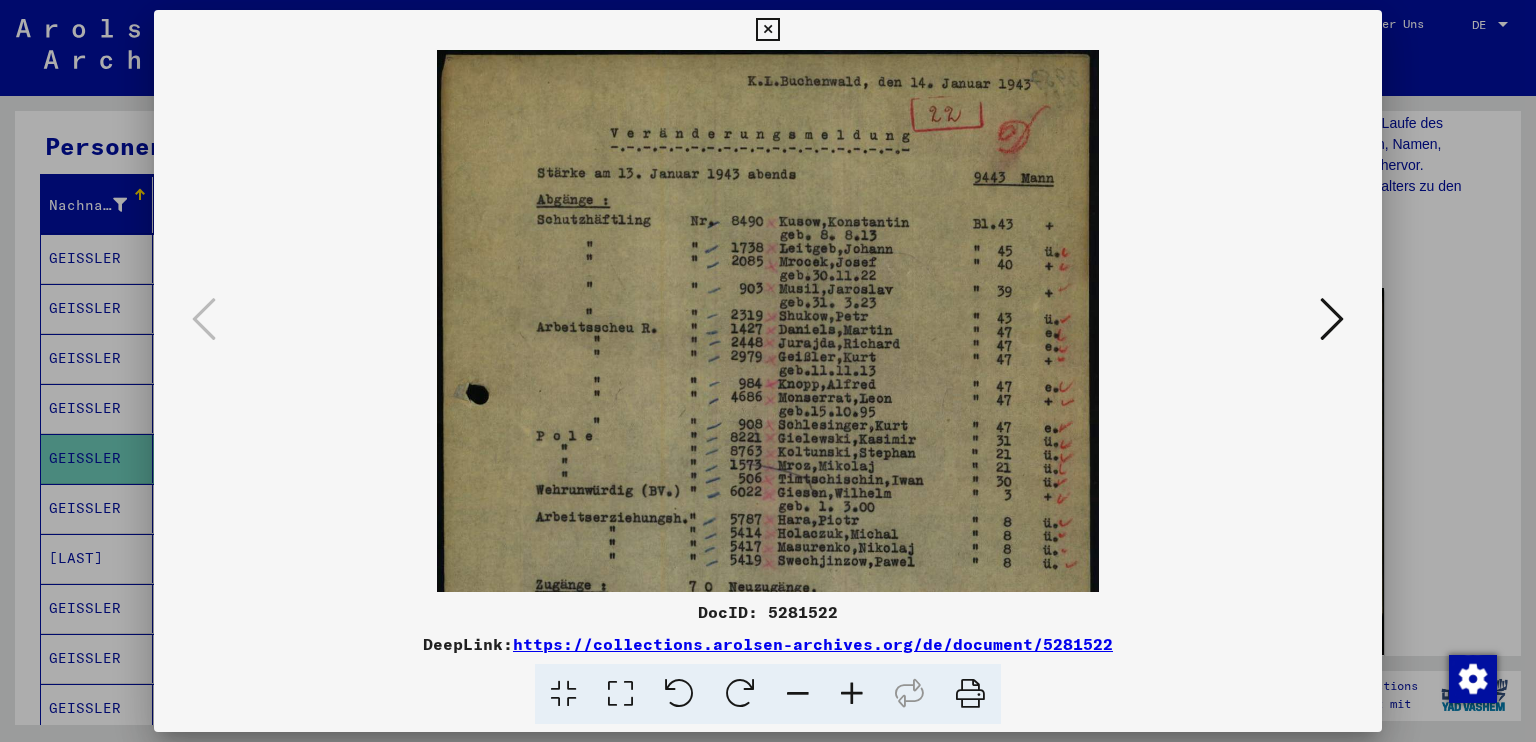 click at bounding box center [852, 694] 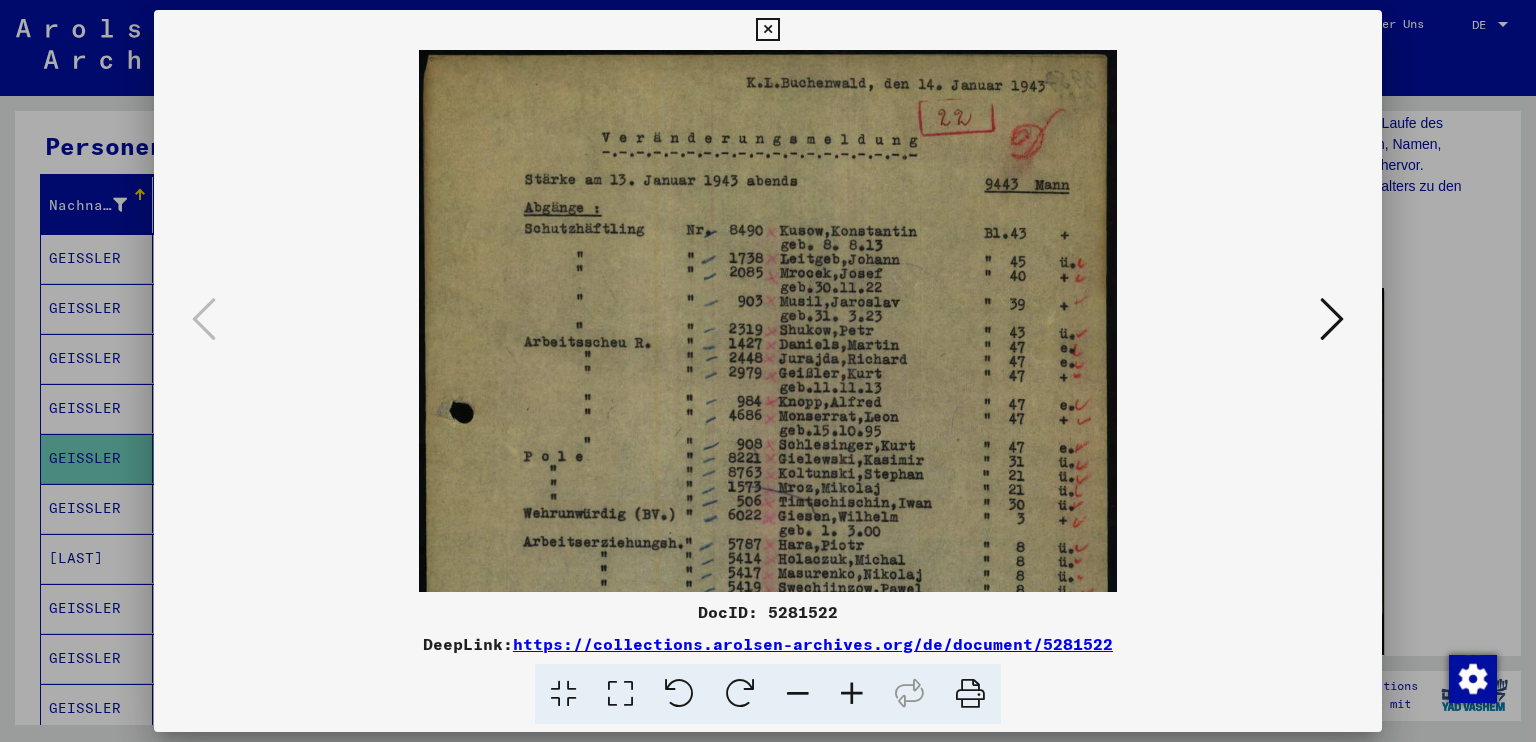 click at bounding box center (852, 694) 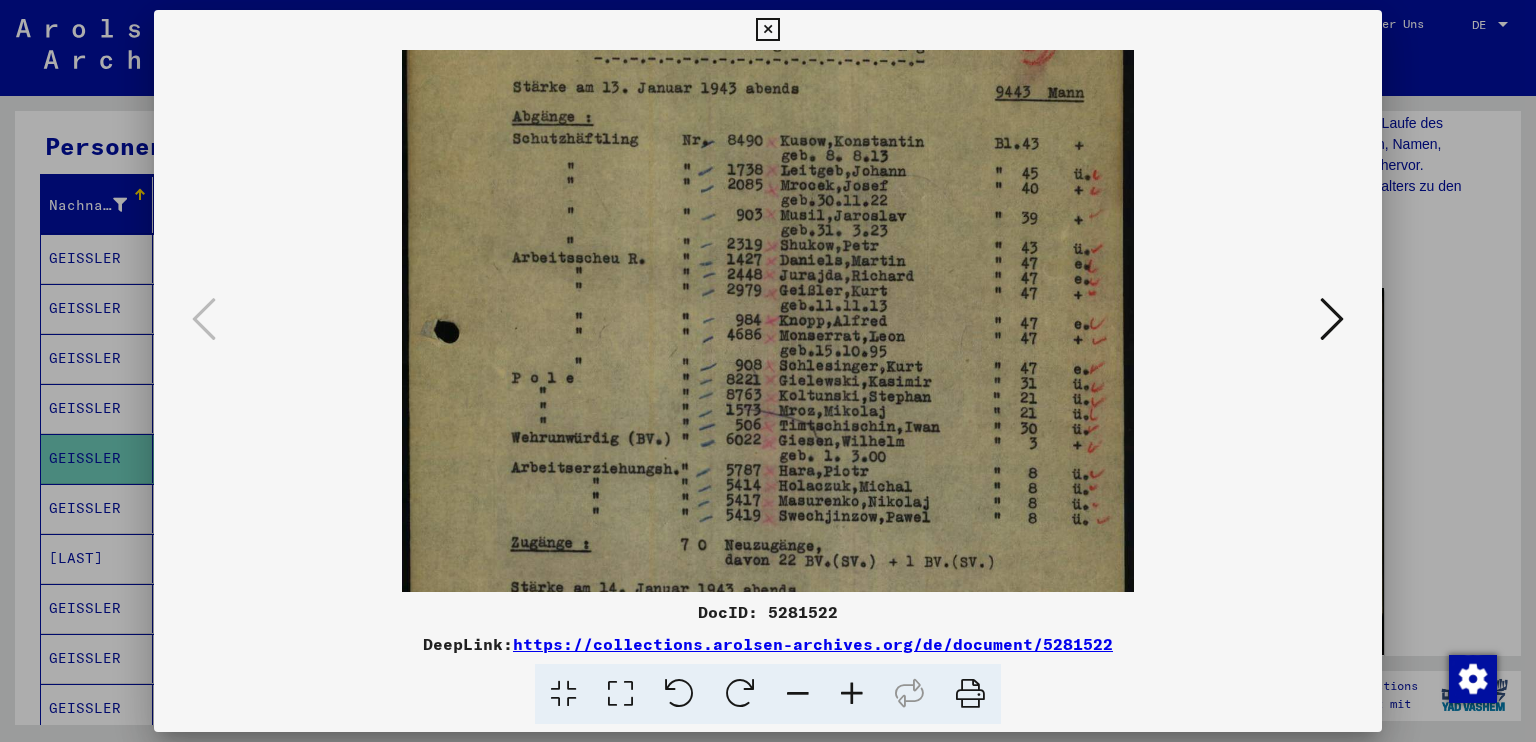 scroll, scrollTop: 100, scrollLeft: 0, axis: vertical 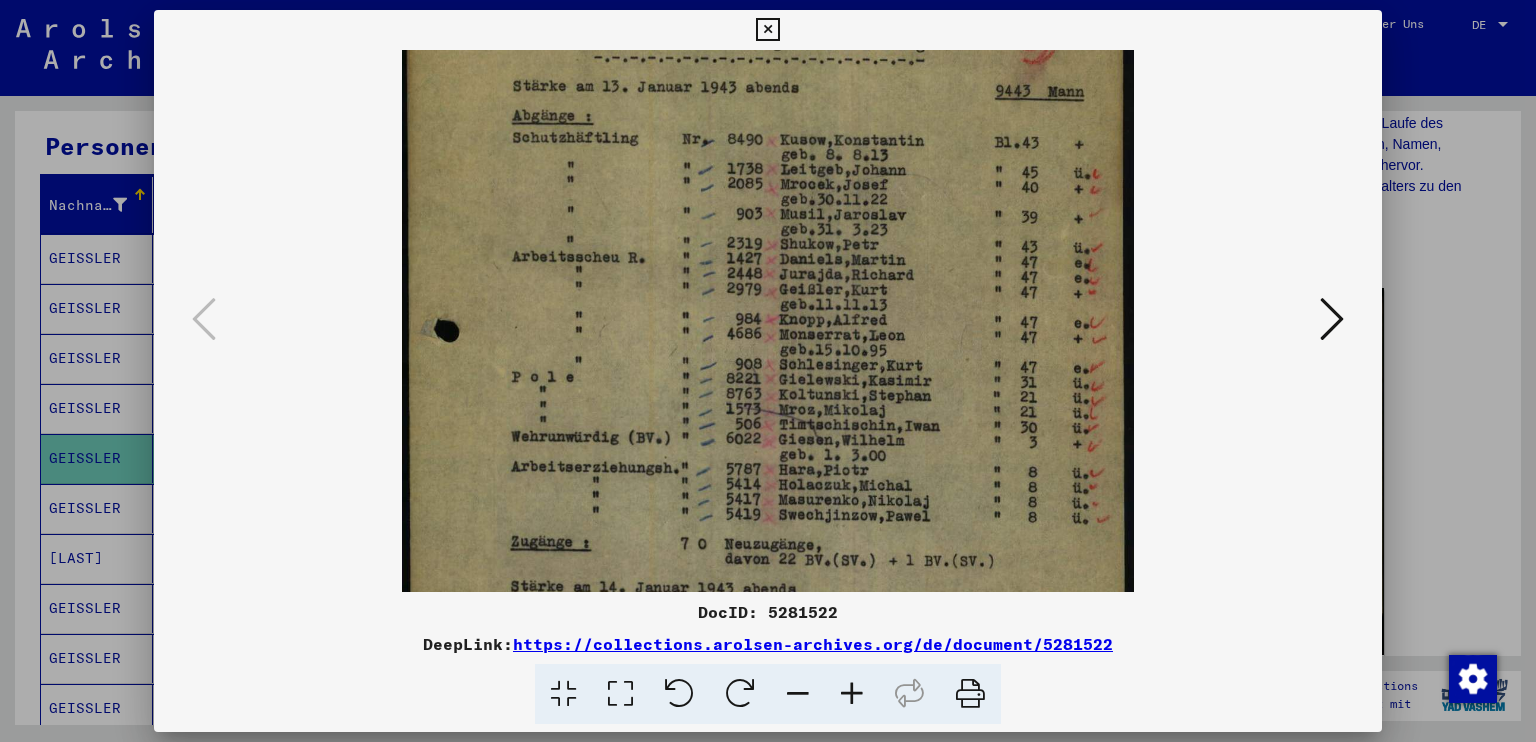 drag, startPoint x: 832, startPoint y: 545, endPoint x: 828, endPoint y: 443, distance: 102.0784 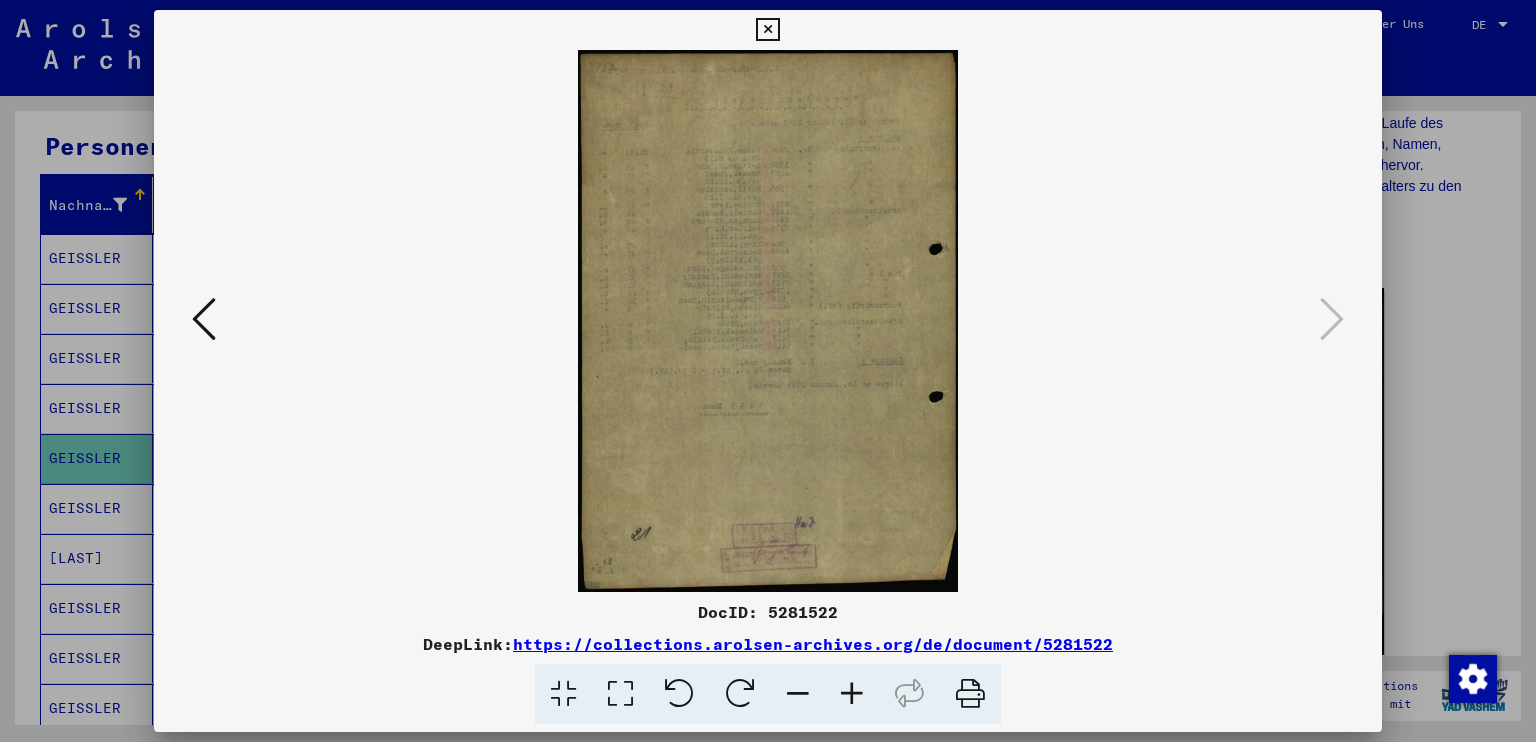 click at bounding box center (768, 321) 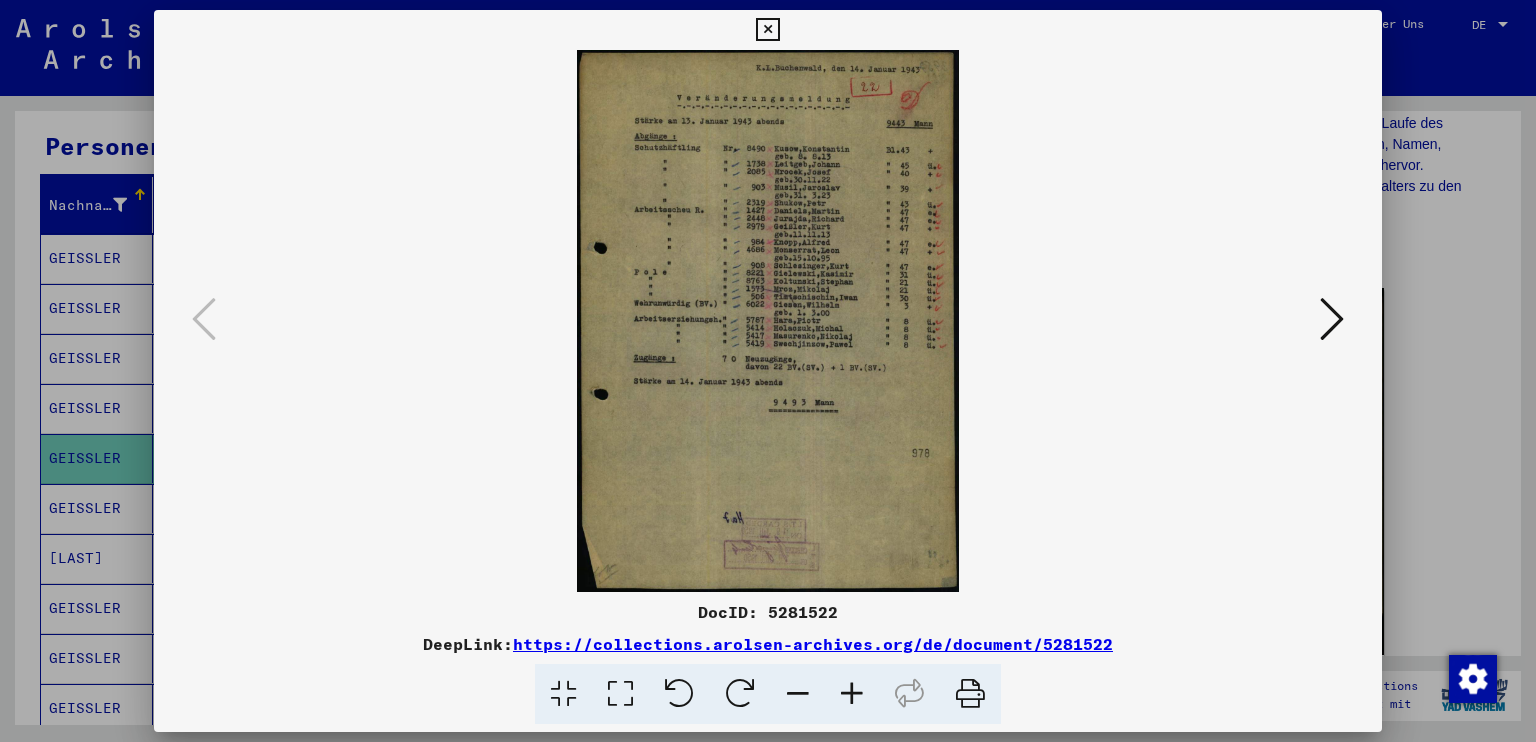 click at bounding box center [767, 30] 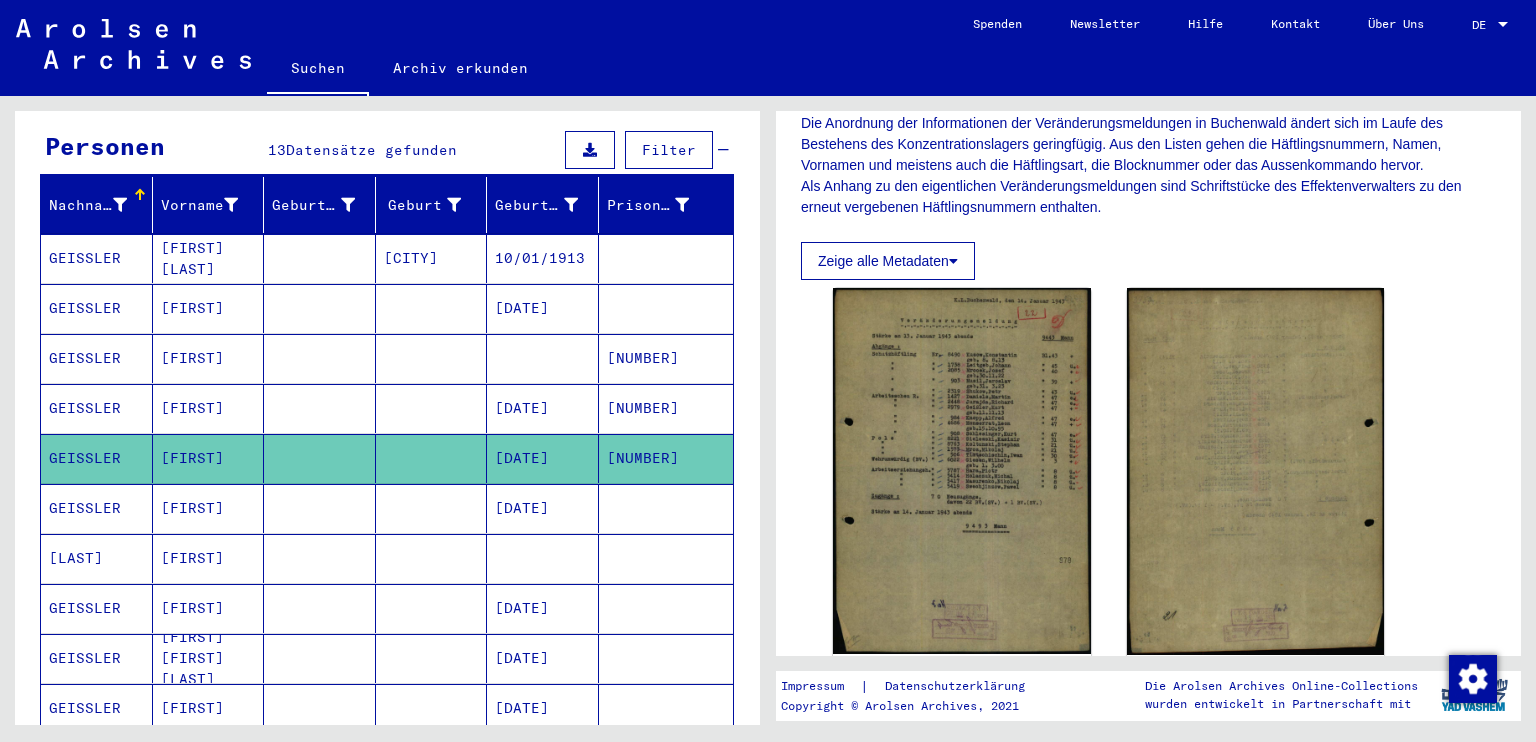 click on "[DATE]" at bounding box center (543, 458) 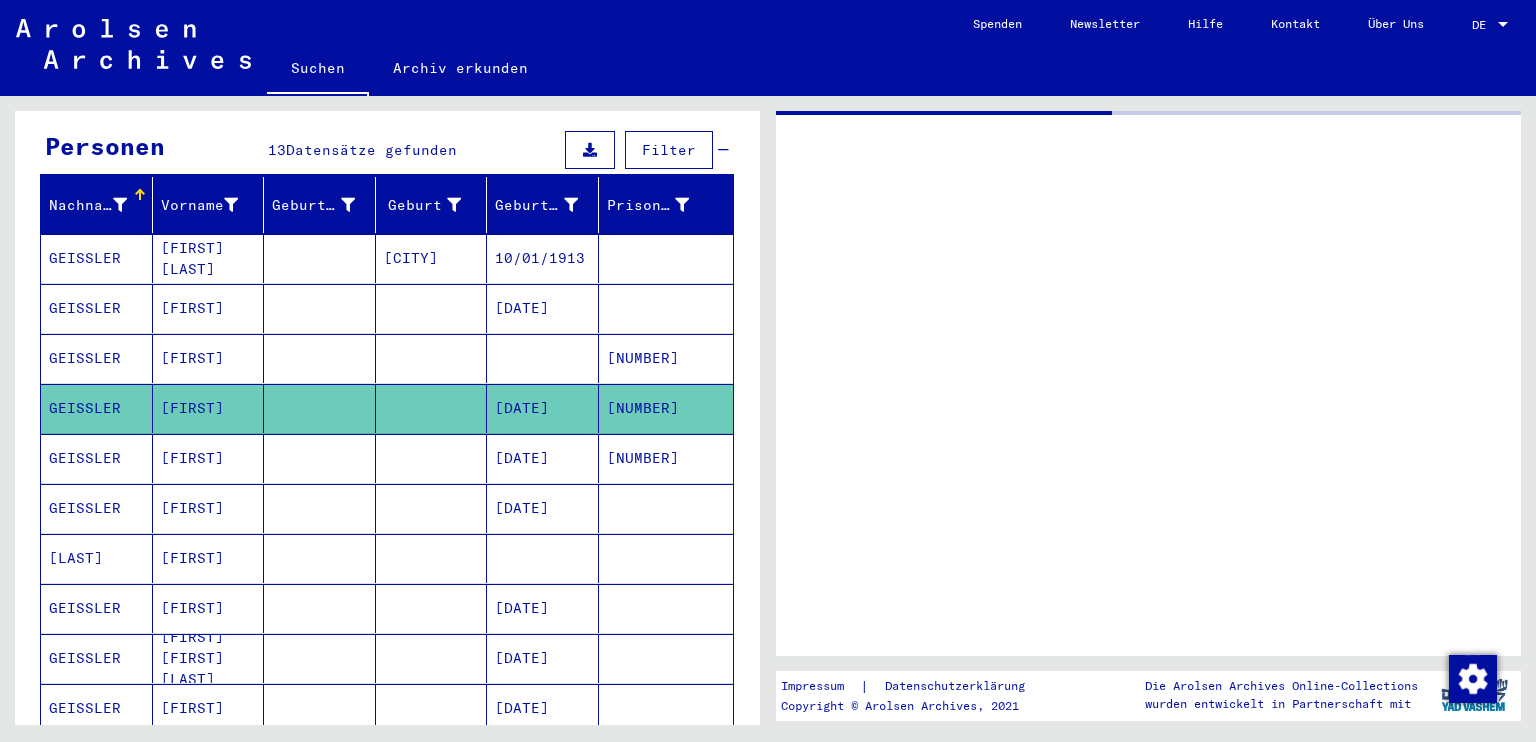 scroll, scrollTop: 0, scrollLeft: 0, axis: both 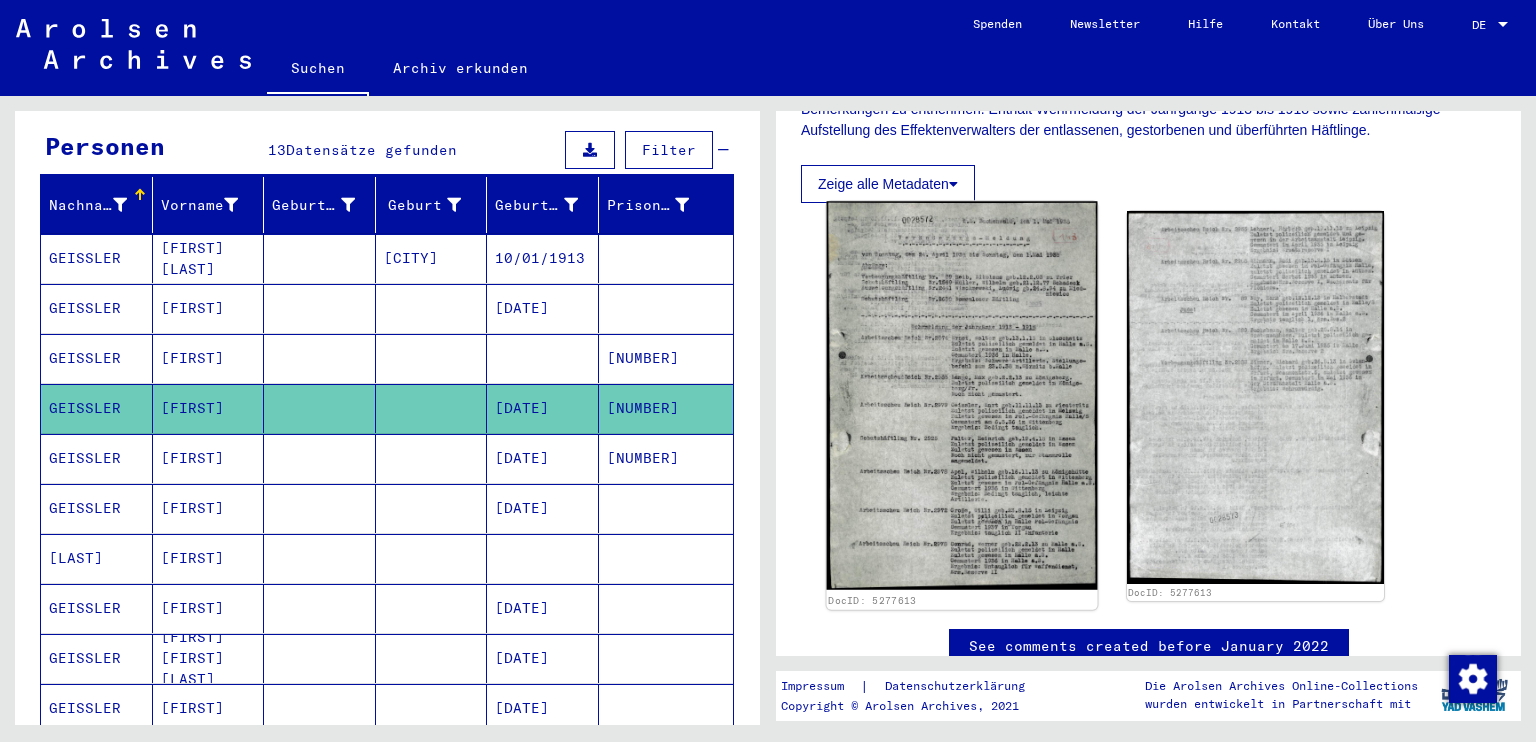 click 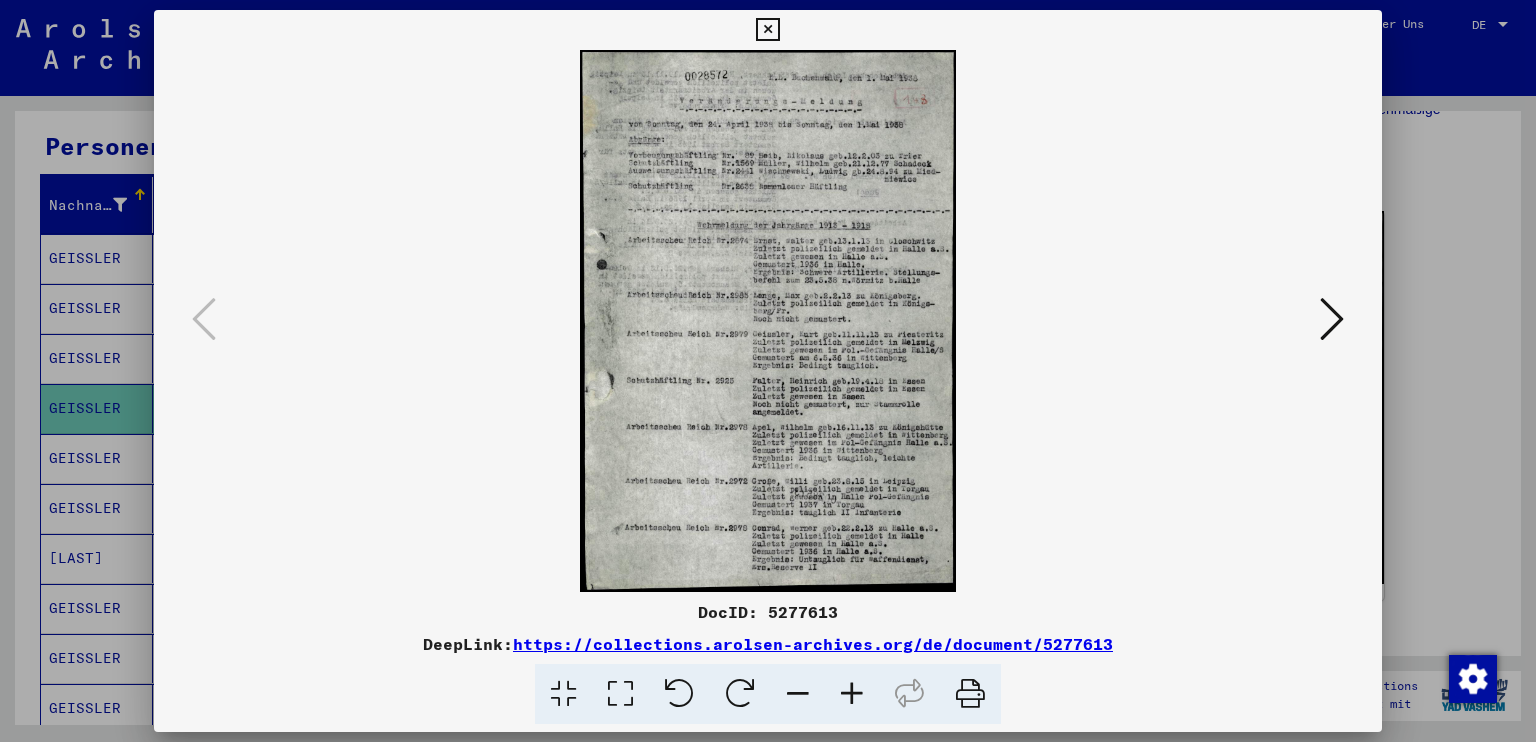 click at bounding box center (852, 694) 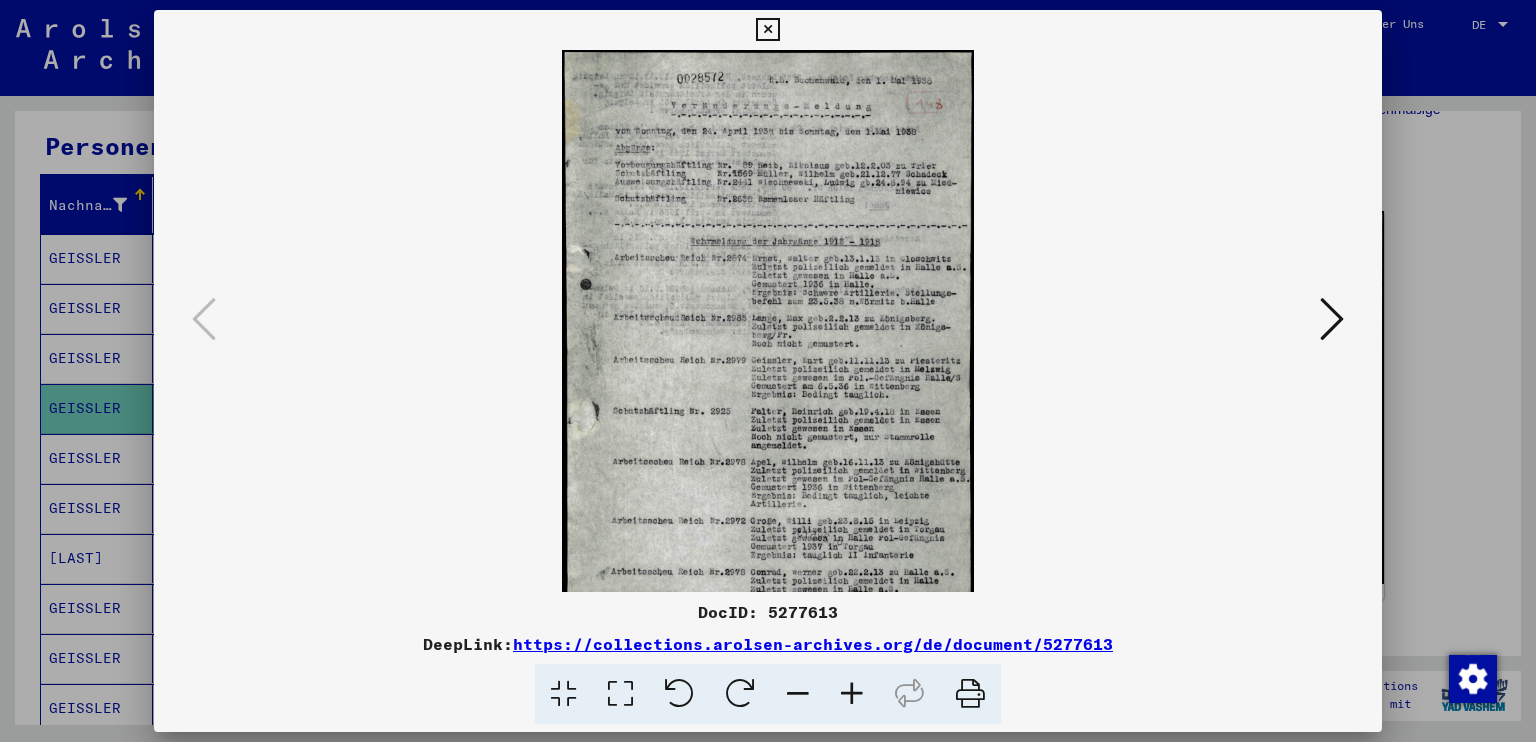 click at bounding box center [852, 694] 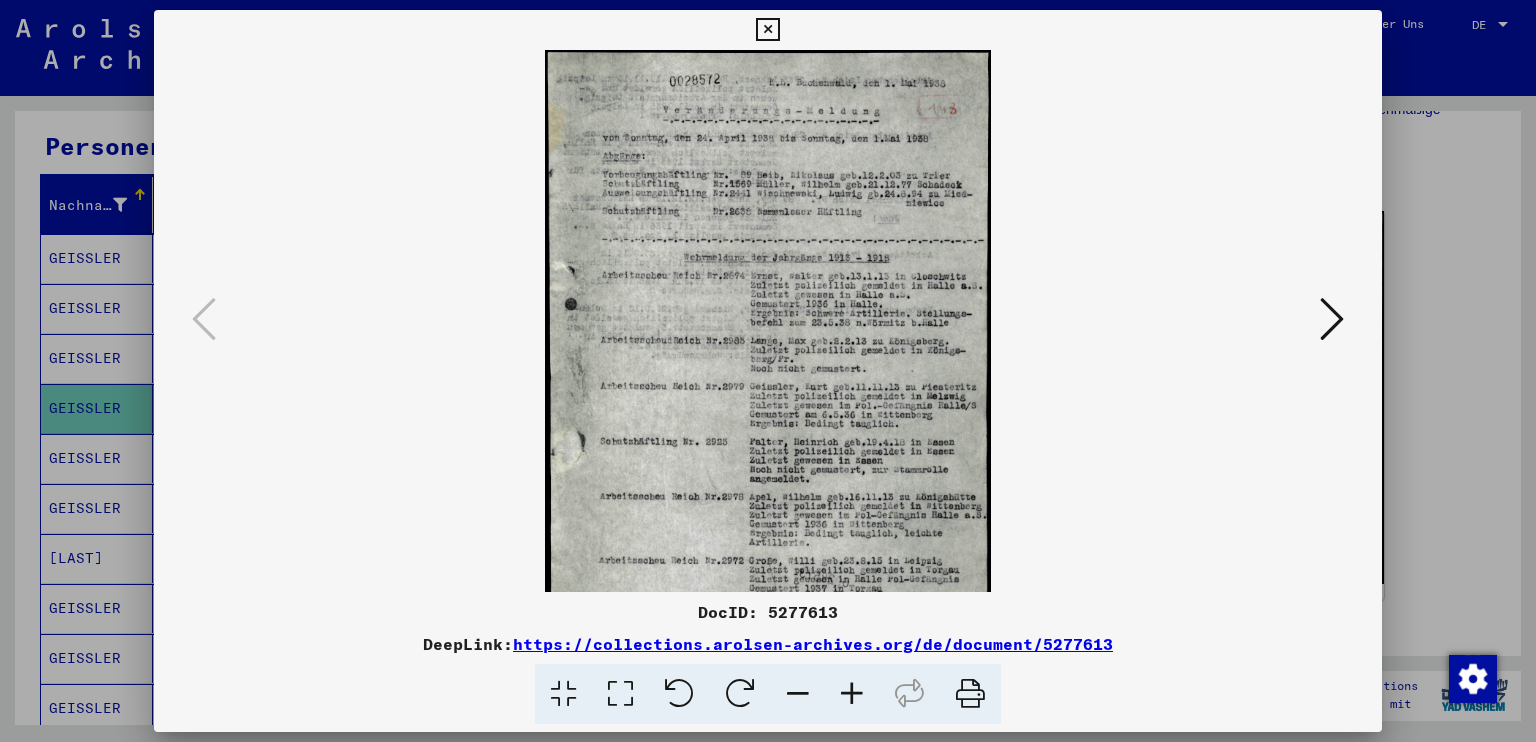 click at bounding box center (852, 694) 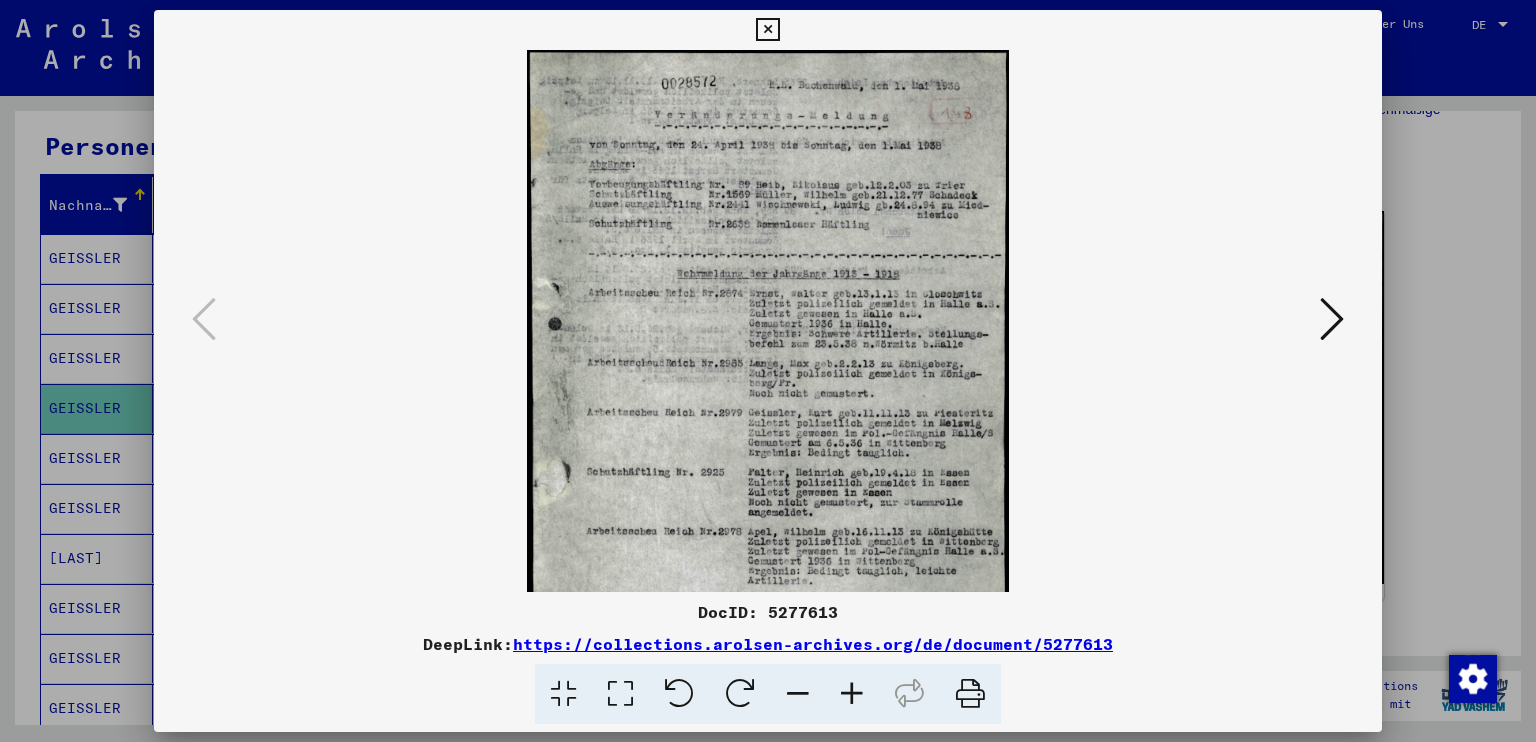 click at bounding box center [852, 694] 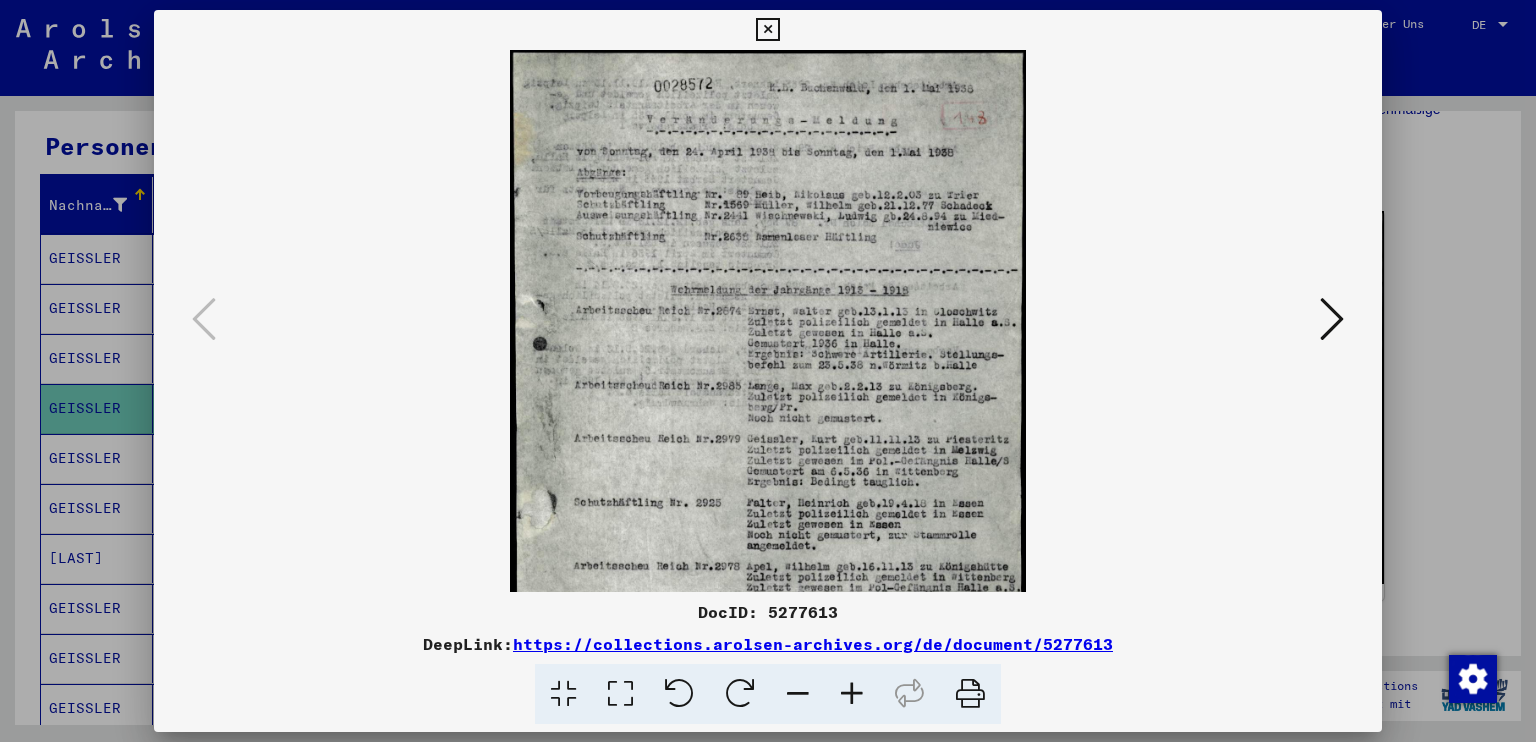 click at bounding box center [852, 694] 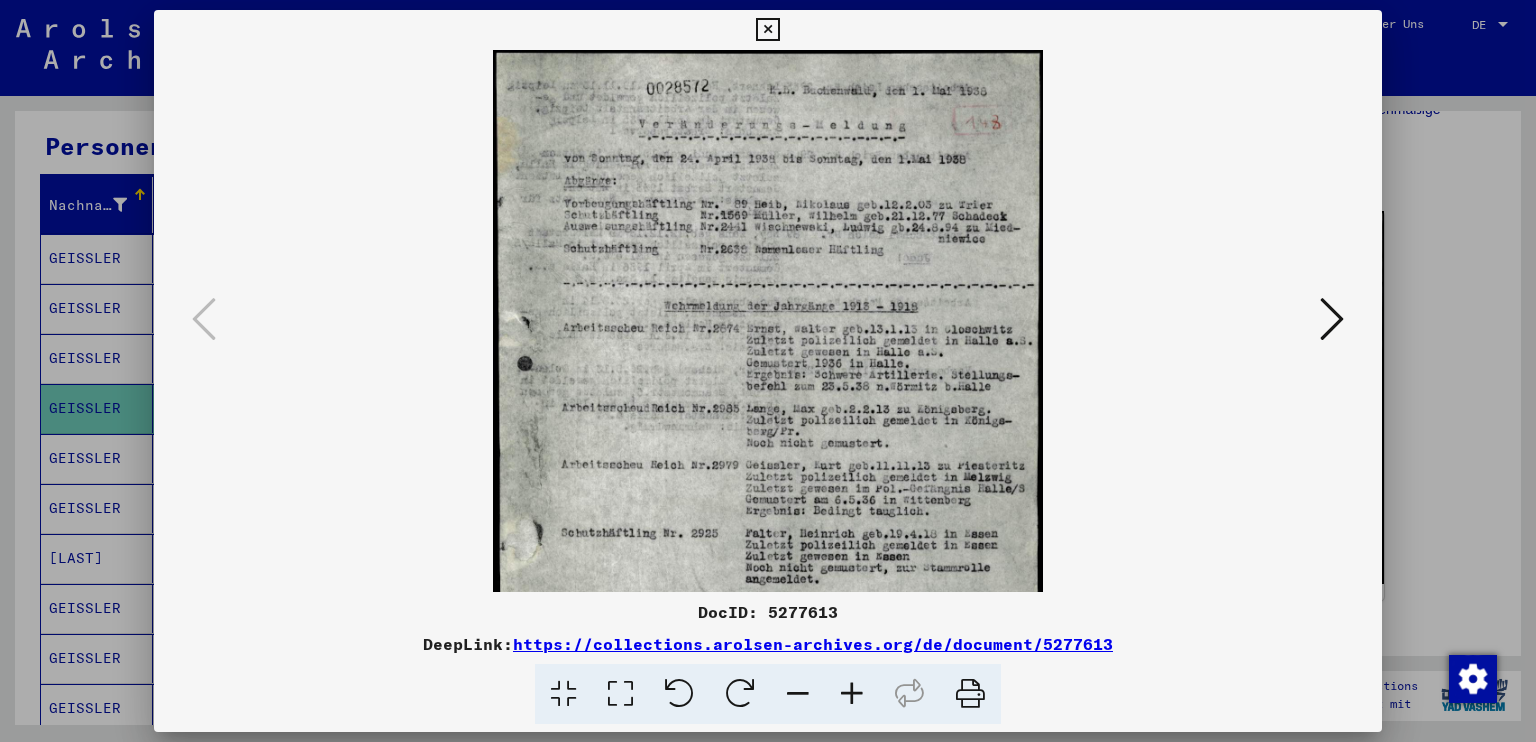 click at bounding box center [852, 694] 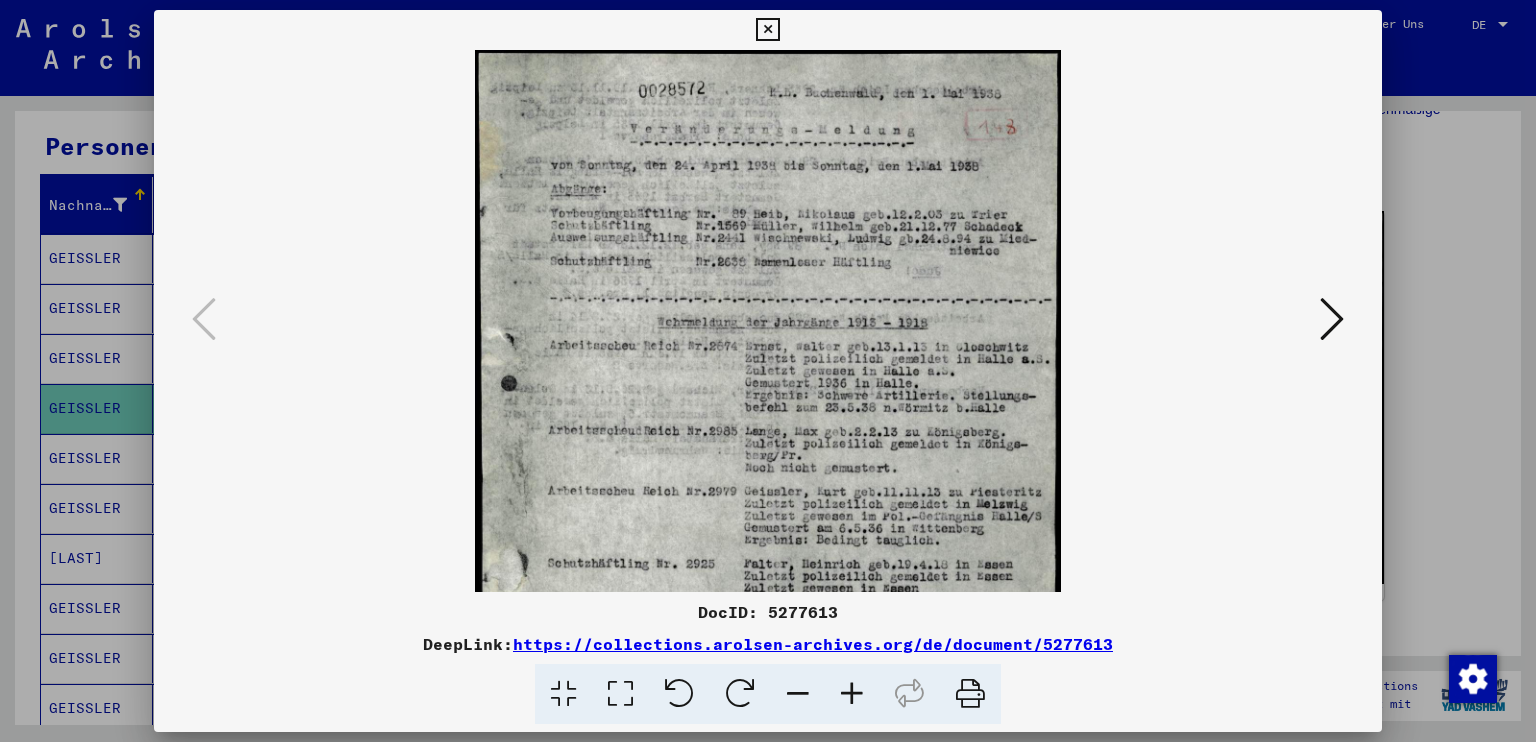 click at bounding box center [852, 694] 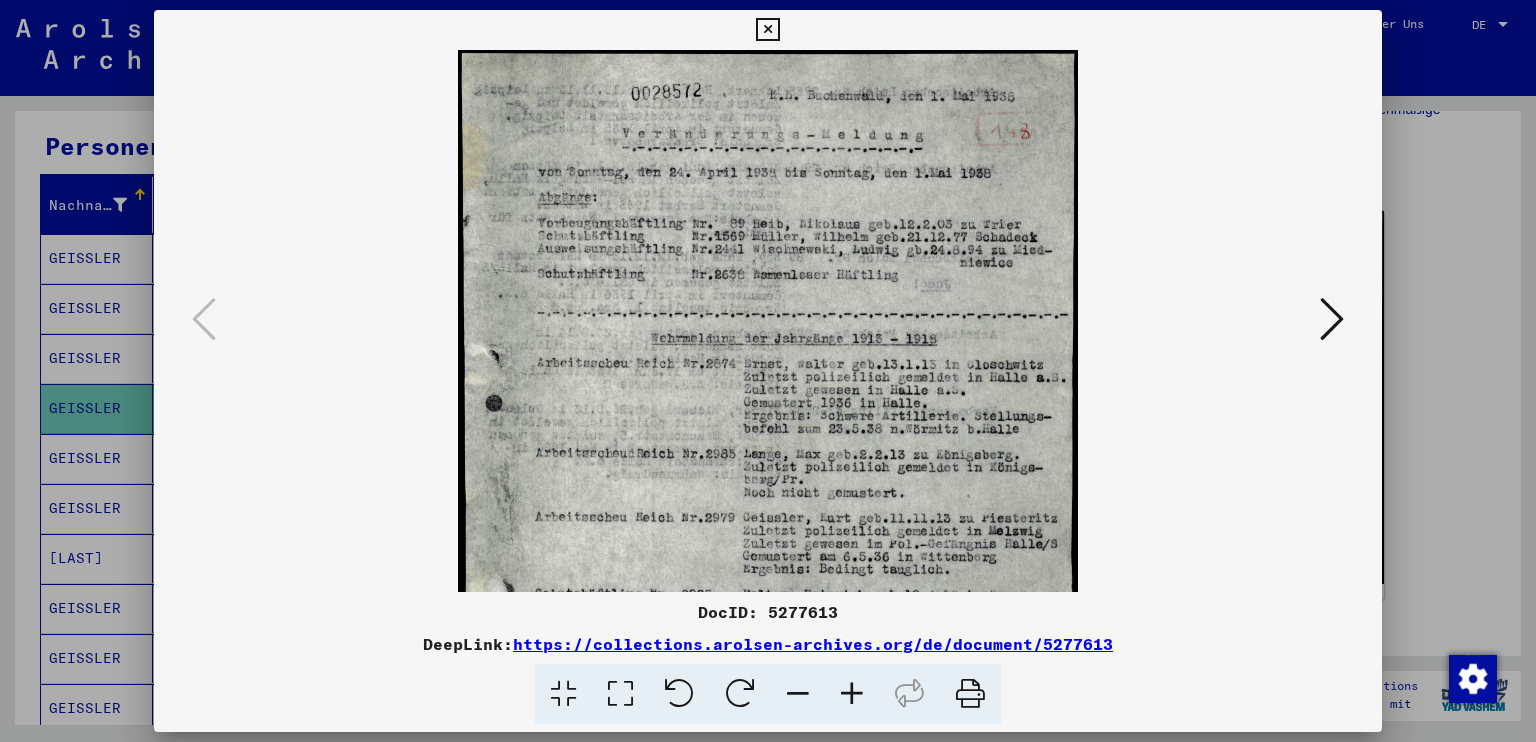 click at bounding box center [852, 694] 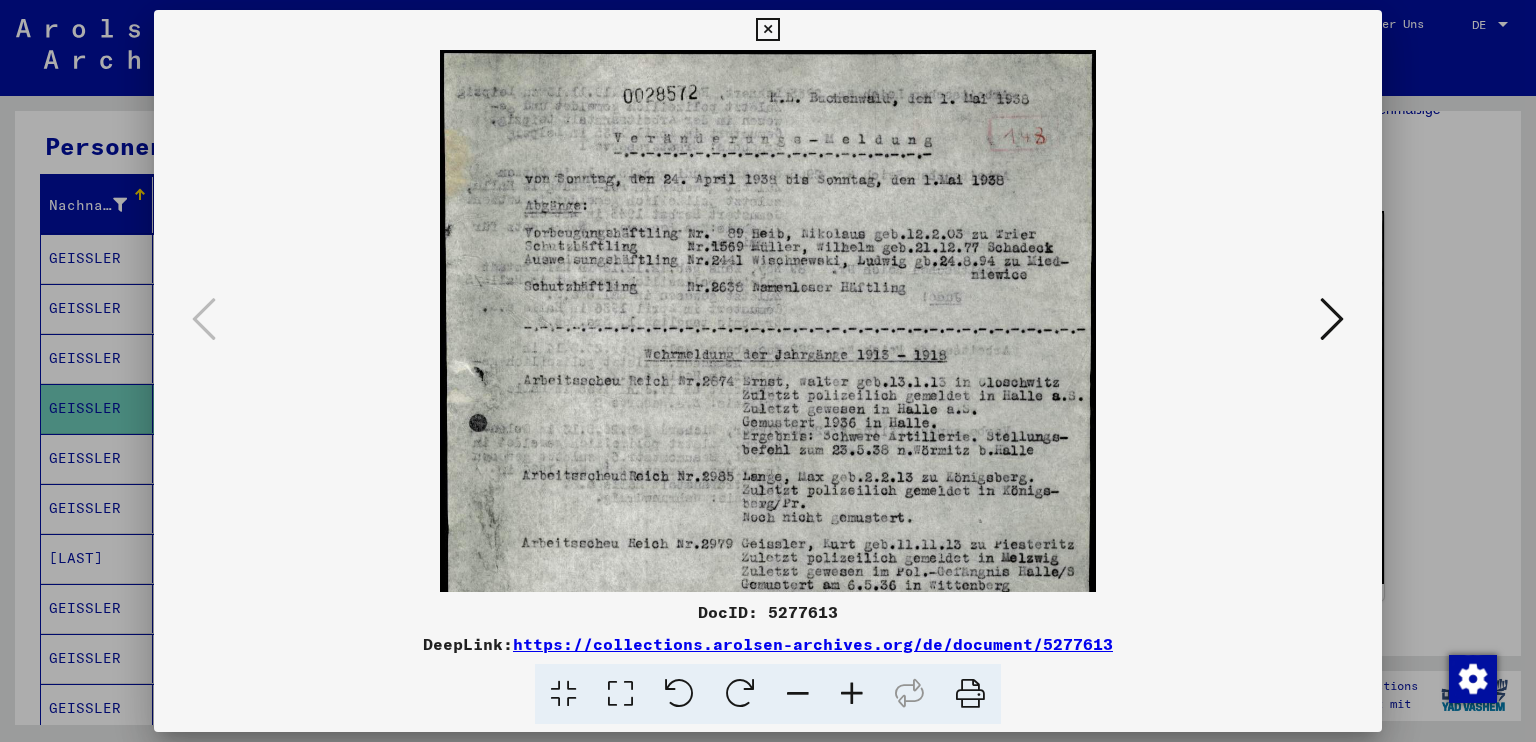 click at bounding box center (852, 694) 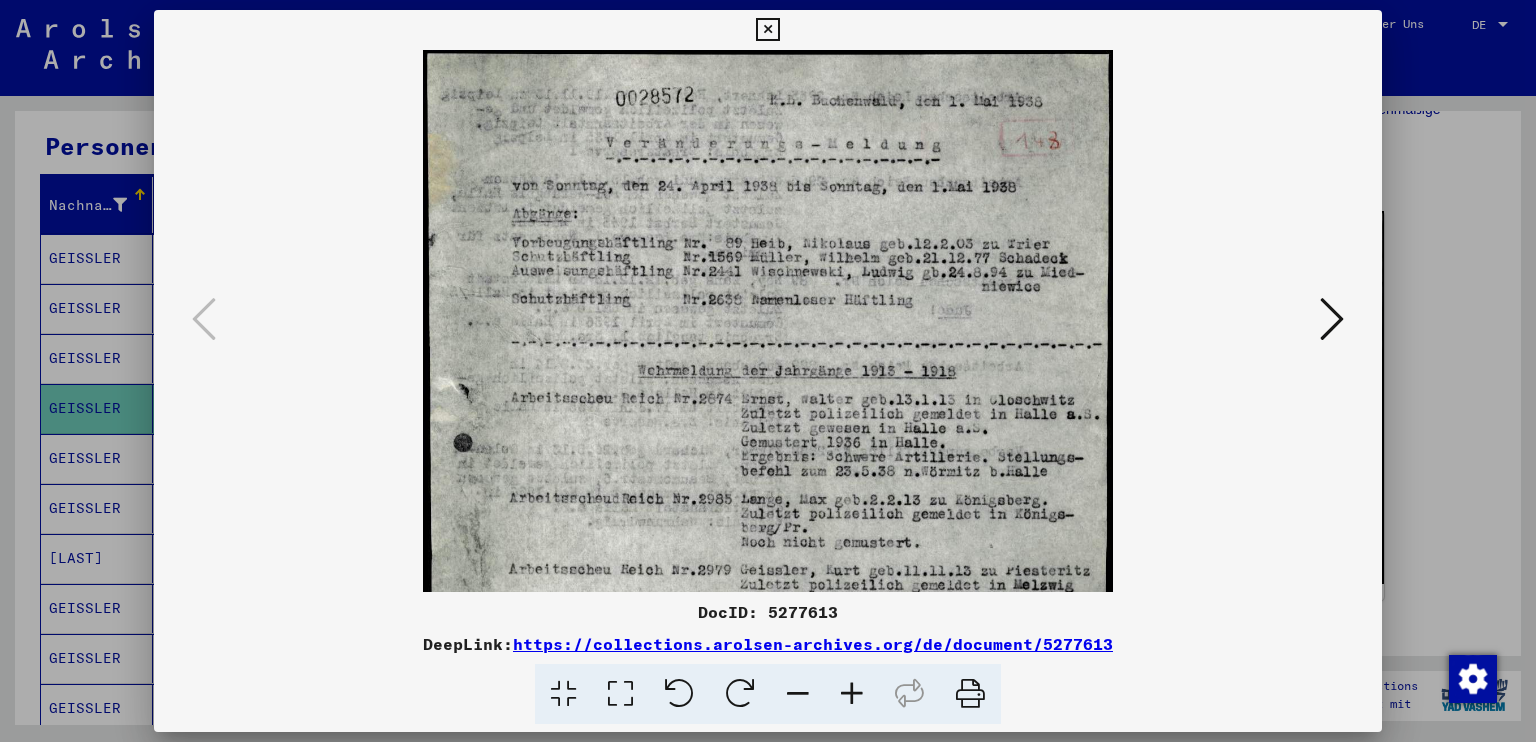 click at bounding box center [852, 694] 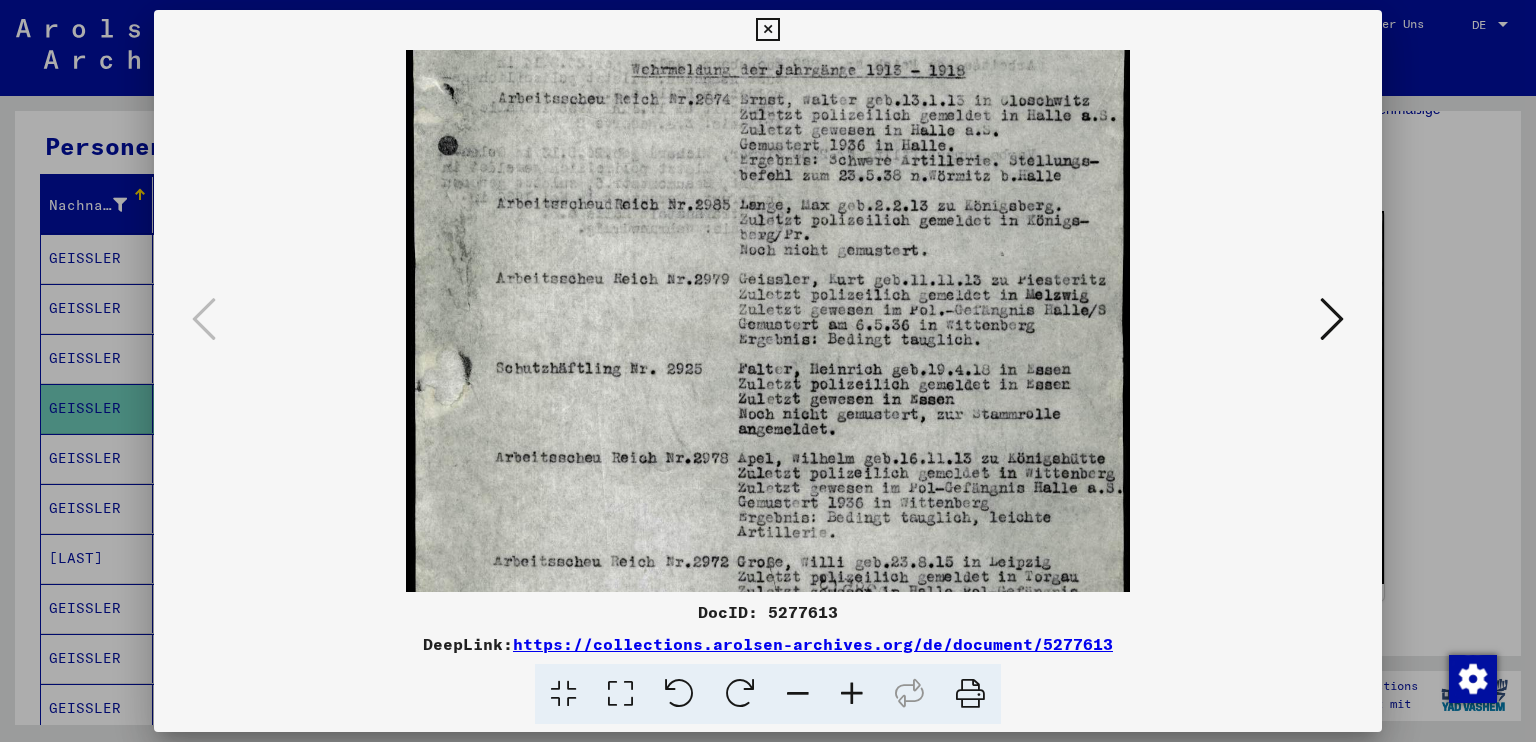 scroll, scrollTop: 319, scrollLeft: 0, axis: vertical 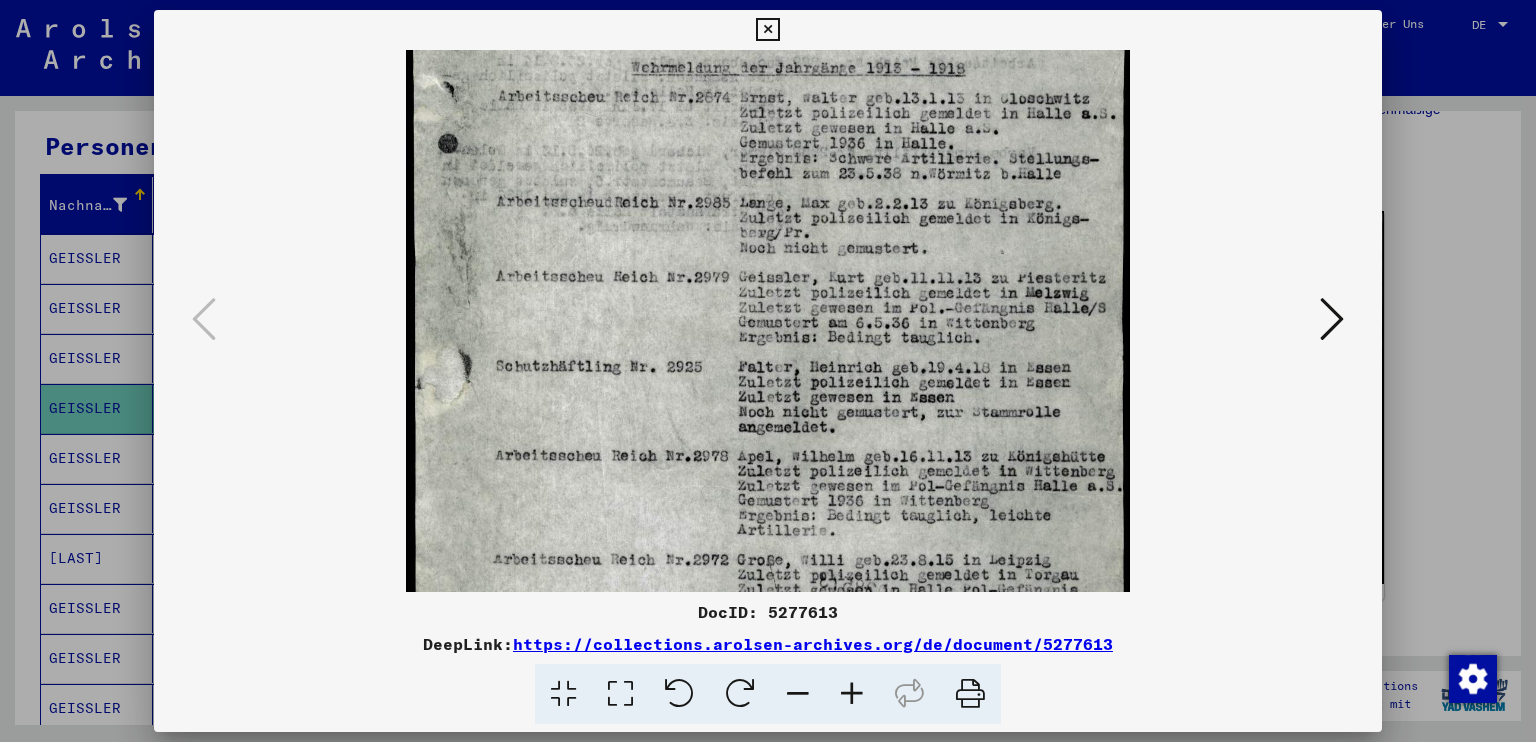 drag, startPoint x: 815, startPoint y: 545, endPoint x: 800, endPoint y: 224, distance: 321.35028 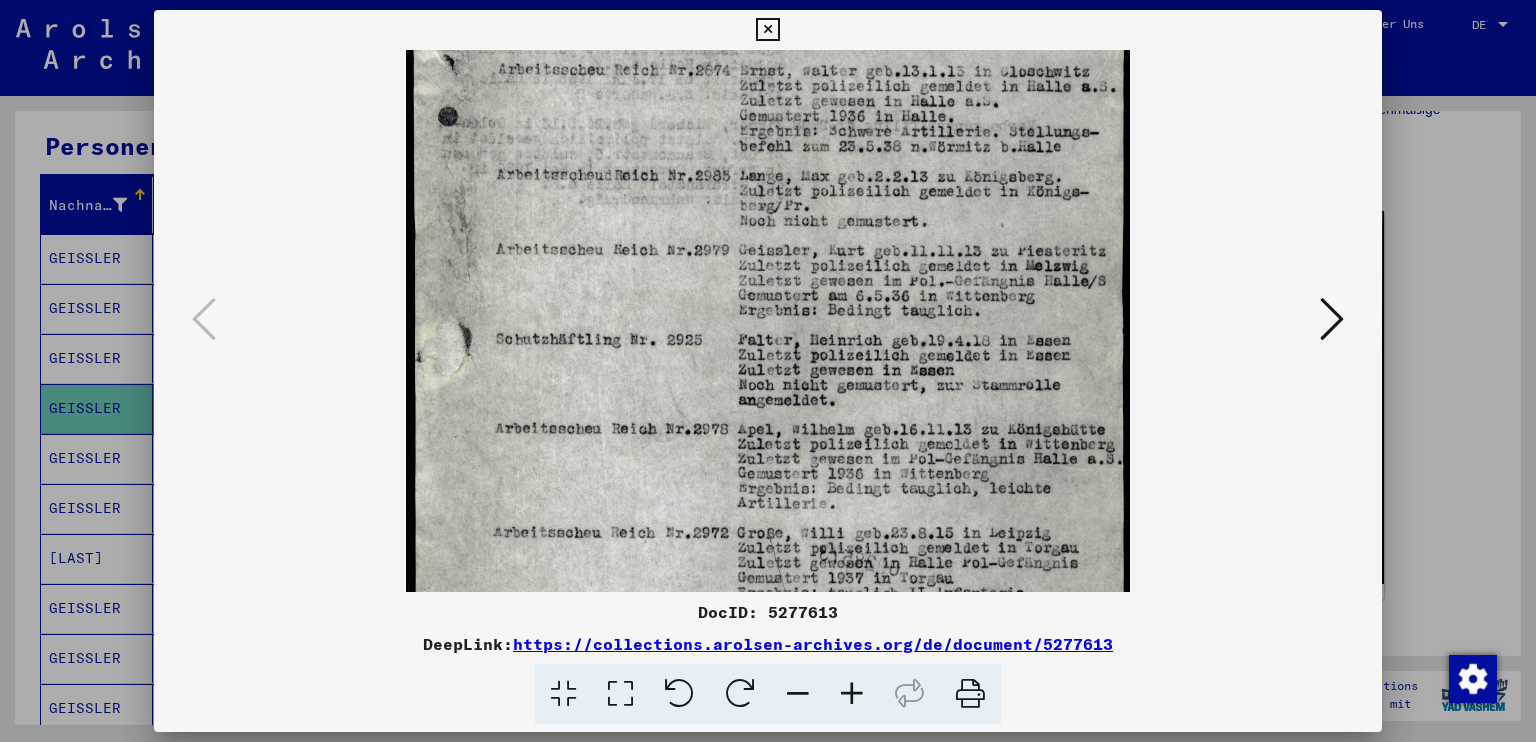 scroll, scrollTop: 347, scrollLeft: 0, axis: vertical 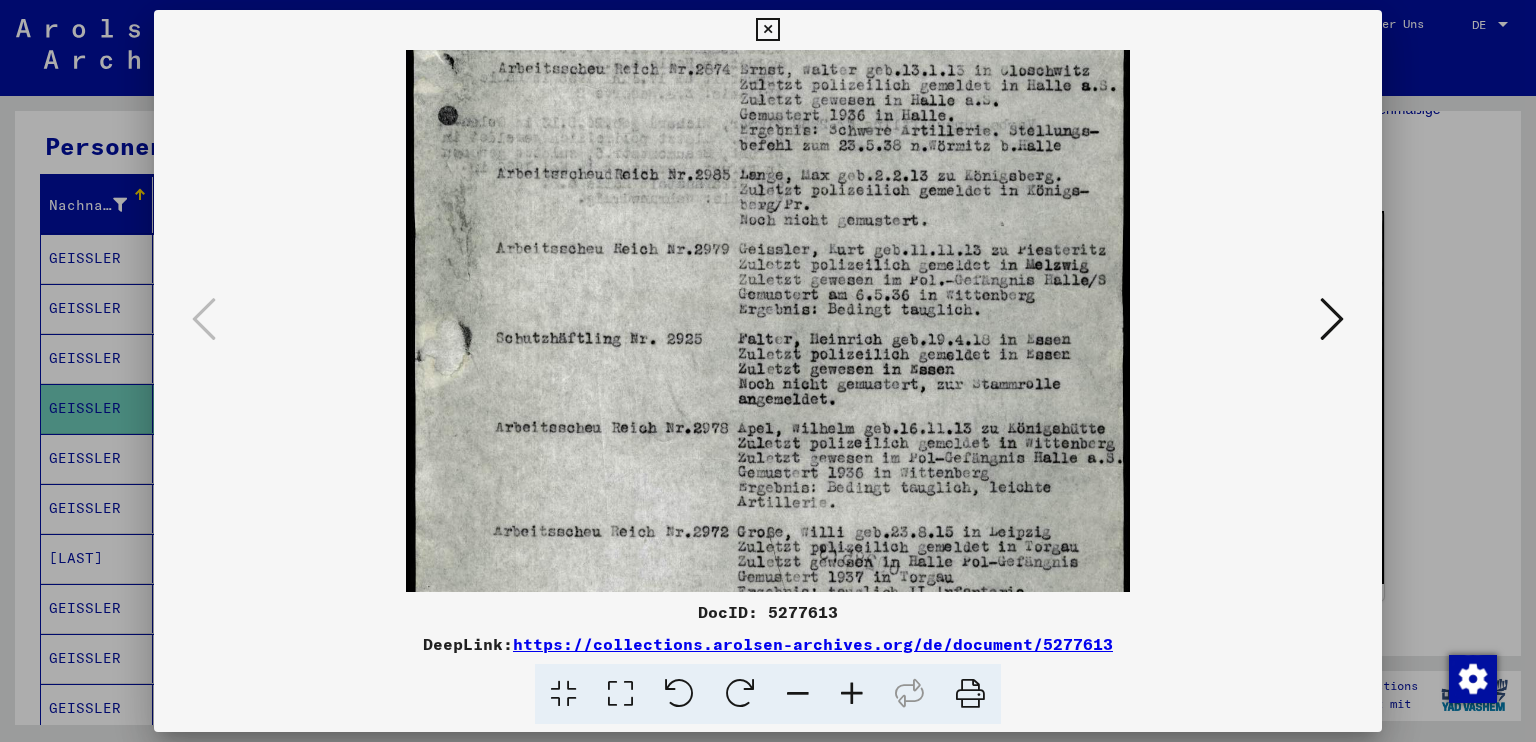 drag, startPoint x: 904, startPoint y: 336, endPoint x: 904, endPoint y: 311, distance: 25 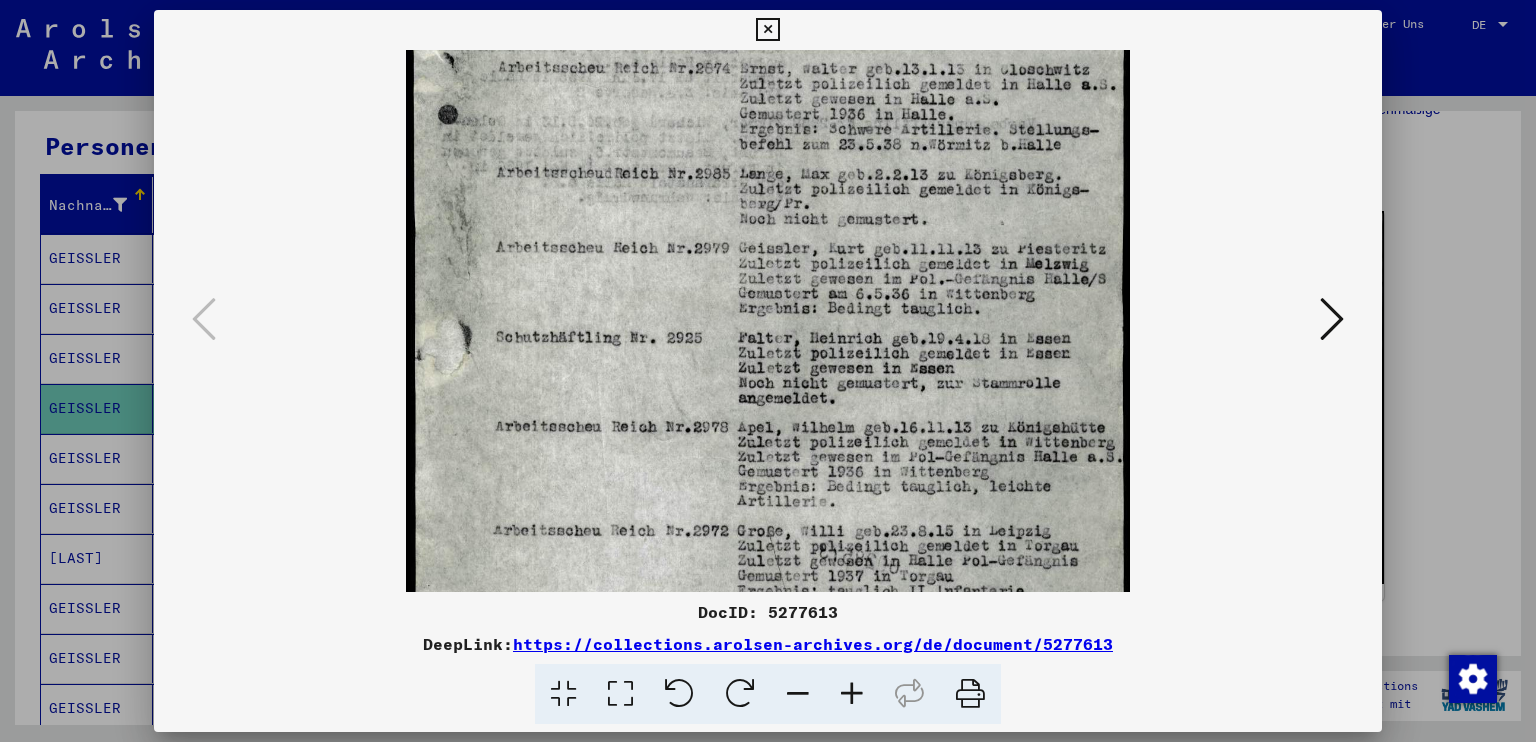 scroll, scrollTop: 350, scrollLeft: 0, axis: vertical 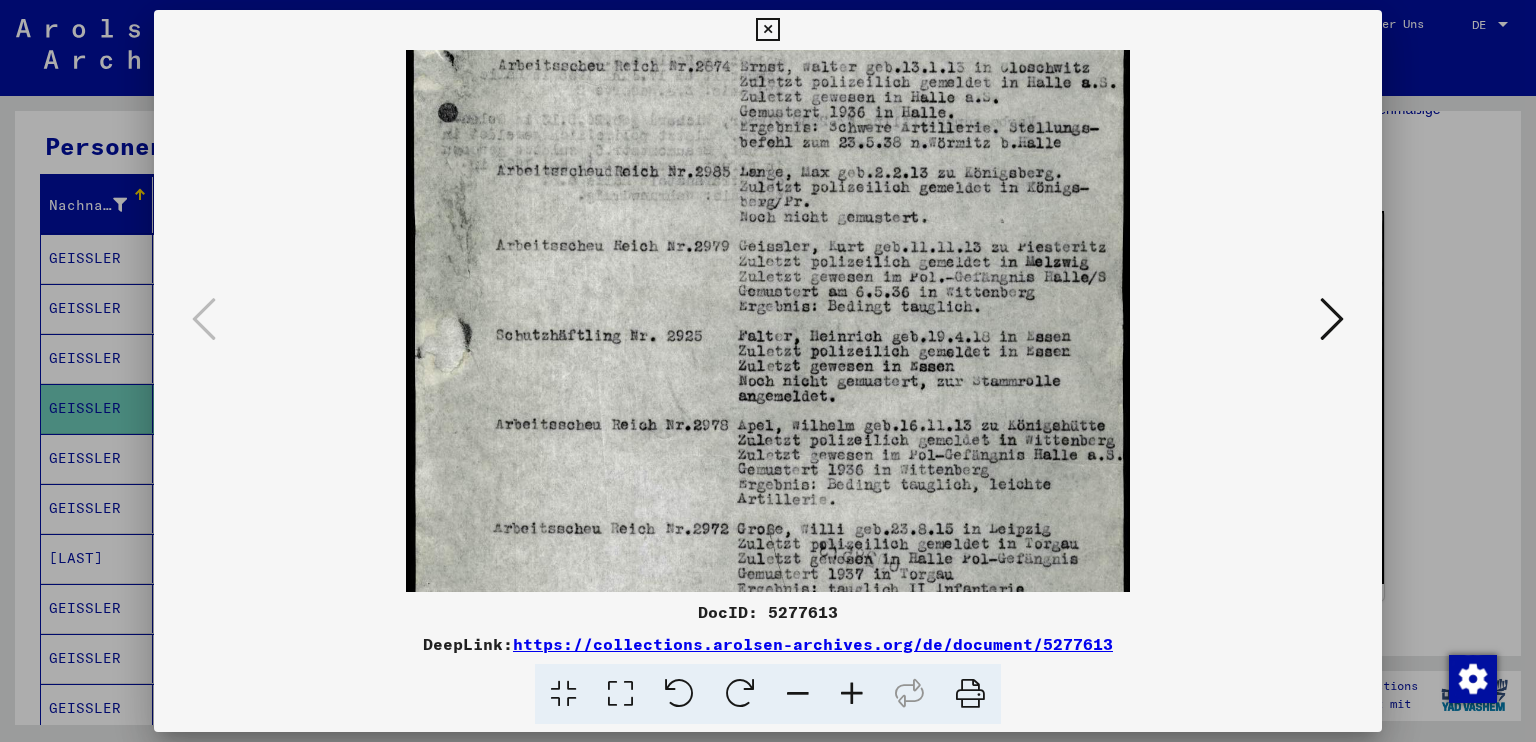 click at bounding box center [768, 221] 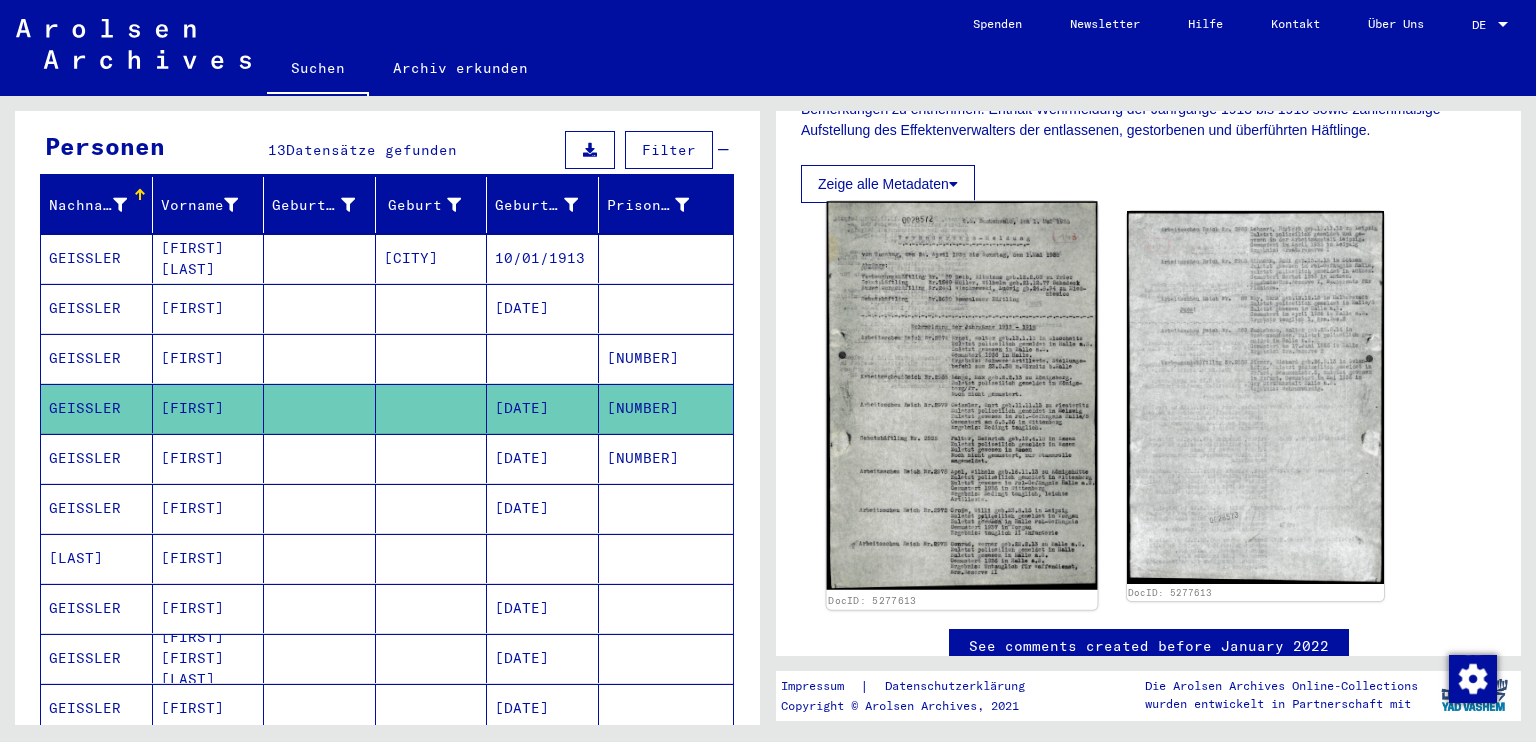 click 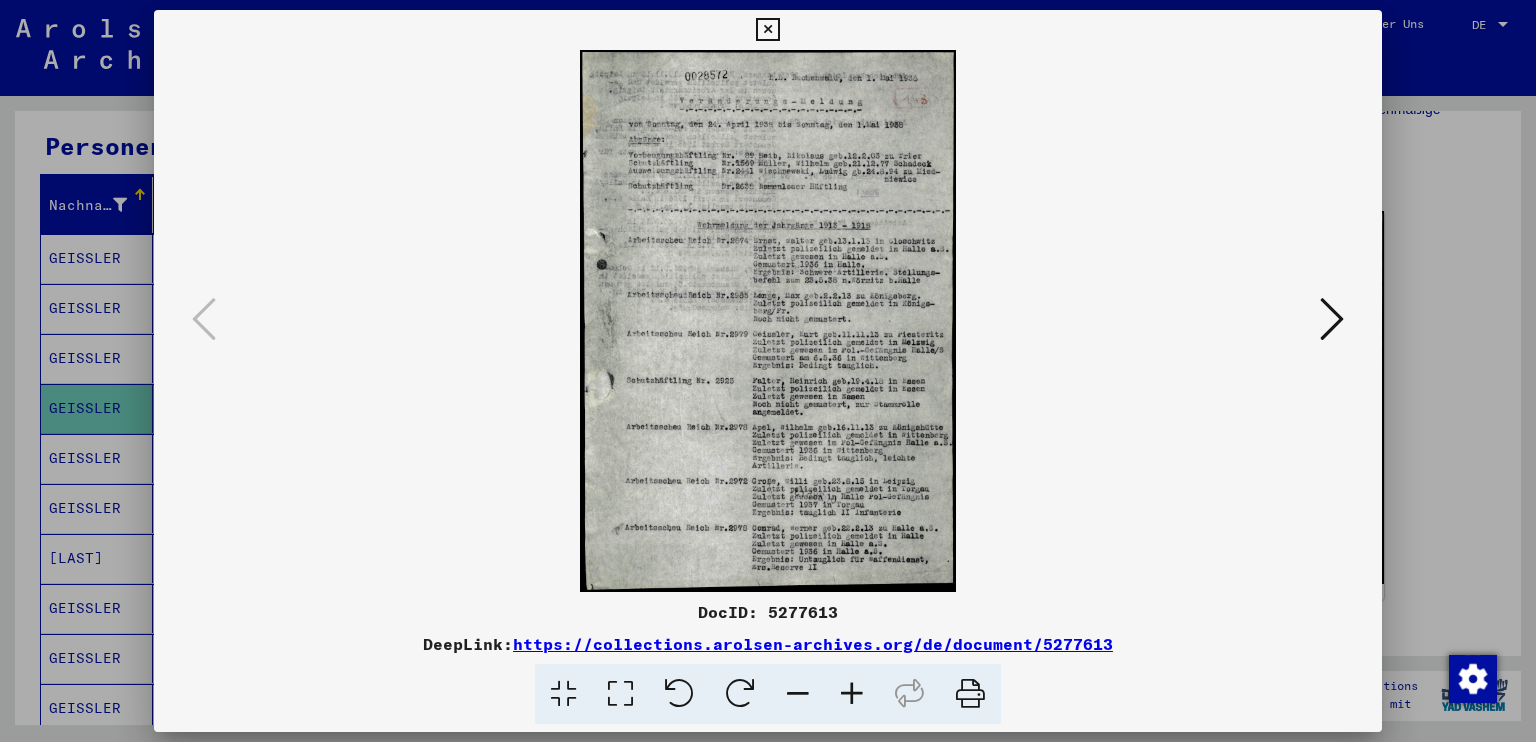 click at bounding box center [852, 694] 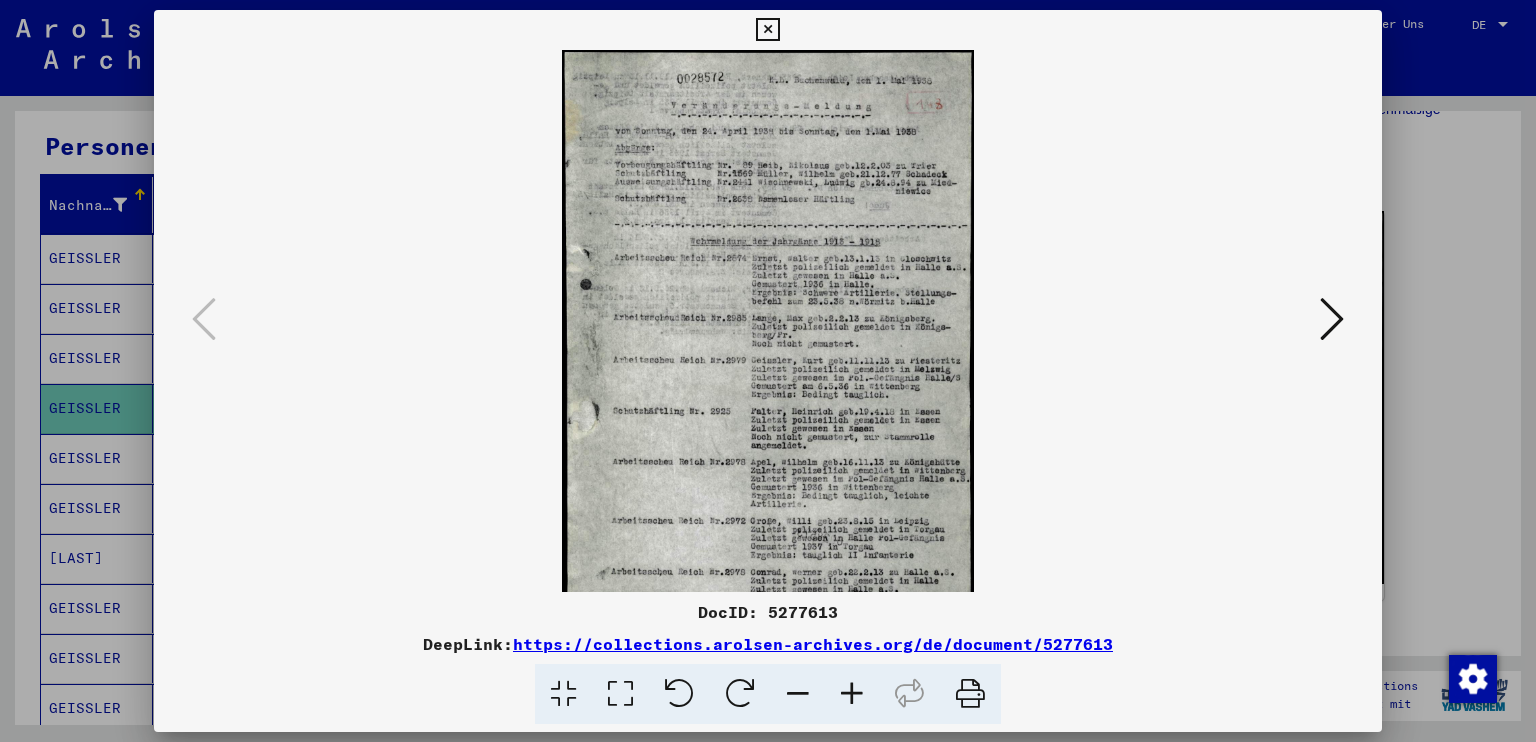 click at bounding box center (852, 694) 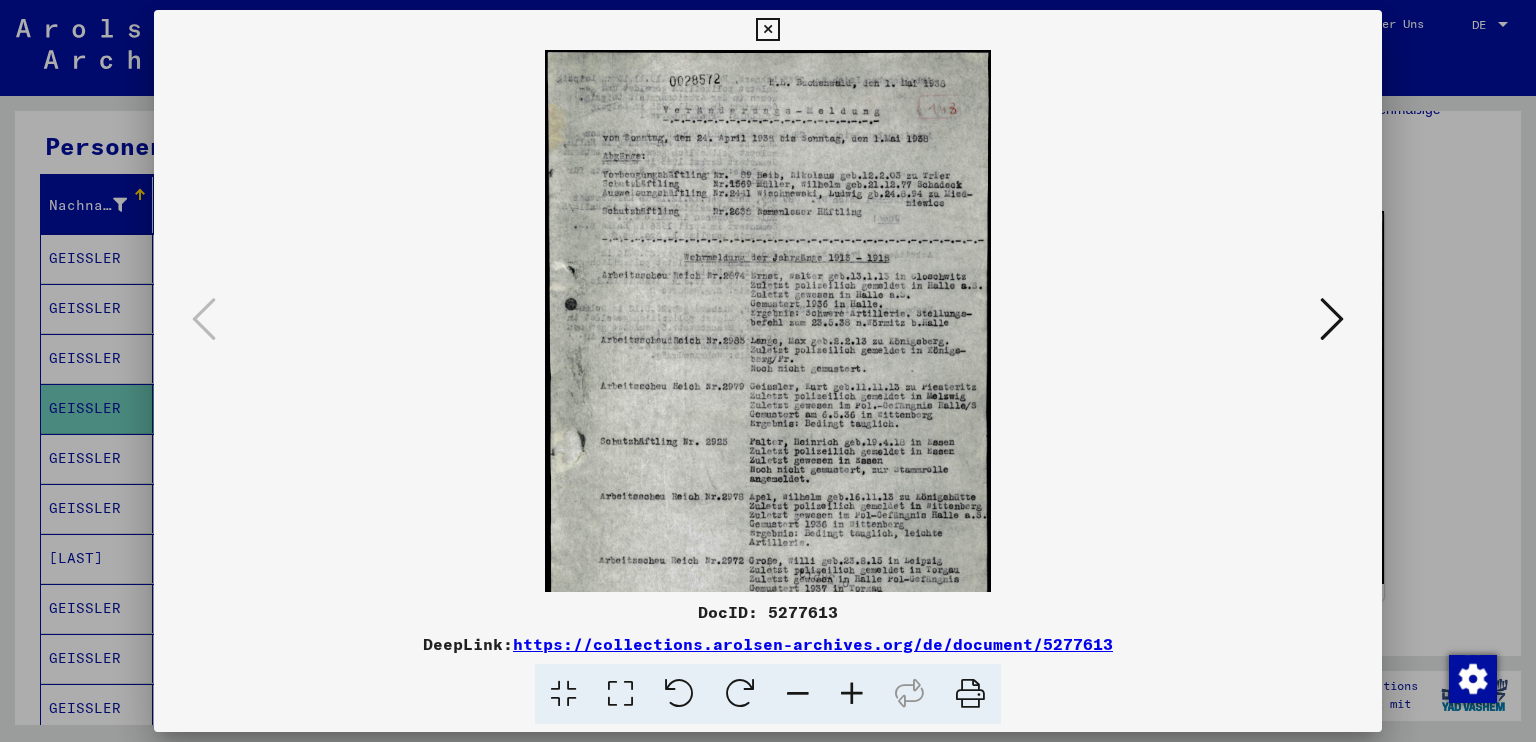 click at bounding box center (852, 694) 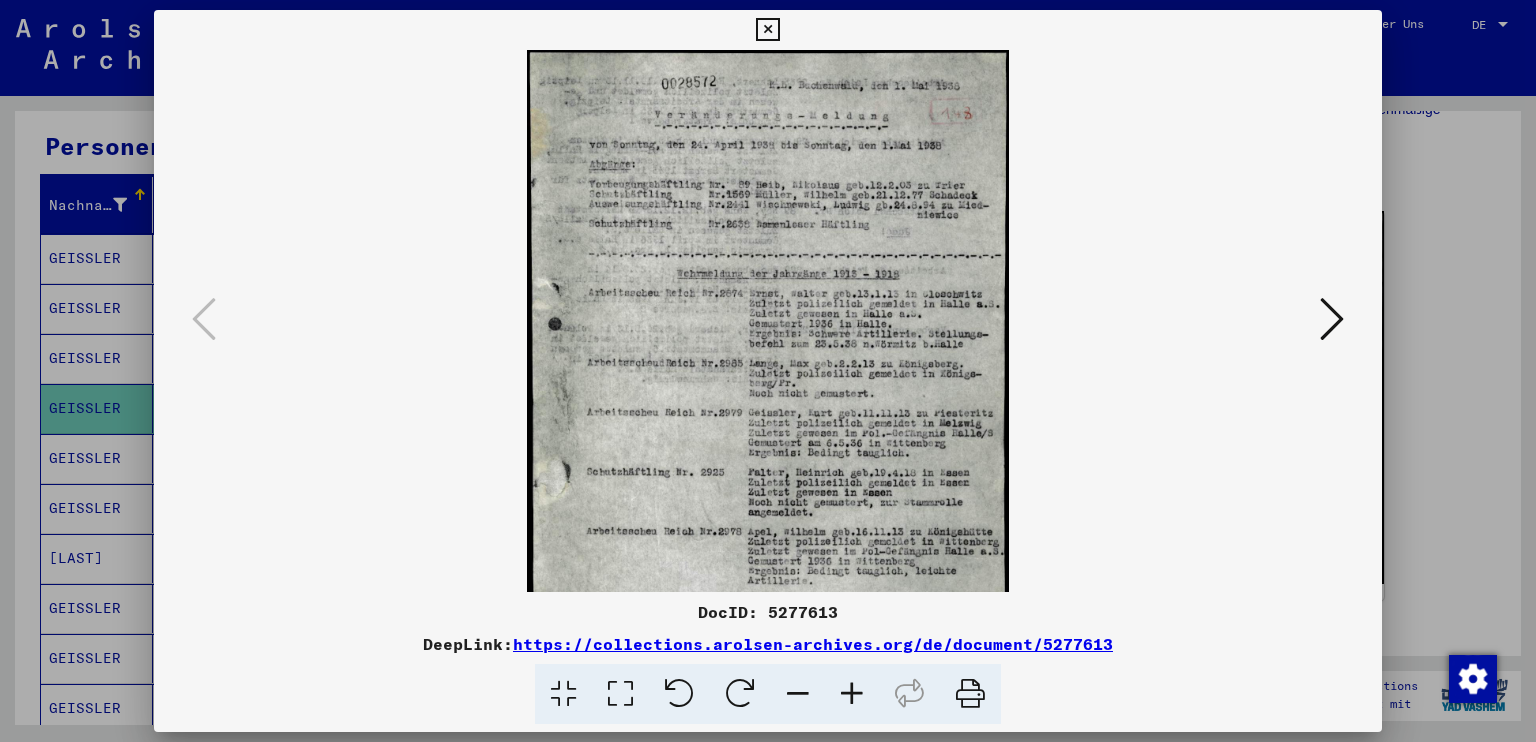 click at bounding box center [852, 694] 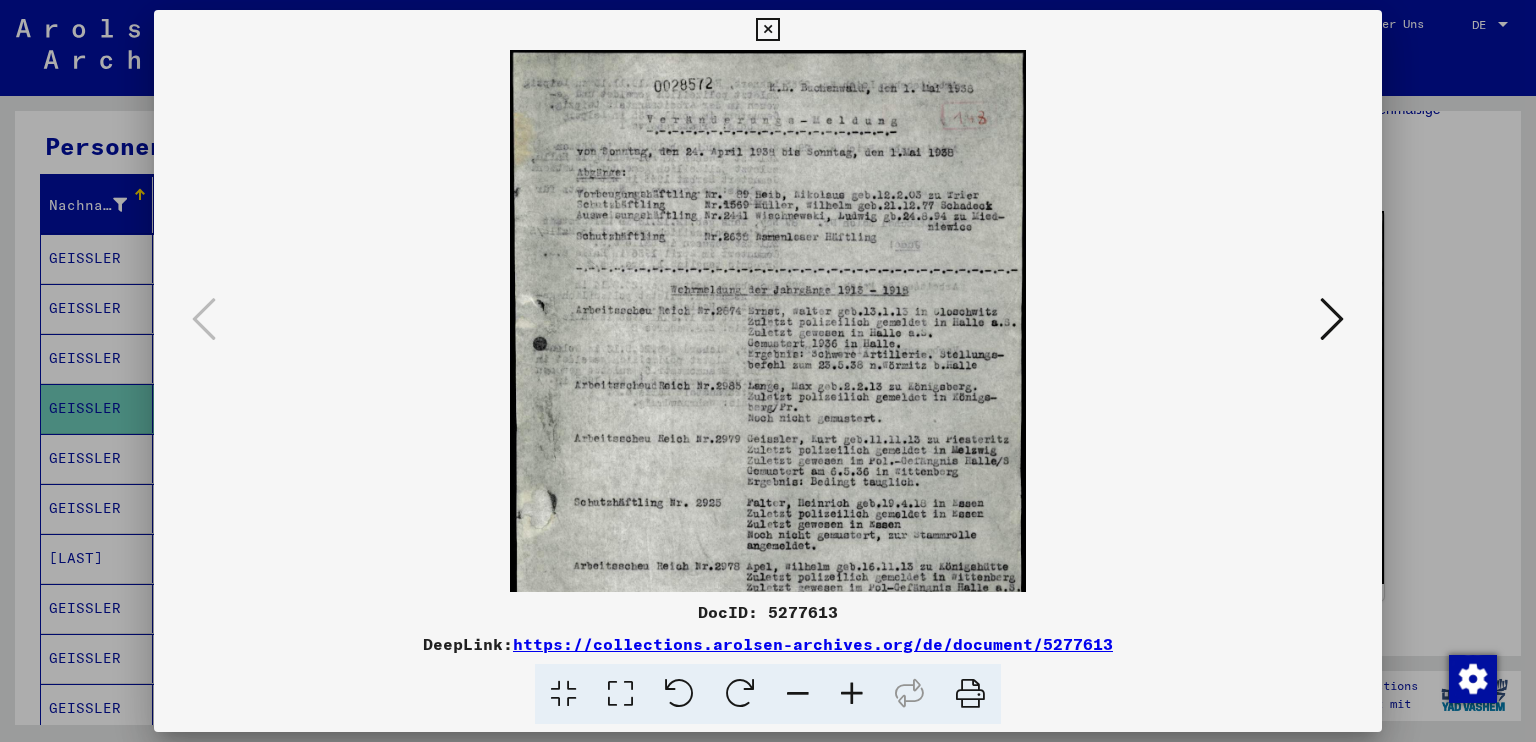 click at bounding box center (852, 694) 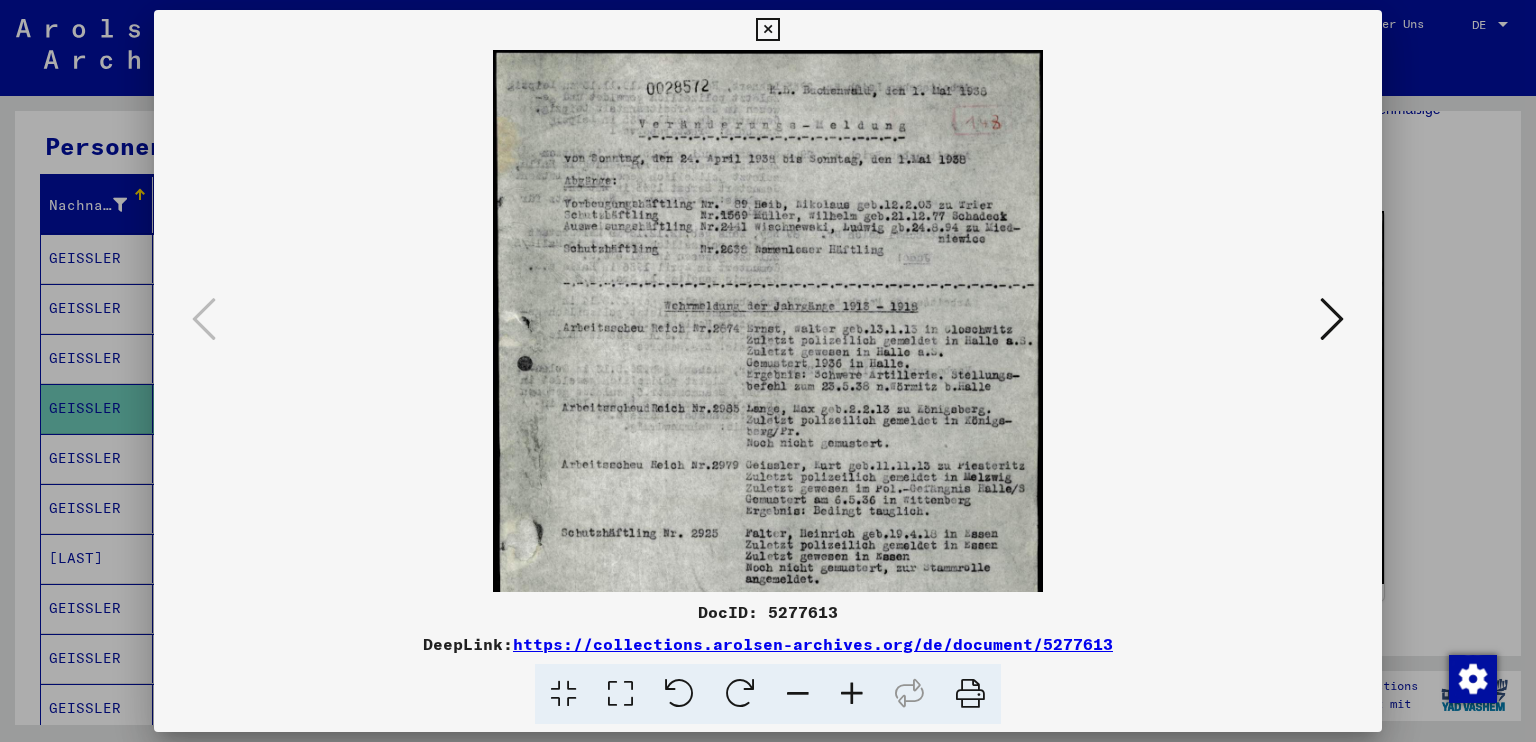 click at bounding box center (852, 694) 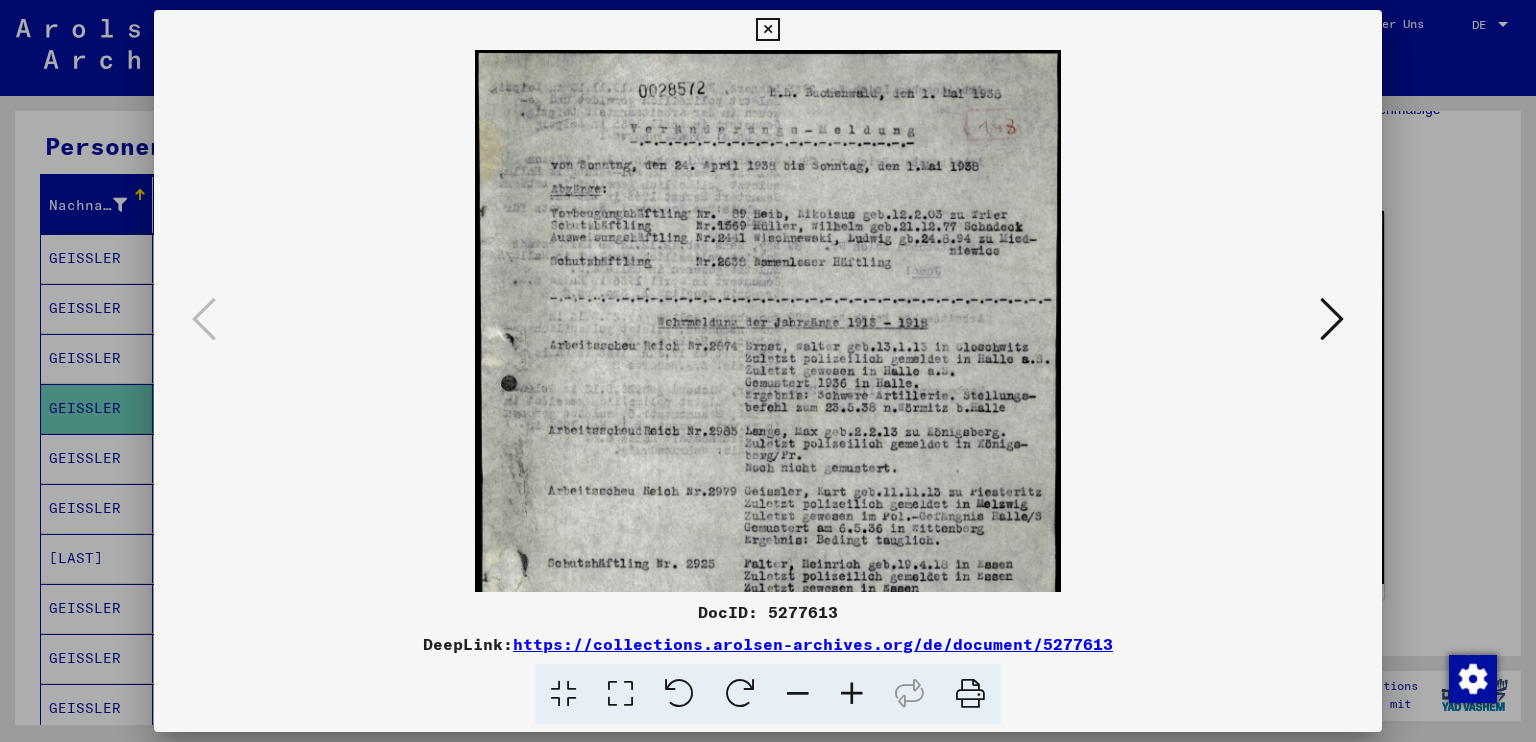 click at bounding box center [852, 694] 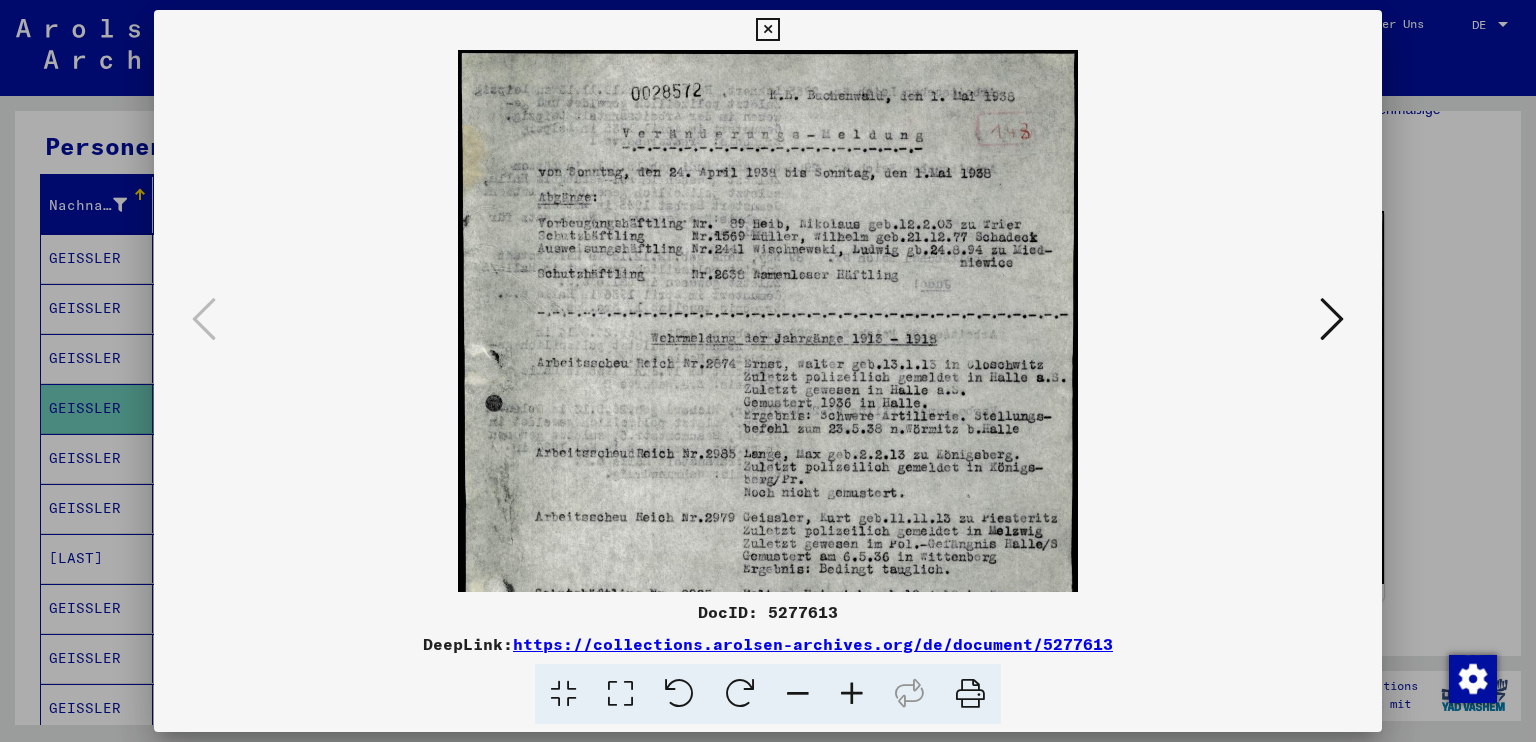 click at bounding box center [852, 694] 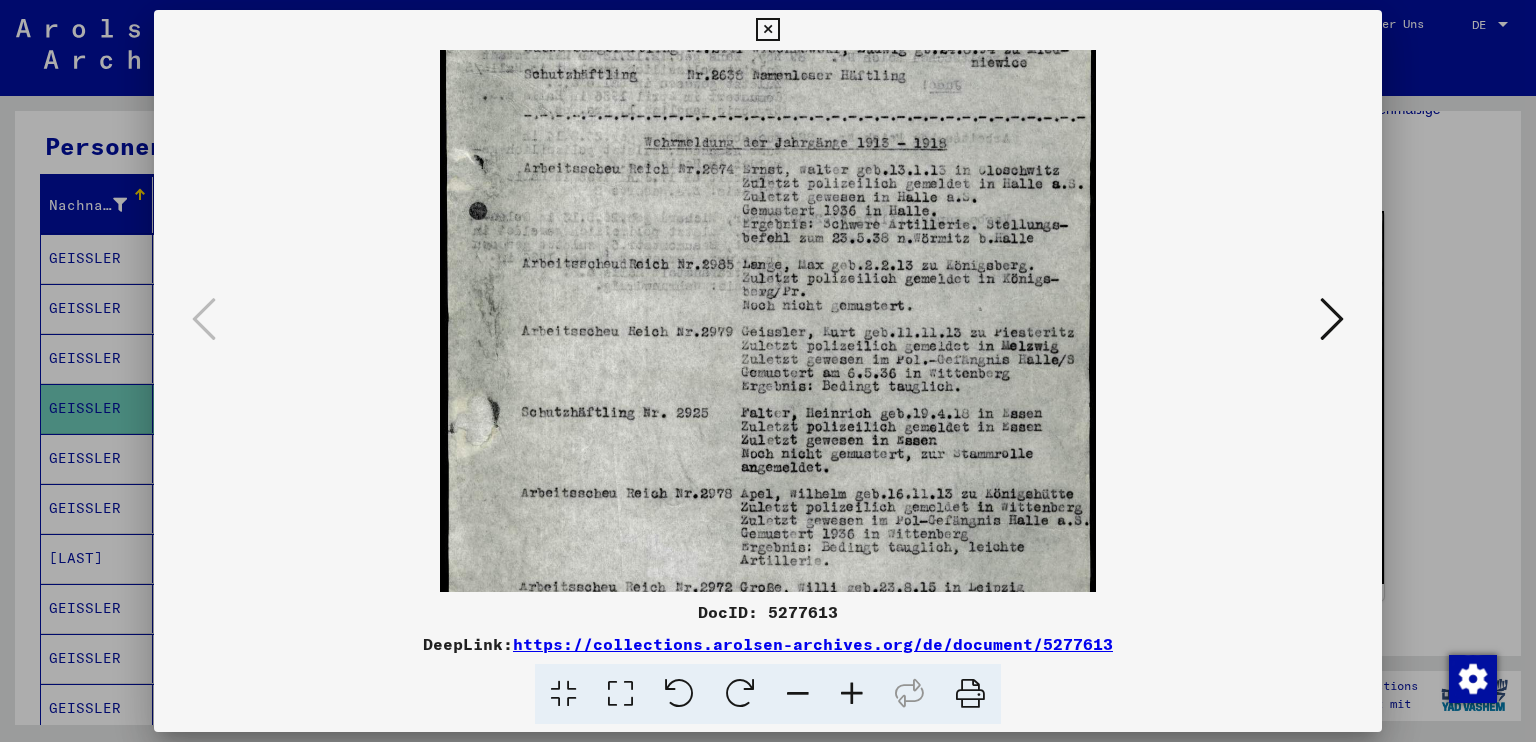scroll, scrollTop: 211, scrollLeft: 0, axis: vertical 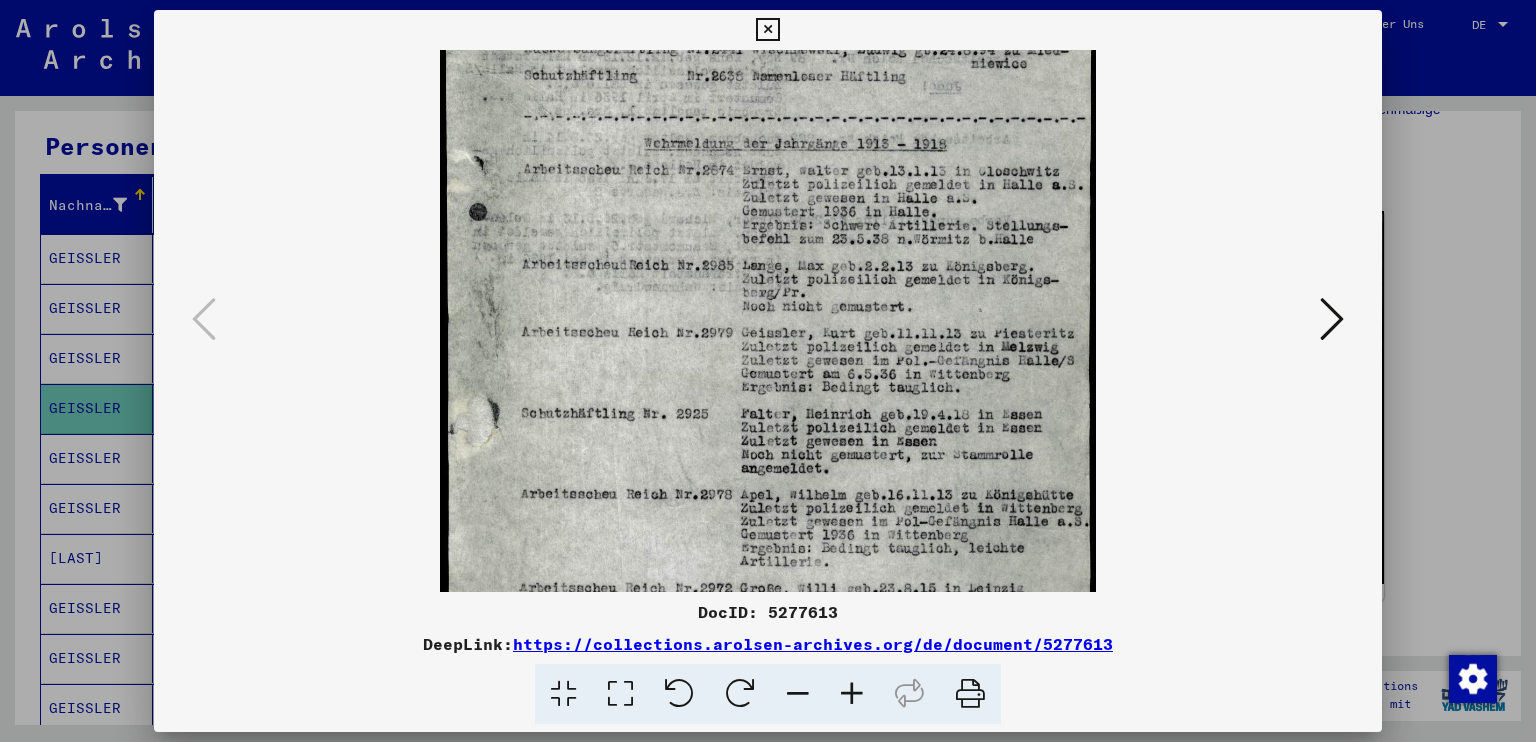 drag, startPoint x: 965, startPoint y: 523, endPoint x: 945, endPoint y: 317, distance: 206.9686 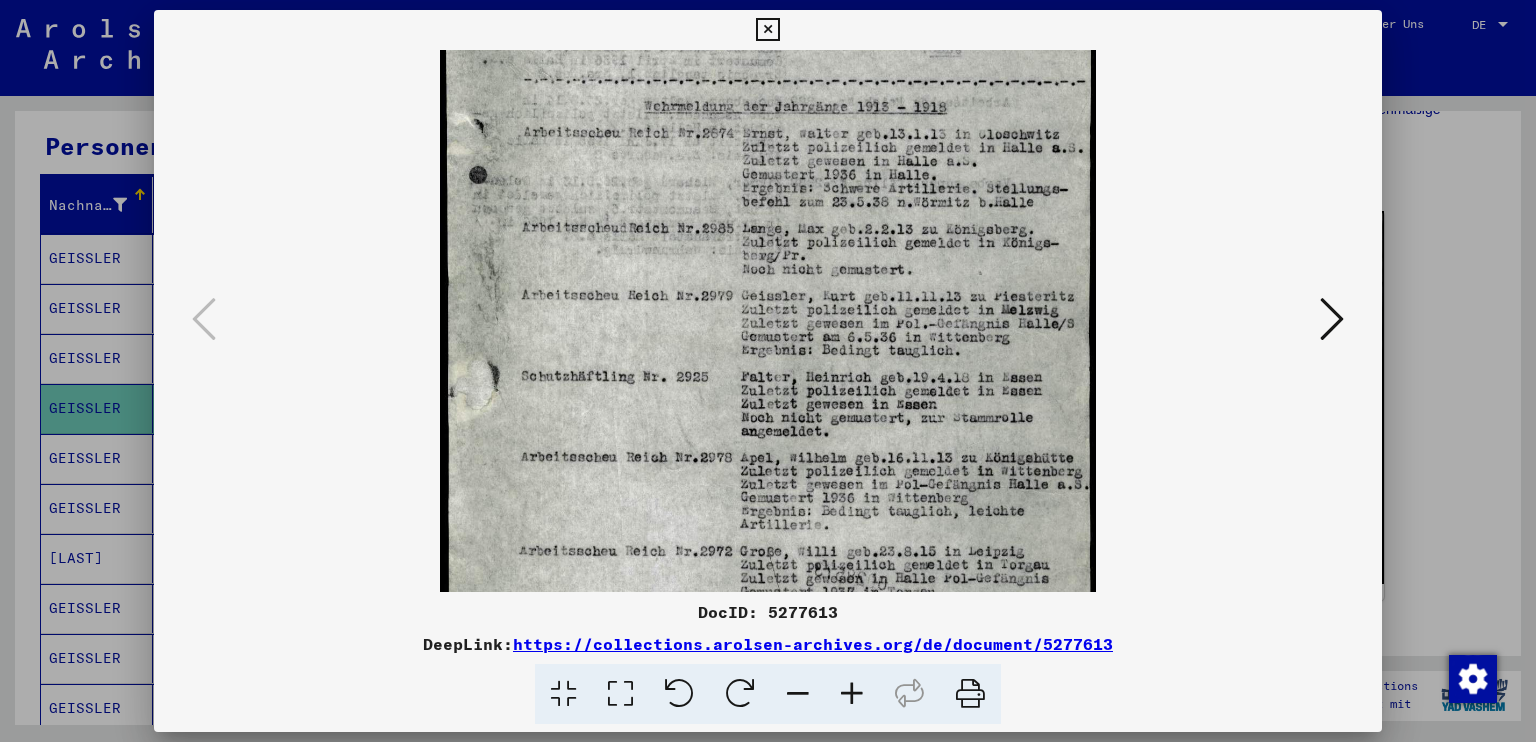 drag, startPoint x: 941, startPoint y: 394, endPoint x: 943, endPoint y: 355, distance: 39.051247 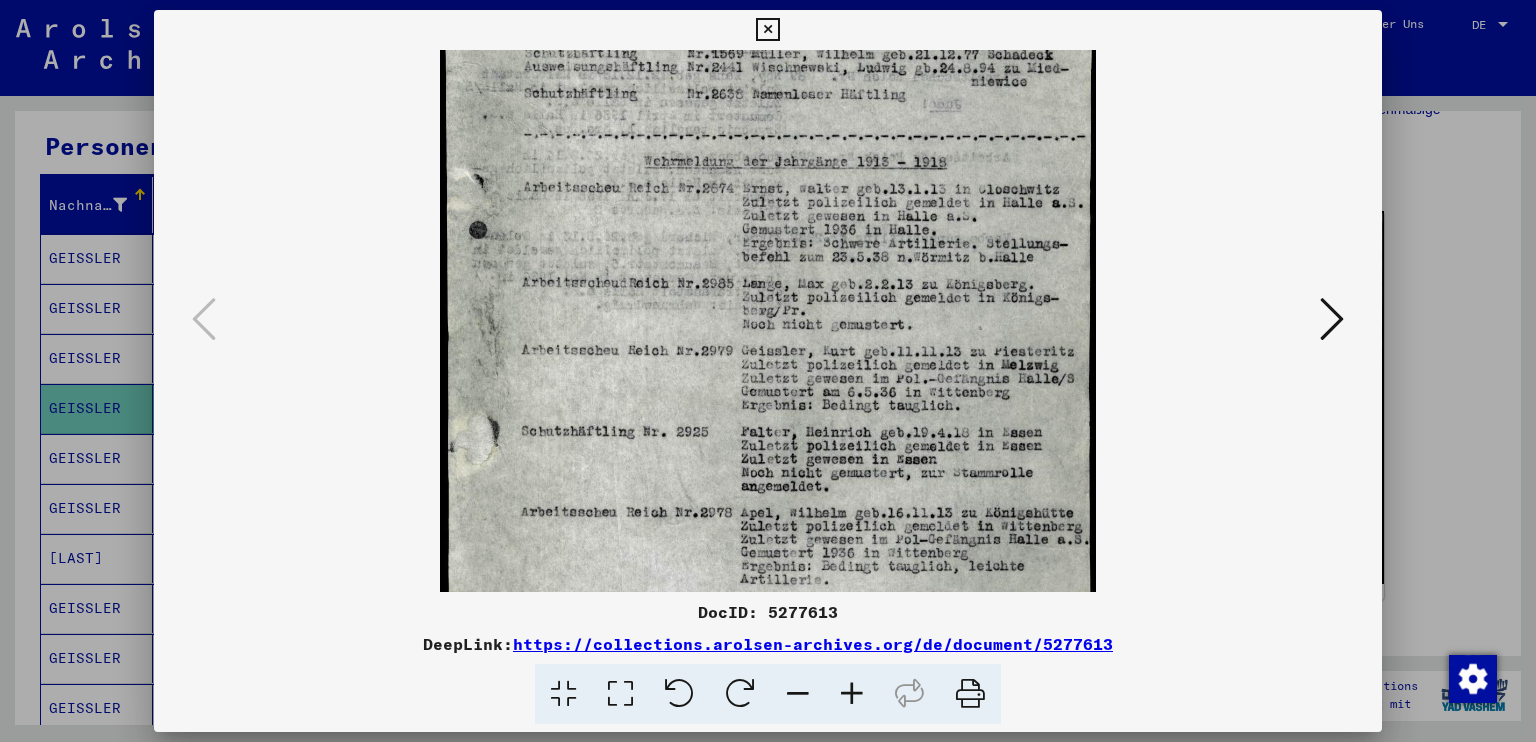 scroll, scrollTop: 158, scrollLeft: 0, axis: vertical 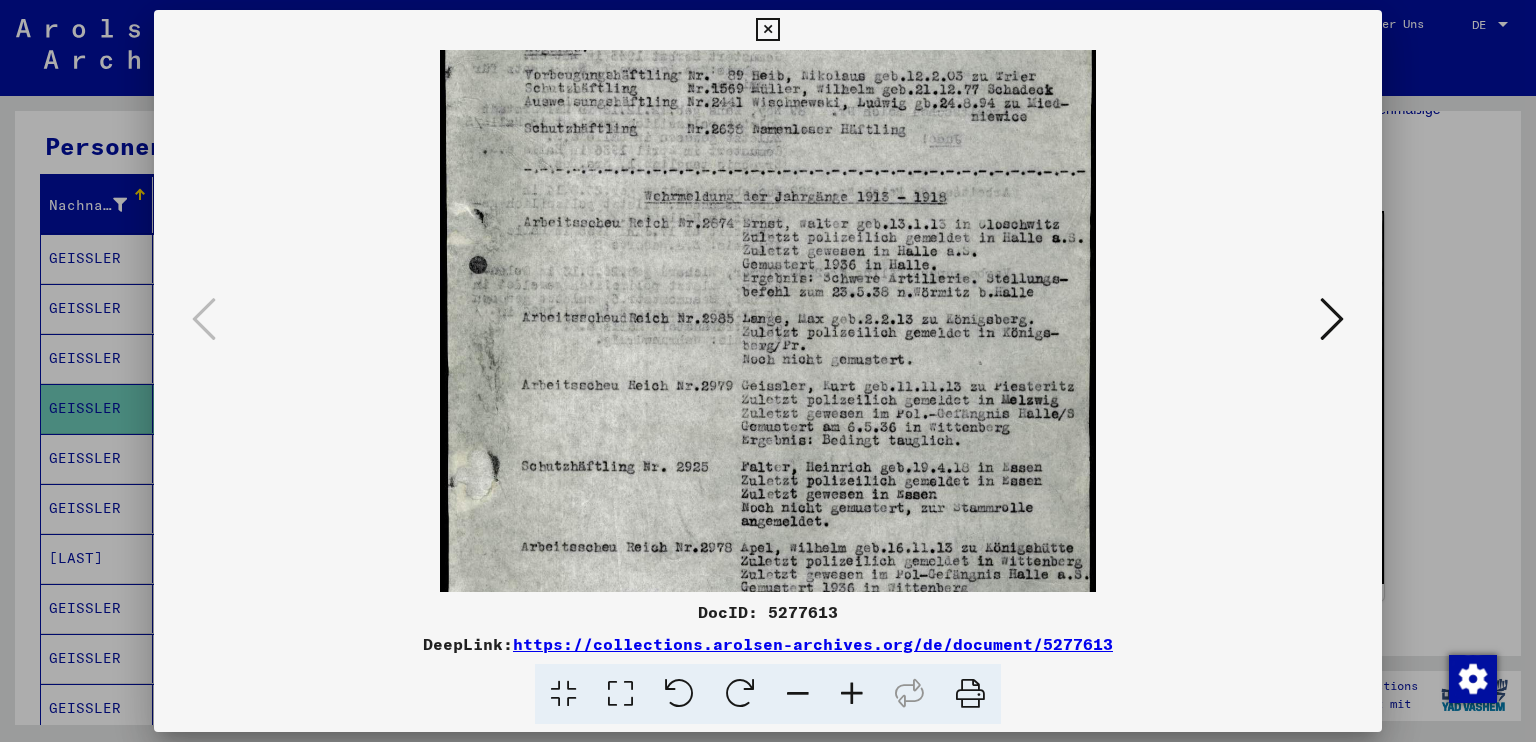 drag, startPoint x: 943, startPoint y: 445, endPoint x: 924, endPoint y: 542, distance: 98.84331 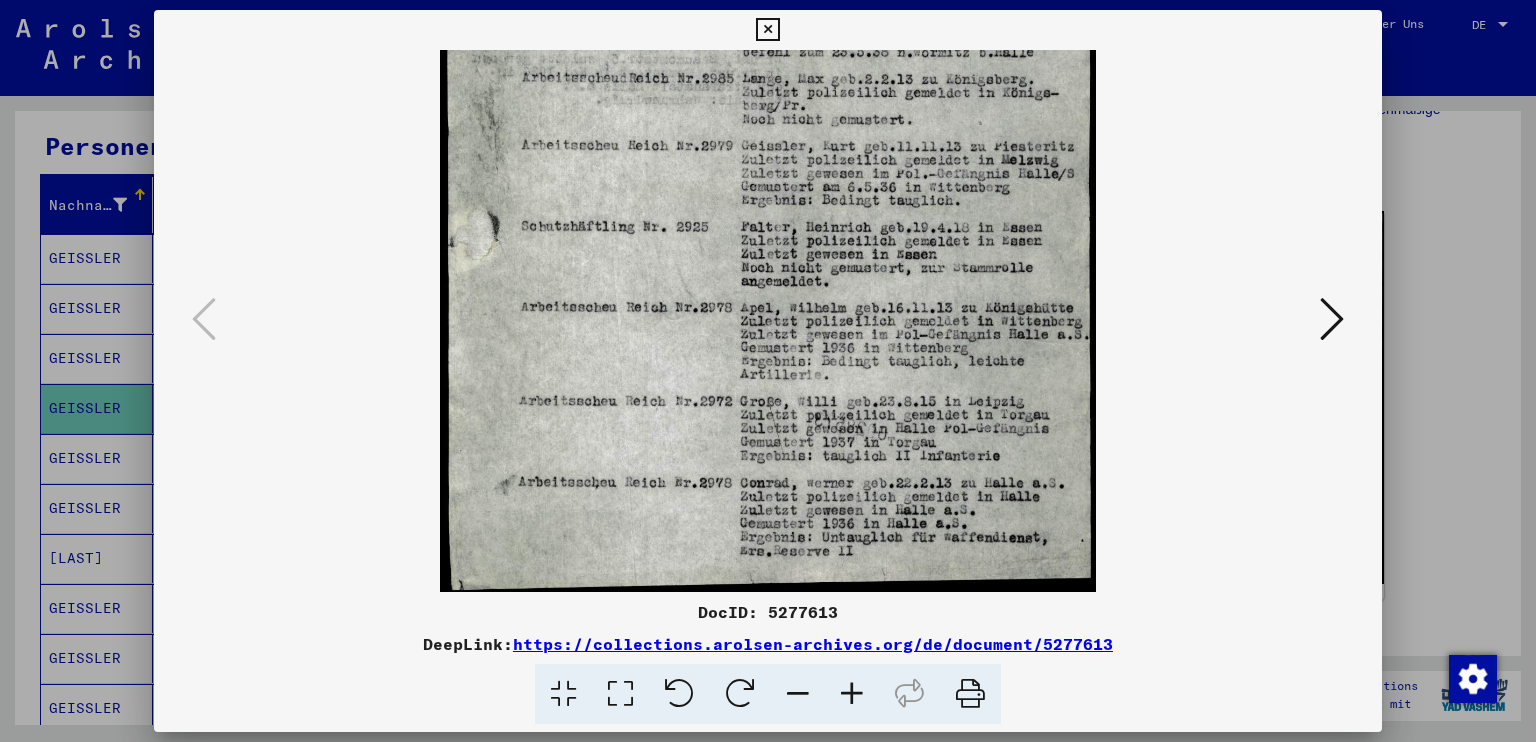 scroll, scrollTop: 400, scrollLeft: 0, axis: vertical 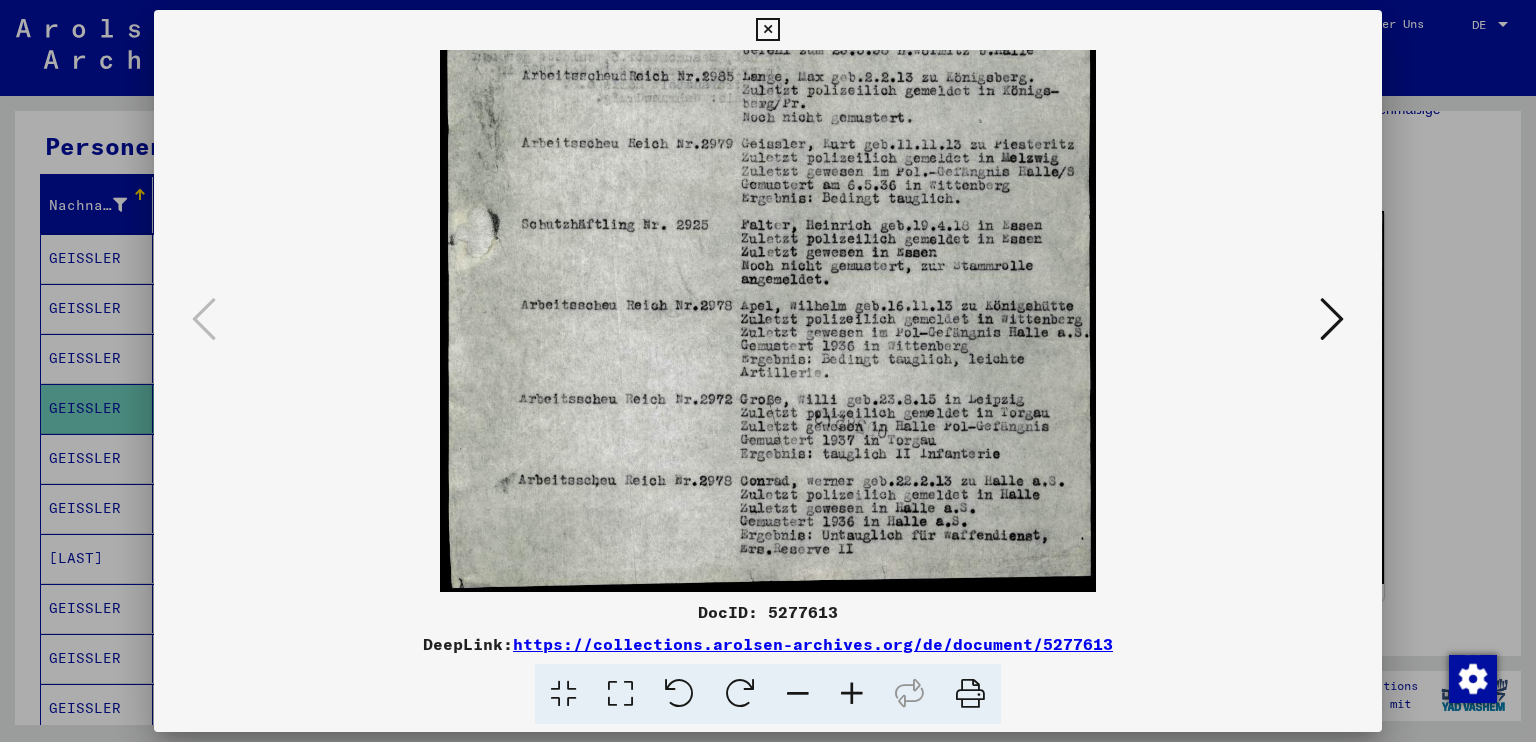 drag, startPoint x: 924, startPoint y: 542, endPoint x: 921, endPoint y: 240, distance: 302.0149 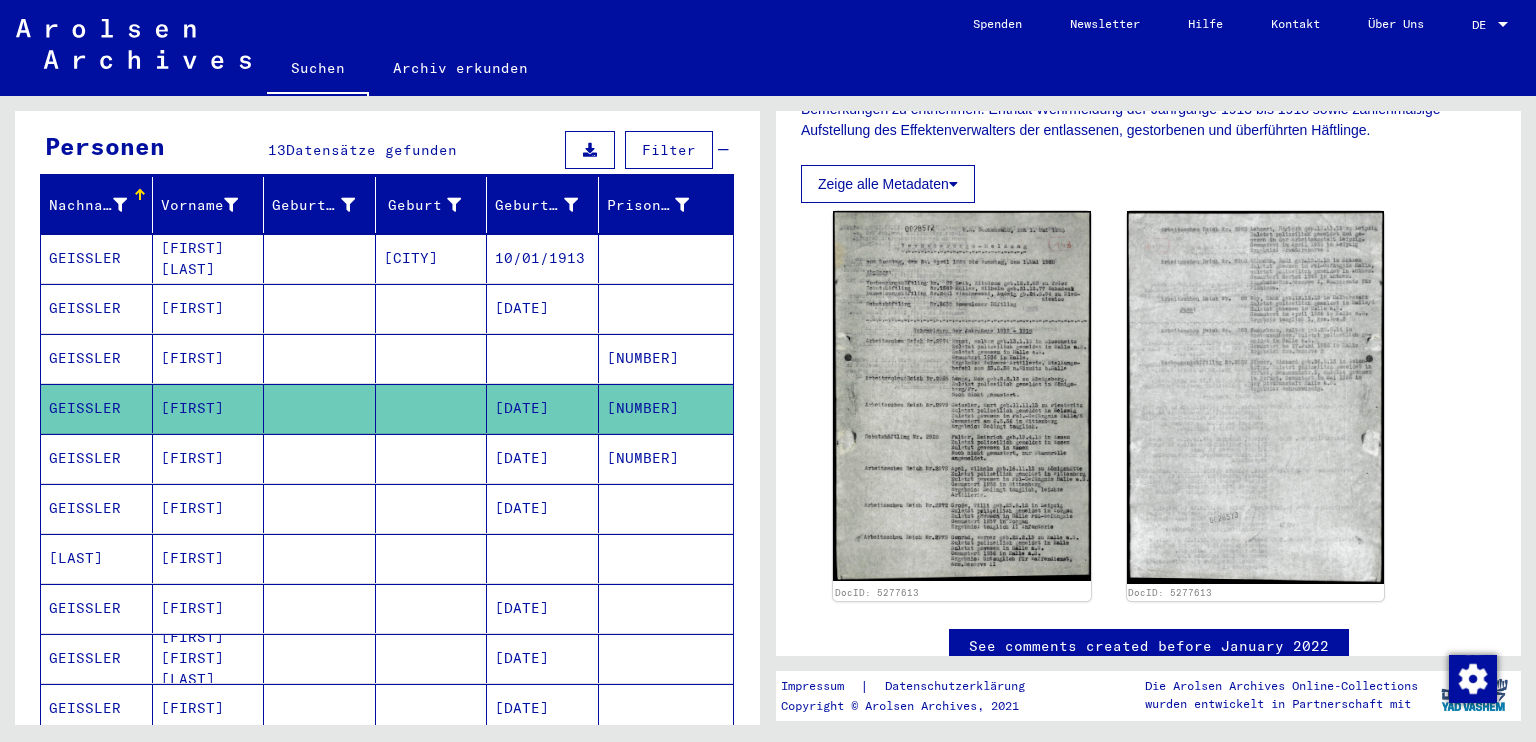 click on "[NUMBER]" at bounding box center (666, 408) 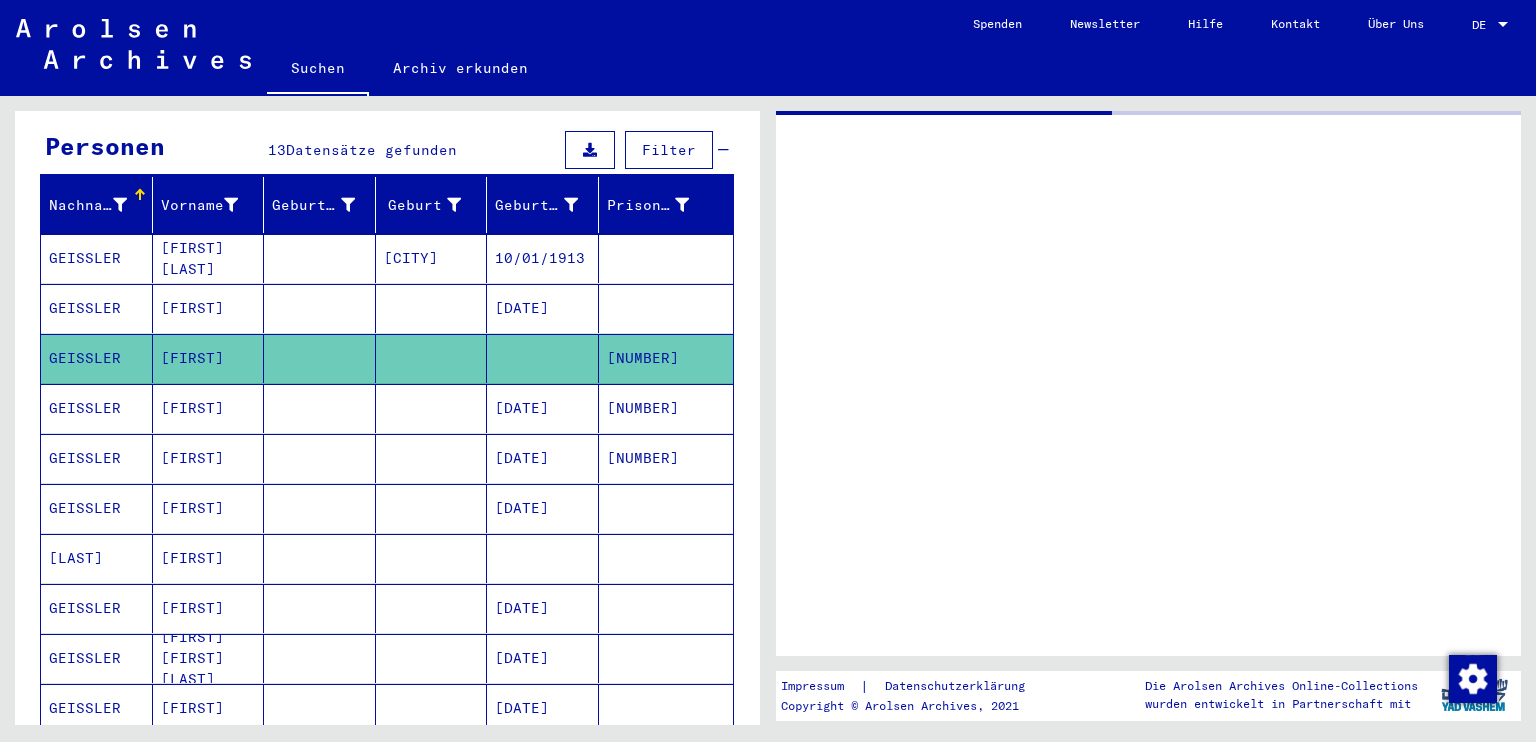 scroll, scrollTop: 0, scrollLeft: 0, axis: both 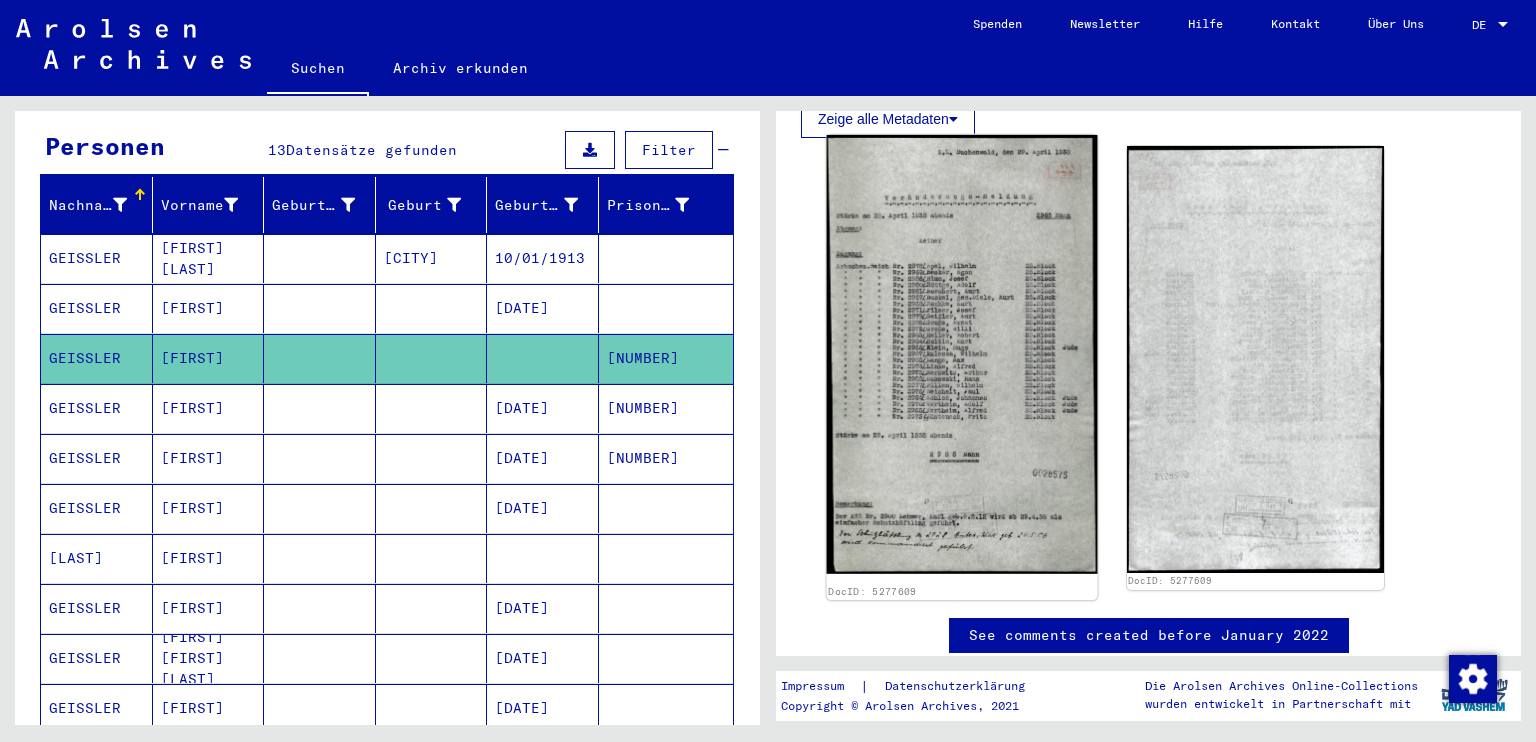 click 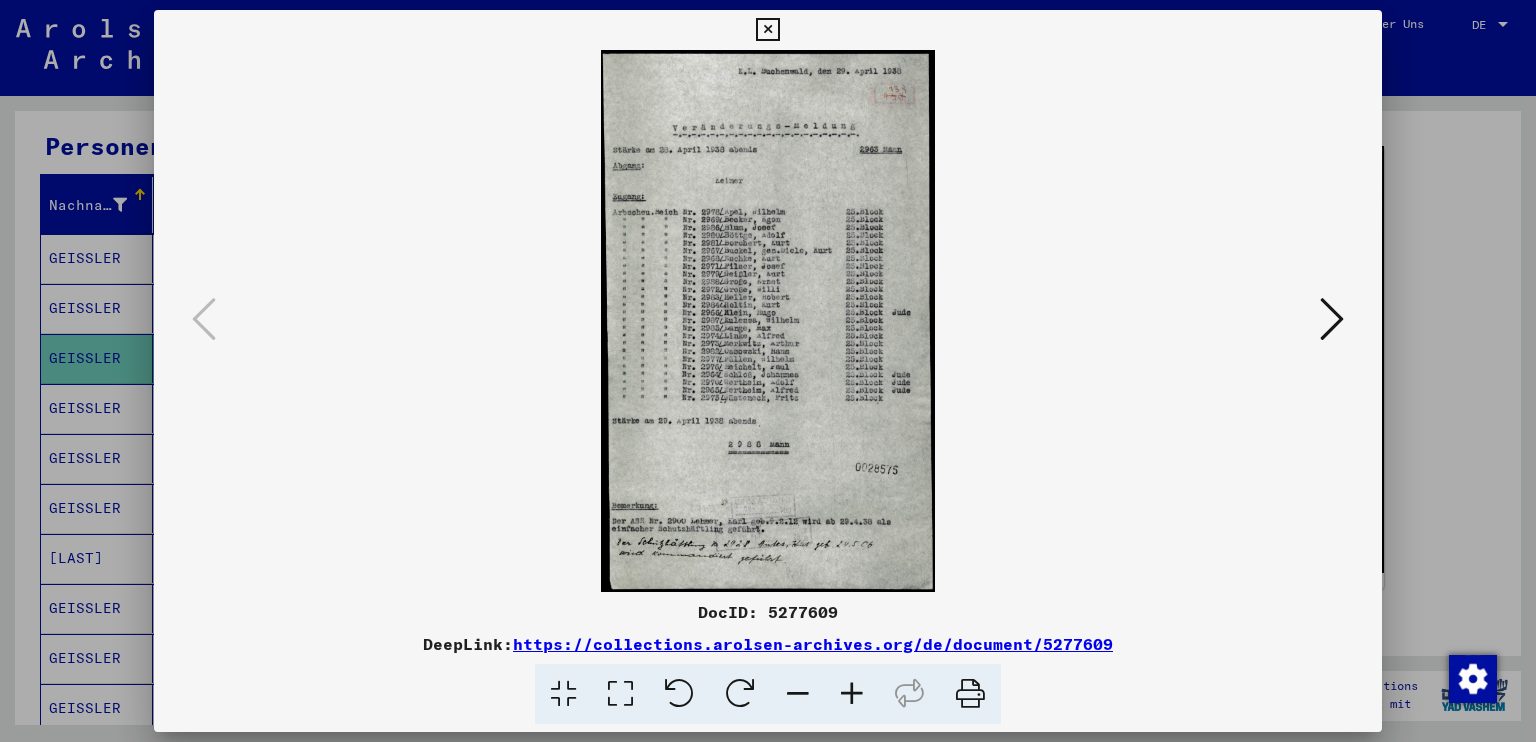 click at bounding box center (852, 694) 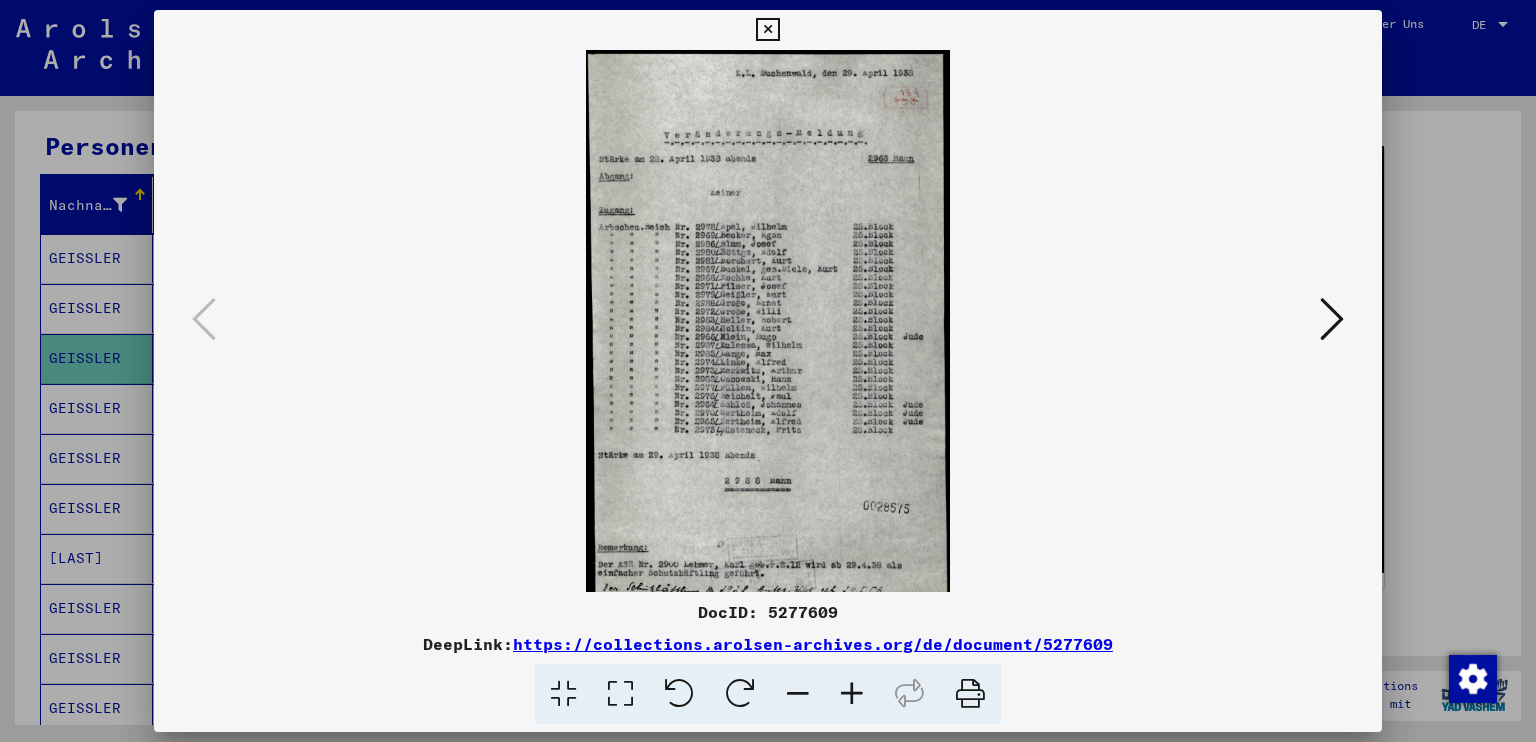 click at bounding box center [852, 694] 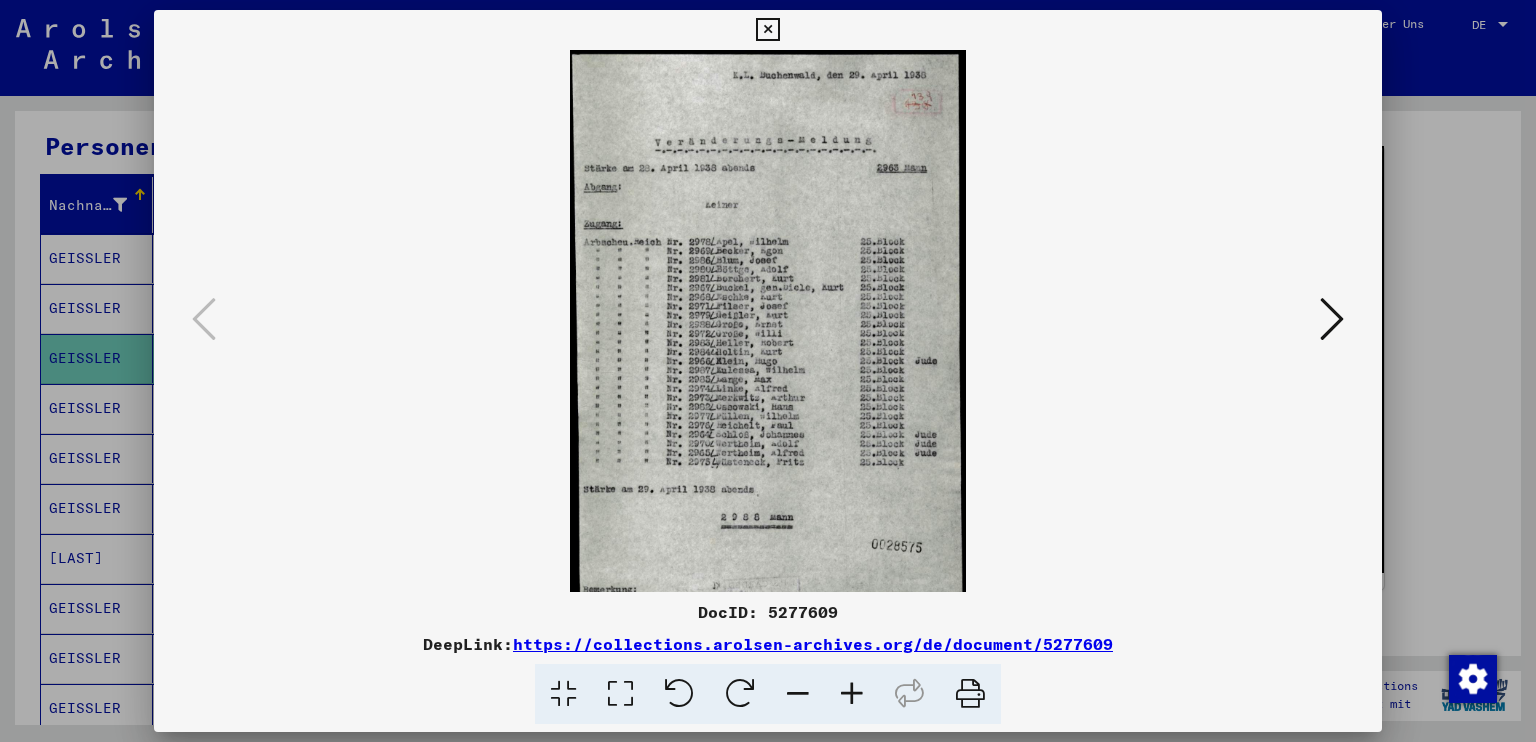 click at bounding box center (852, 694) 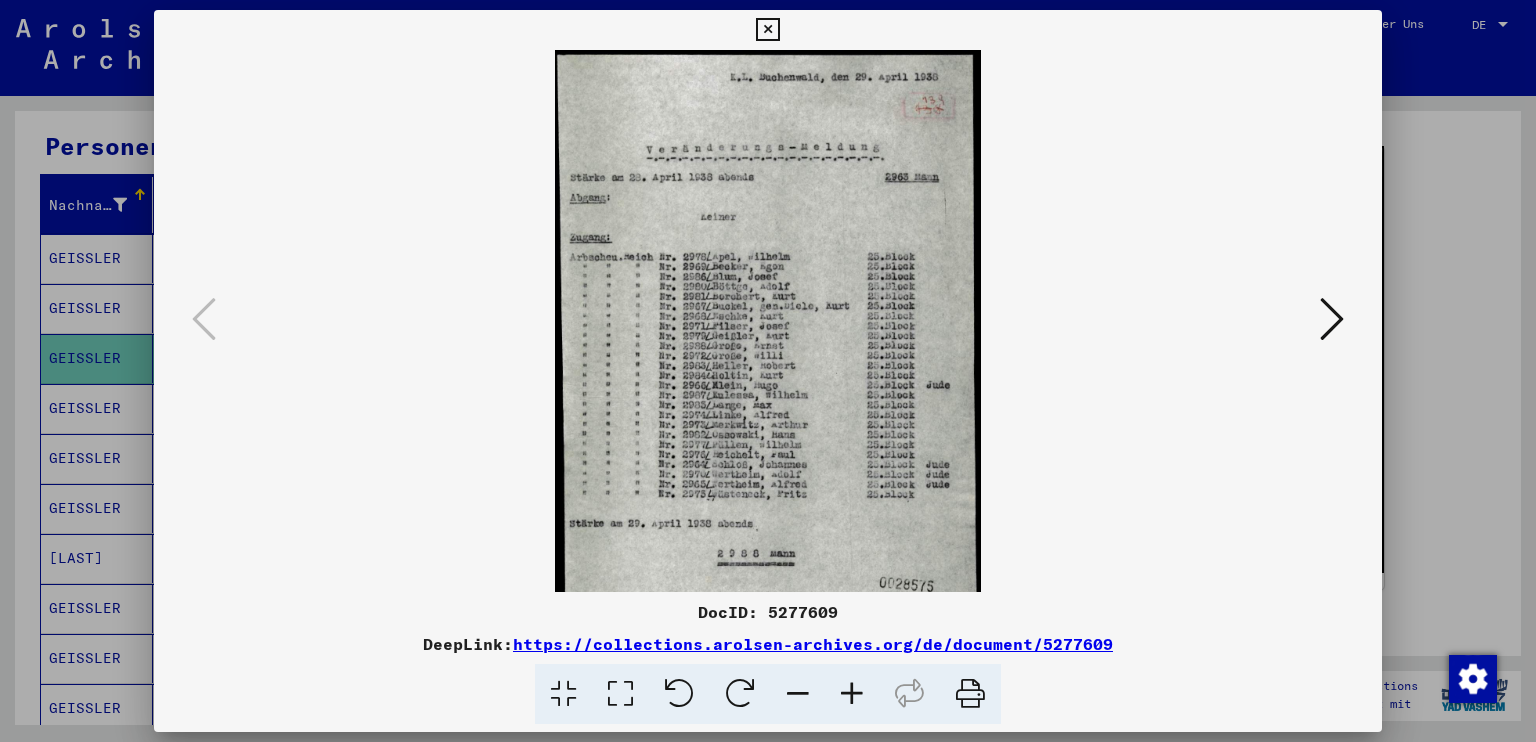 click at bounding box center [852, 694] 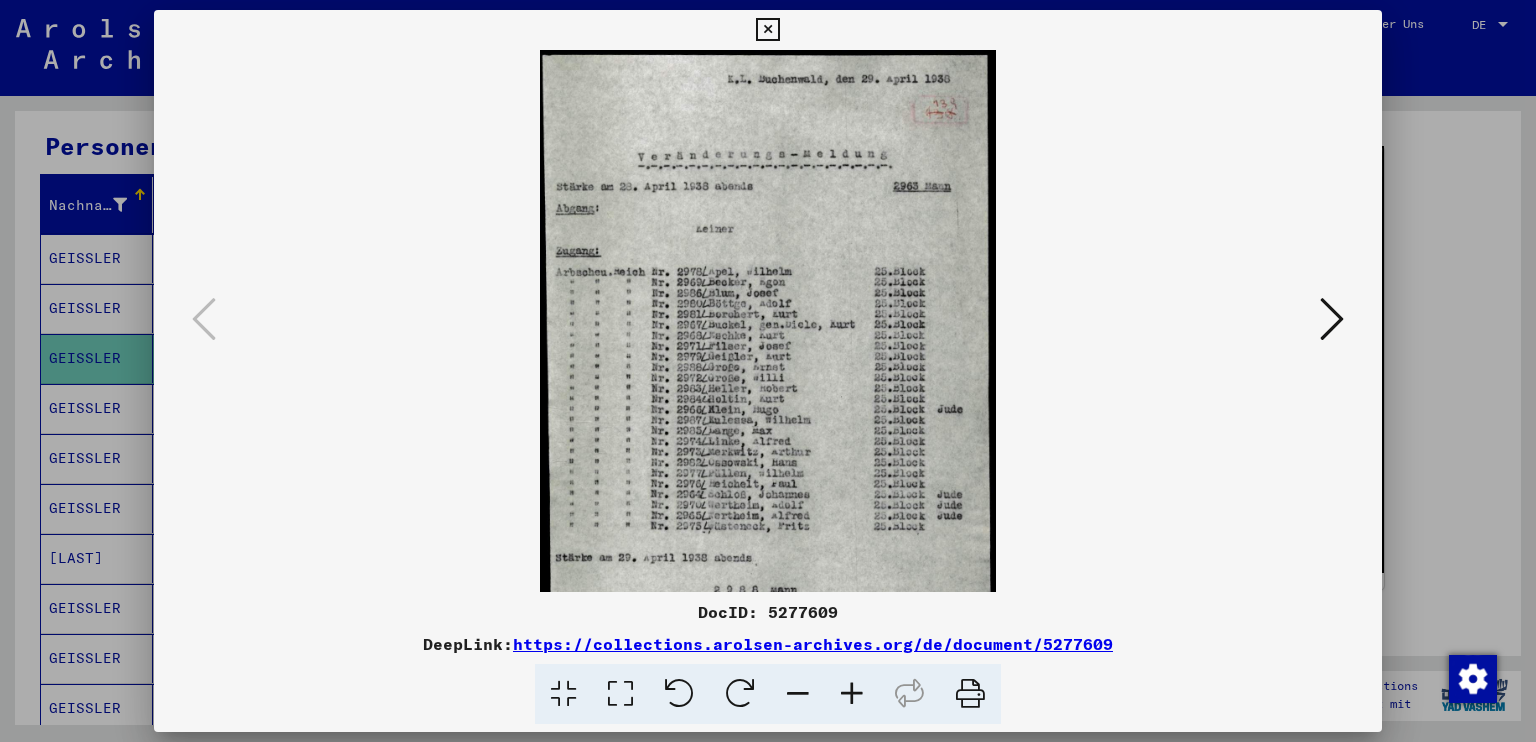 click at bounding box center [852, 694] 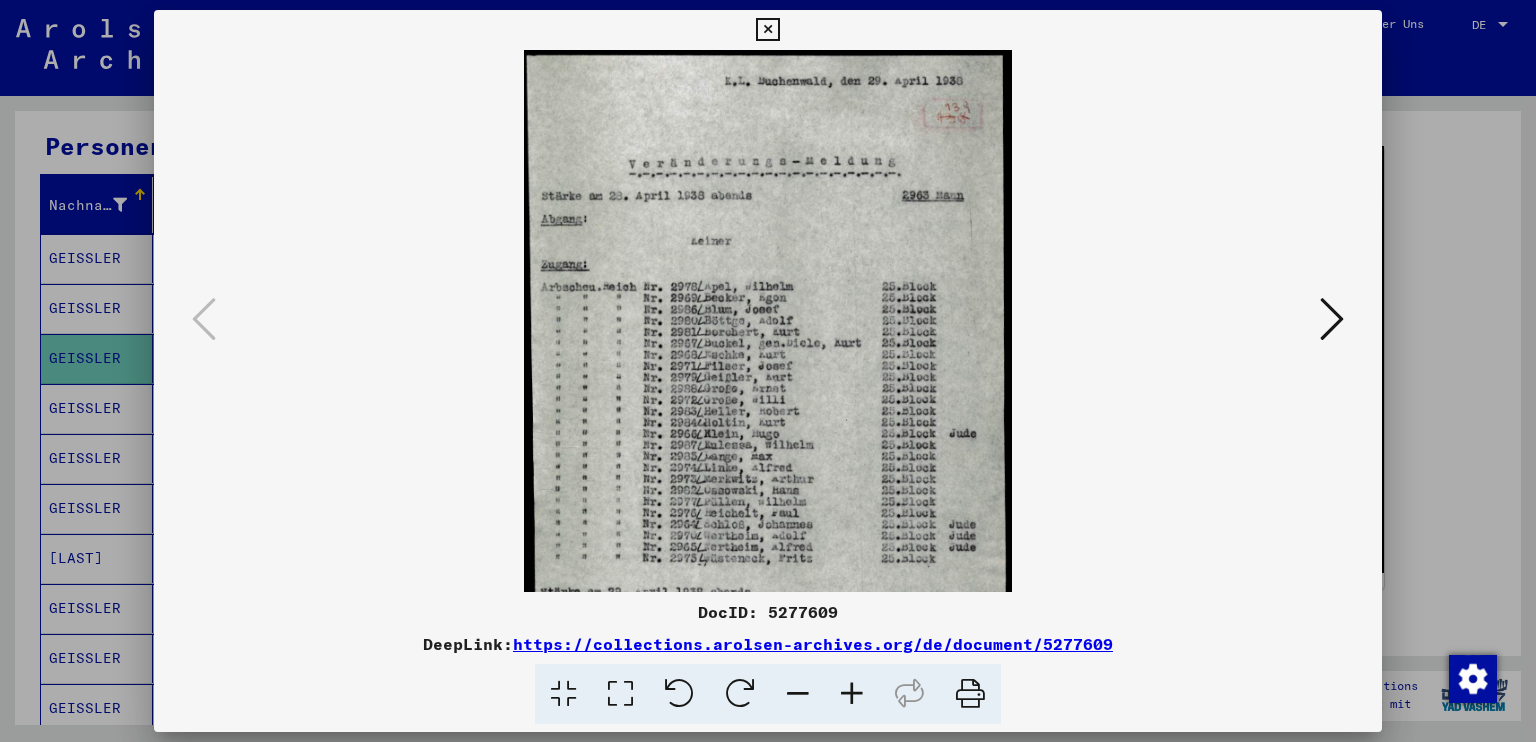 click at bounding box center (852, 694) 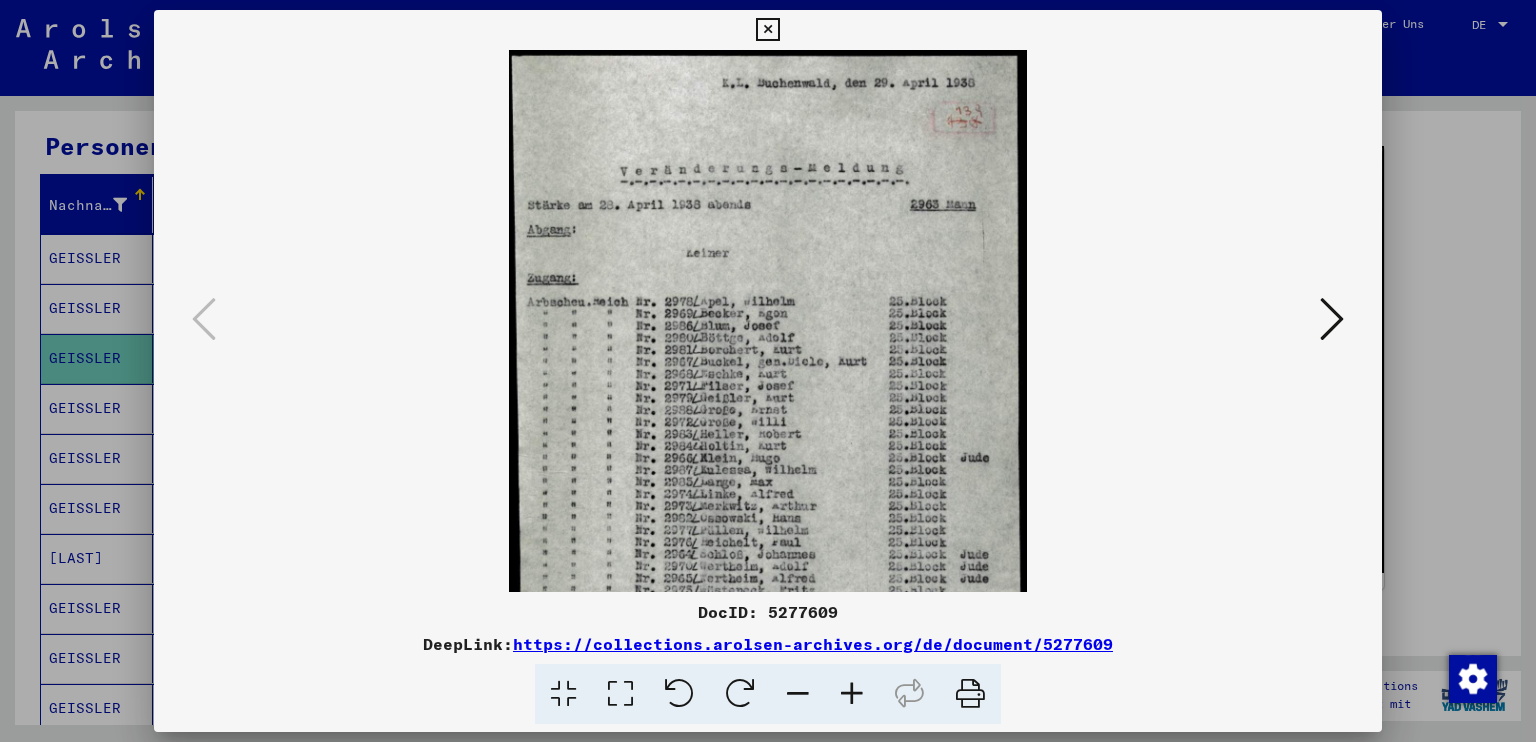 click at bounding box center [852, 694] 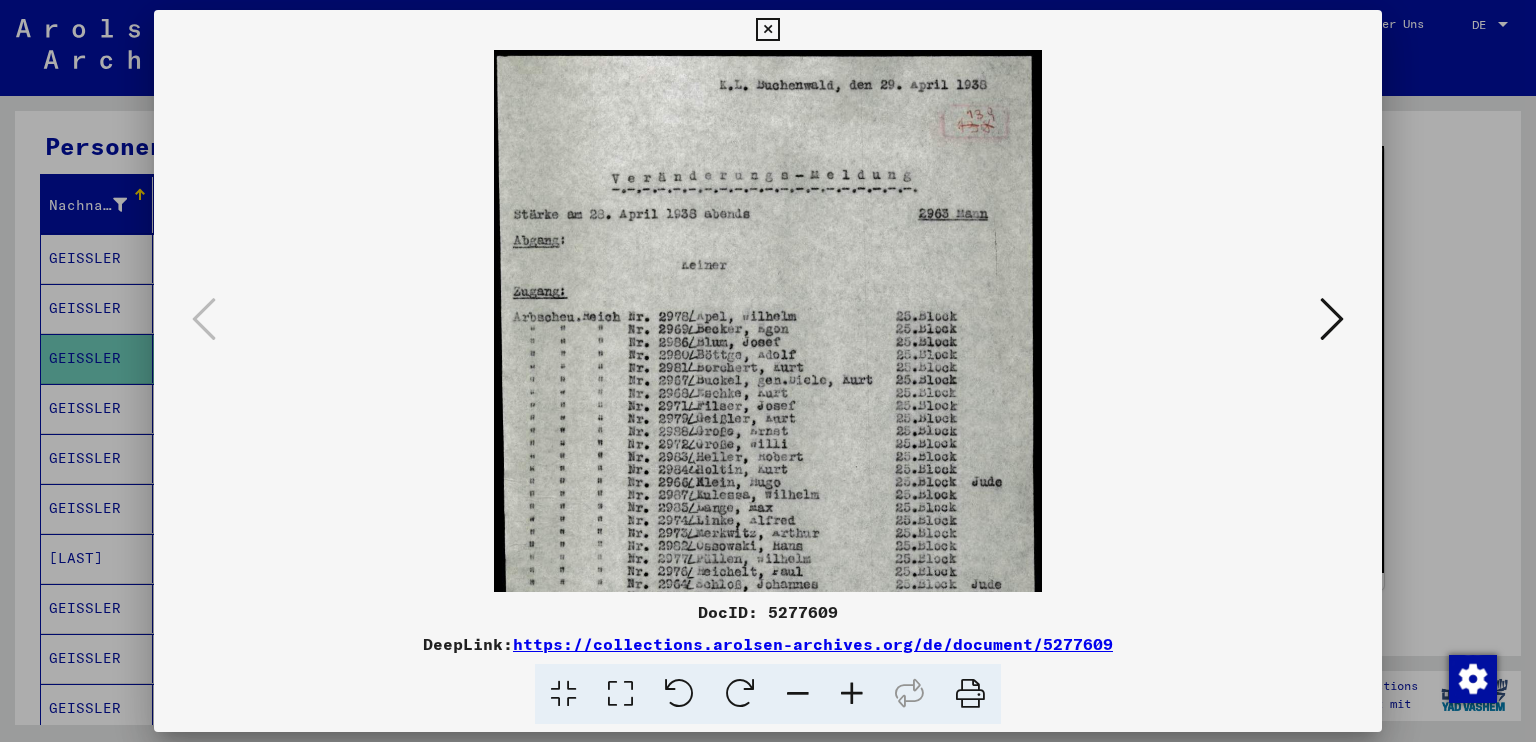 click at bounding box center (852, 694) 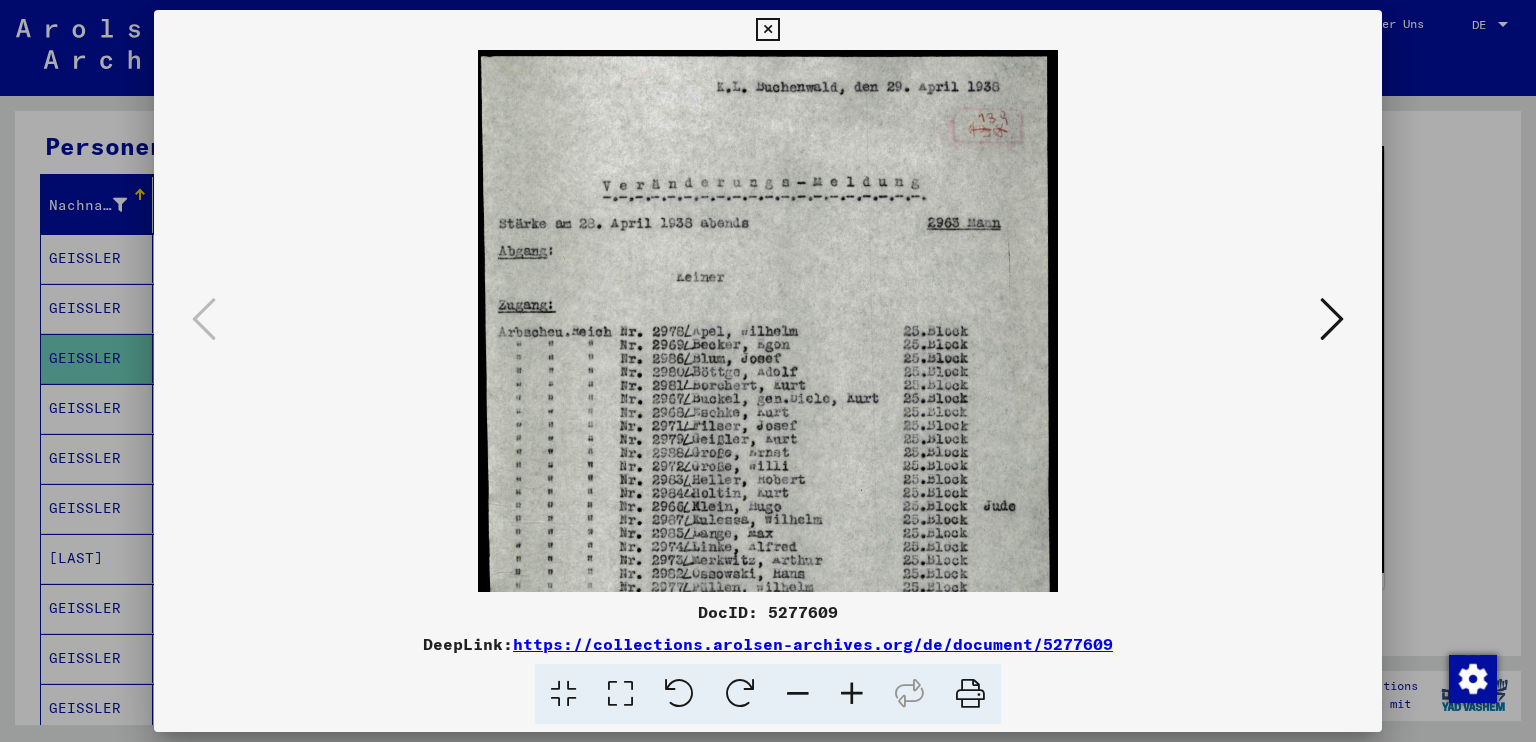 click at bounding box center [852, 694] 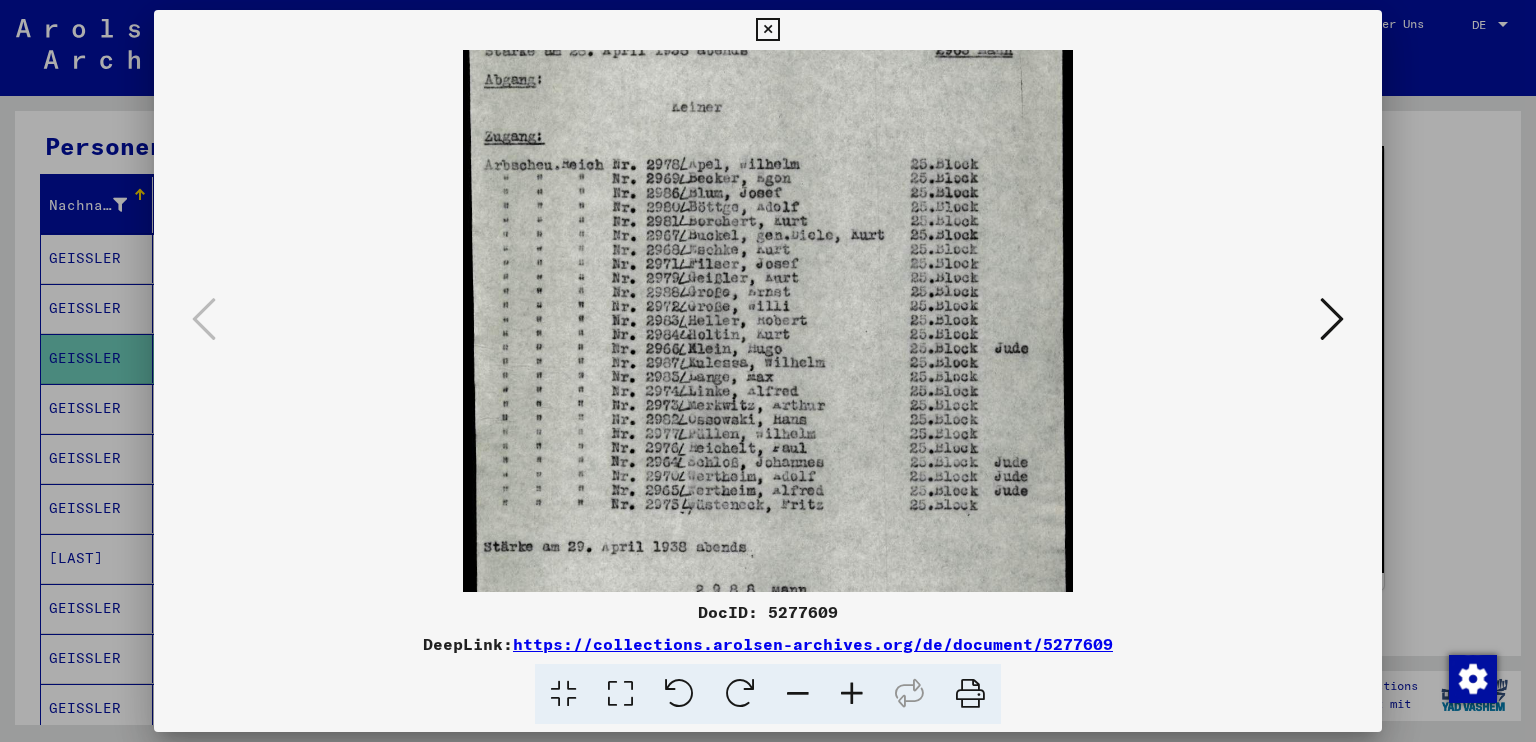 scroll, scrollTop: 184, scrollLeft: 0, axis: vertical 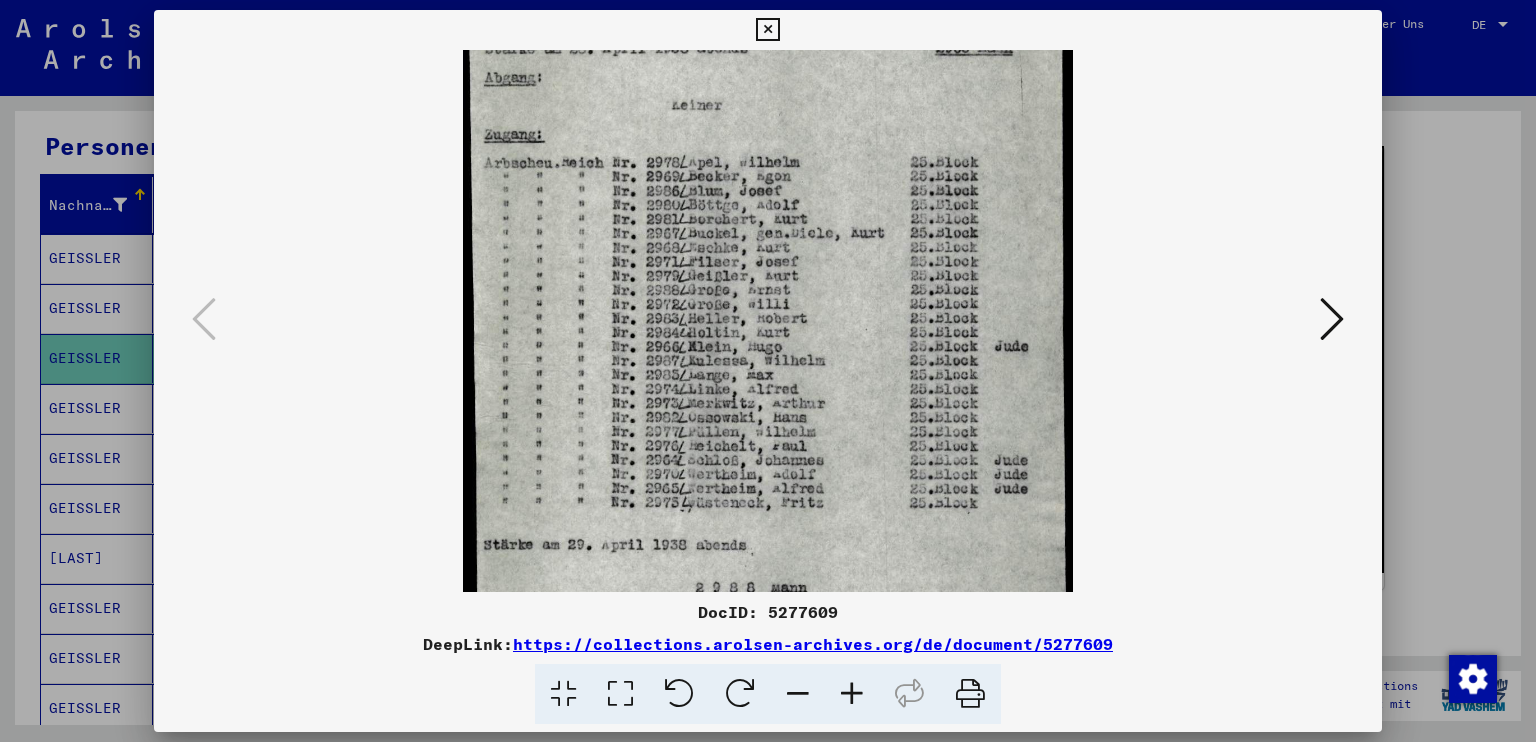 drag, startPoint x: 776, startPoint y: 534, endPoint x: 783, endPoint y: 353, distance: 181.13531 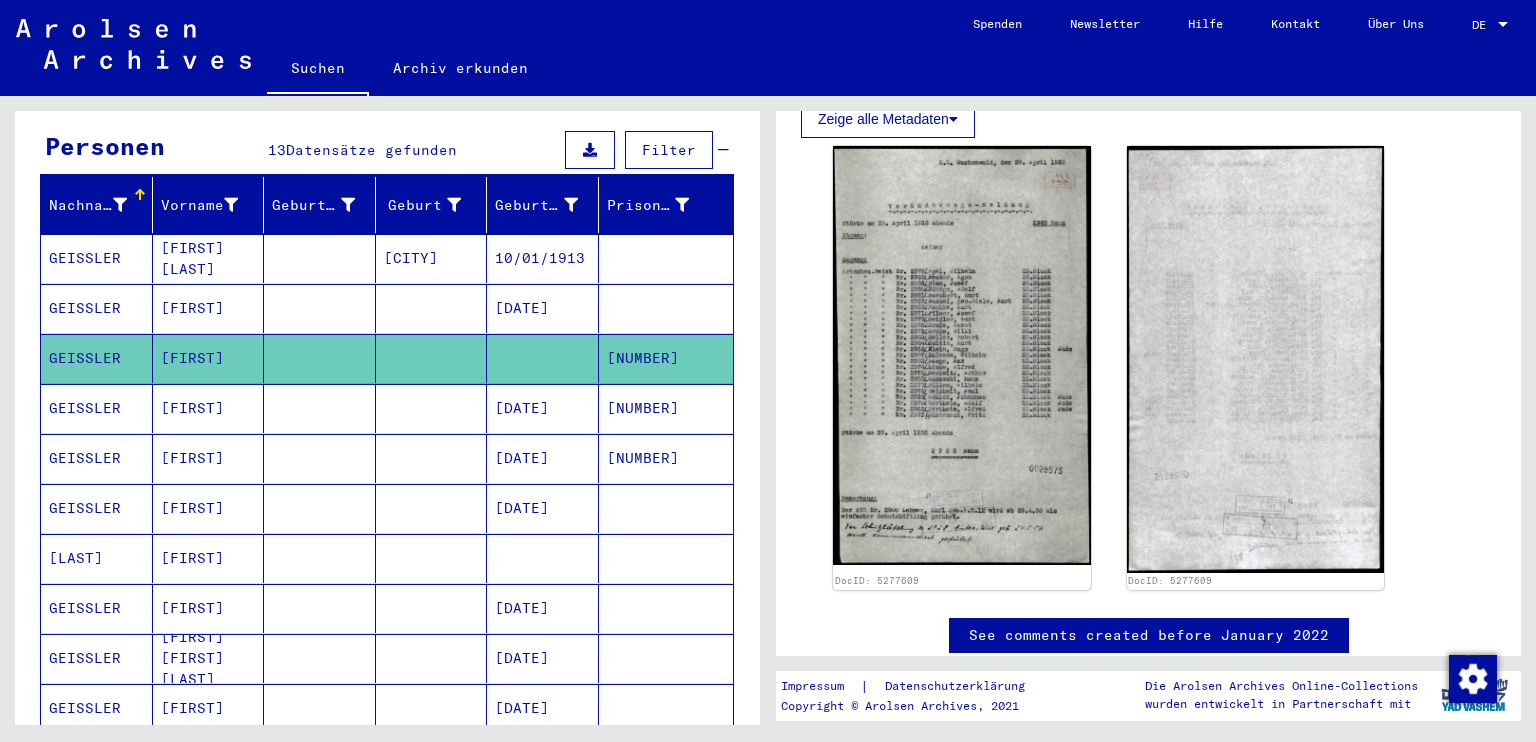 click on "[NUMBER]" at bounding box center (666, 458) 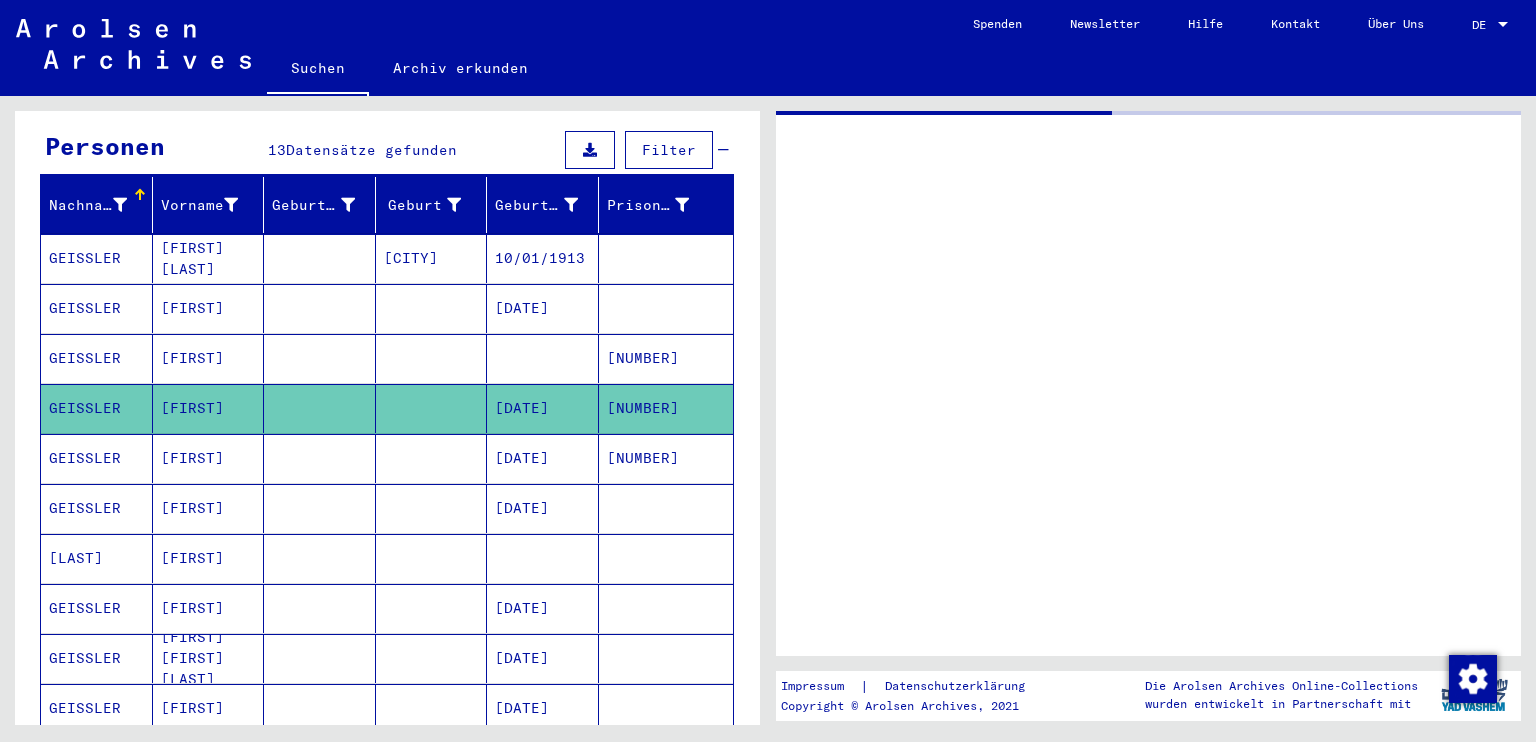 scroll, scrollTop: 0, scrollLeft: 0, axis: both 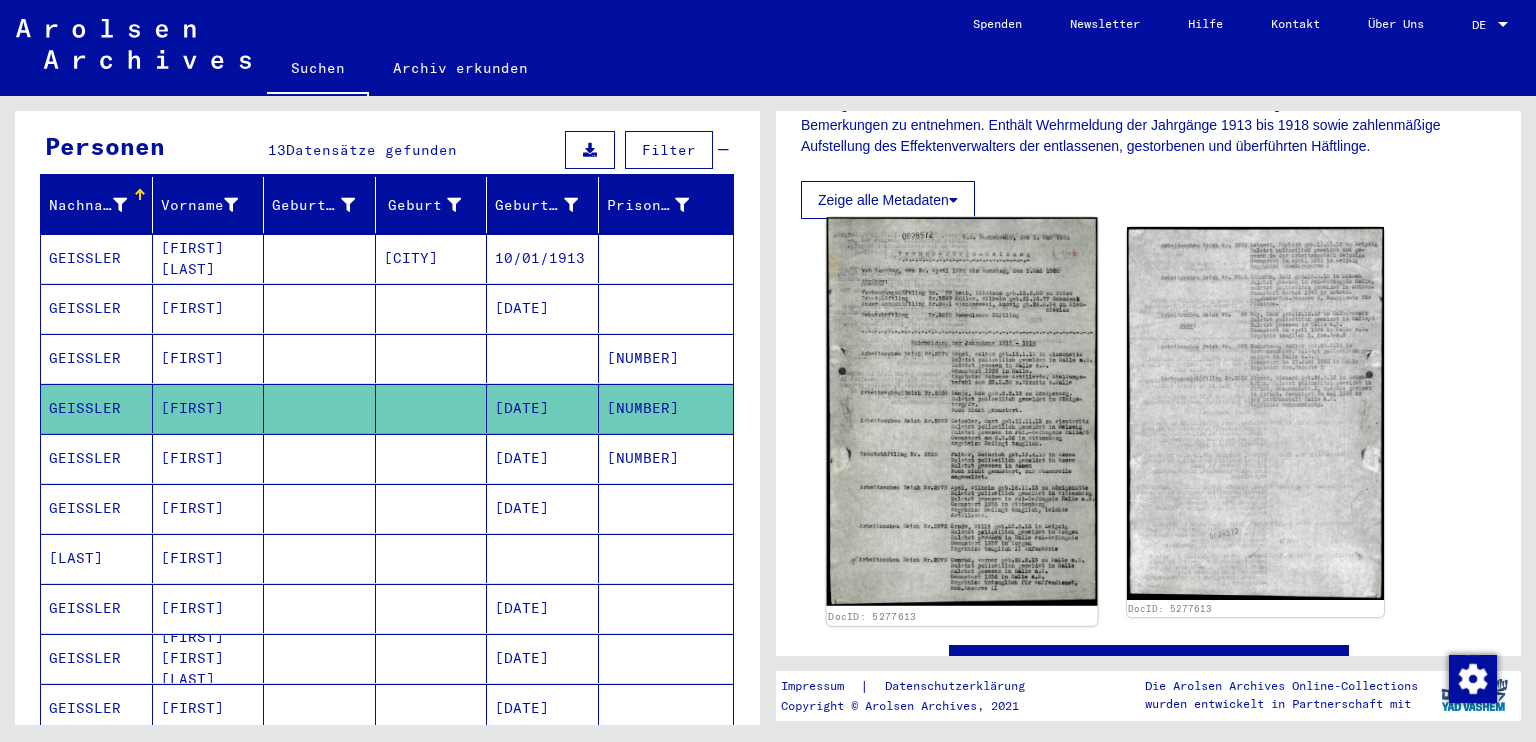 click 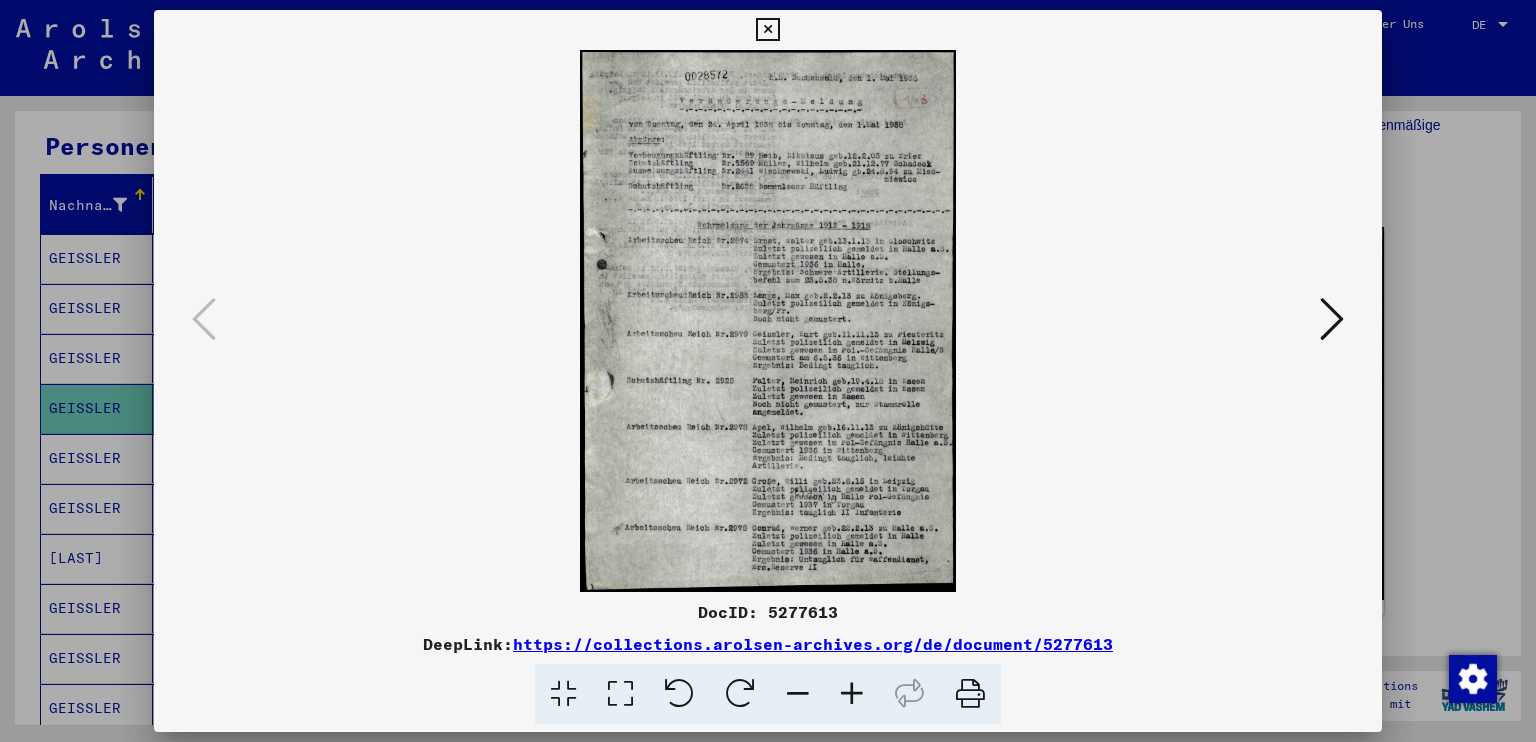 click at bounding box center (852, 694) 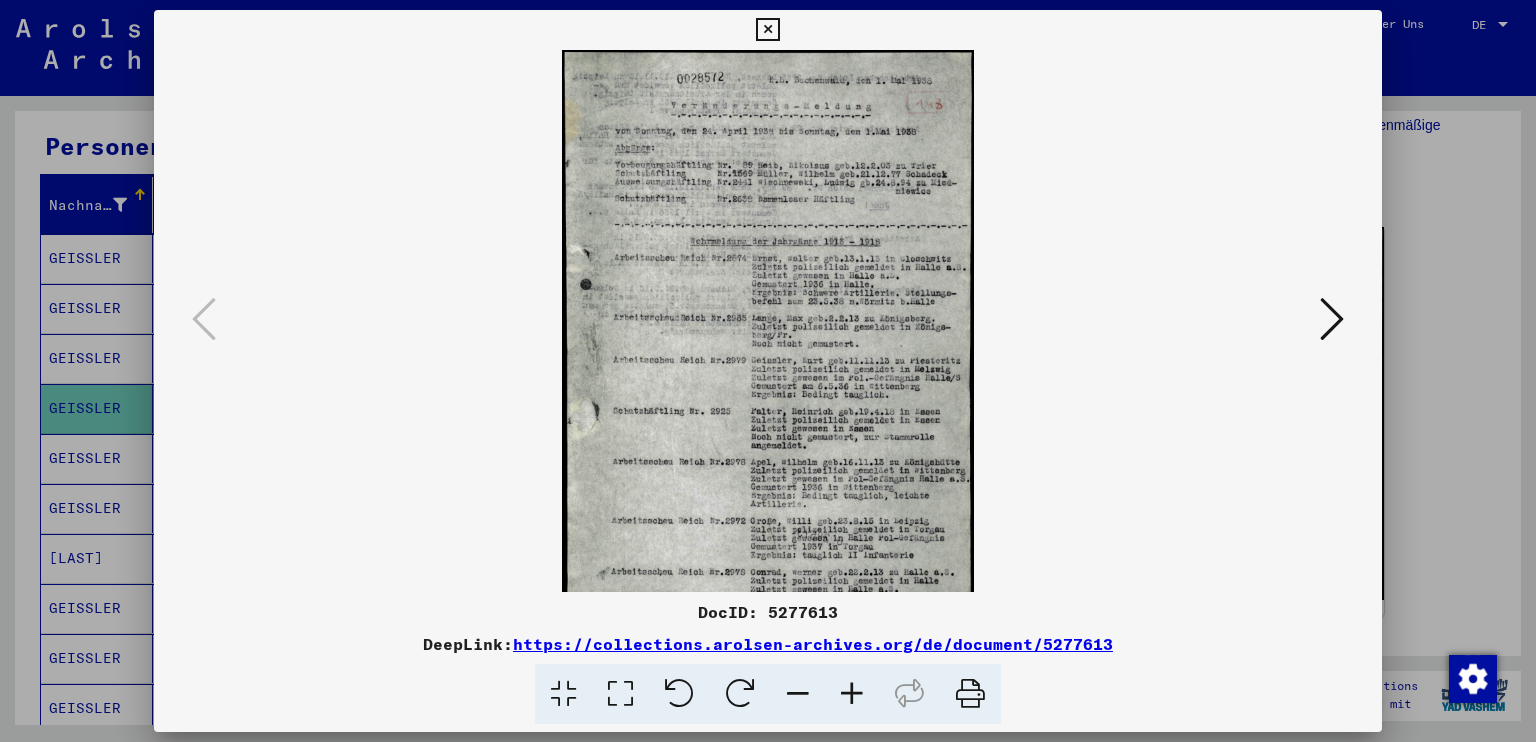 click at bounding box center (852, 694) 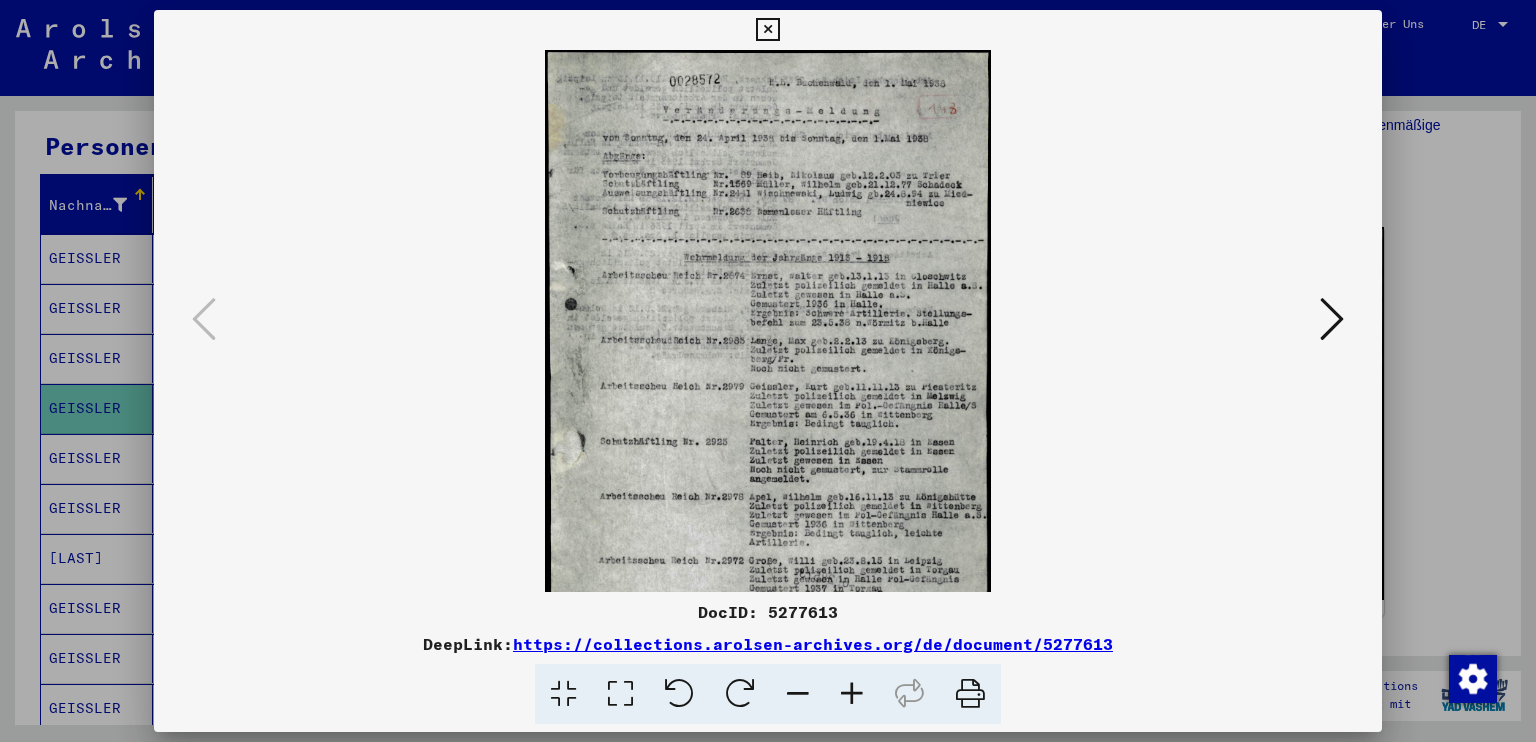 click at bounding box center [852, 694] 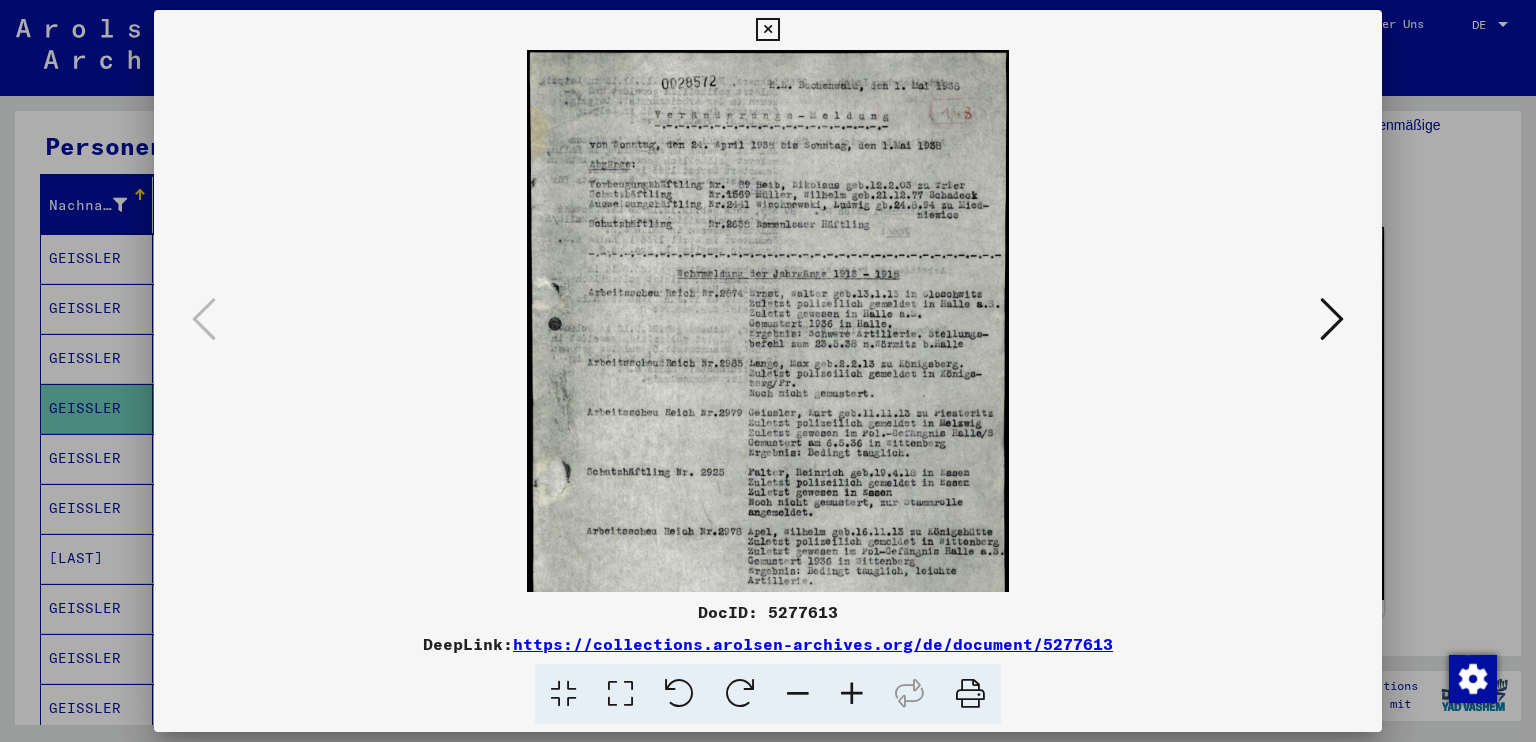 click at bounding box center [852, 694] 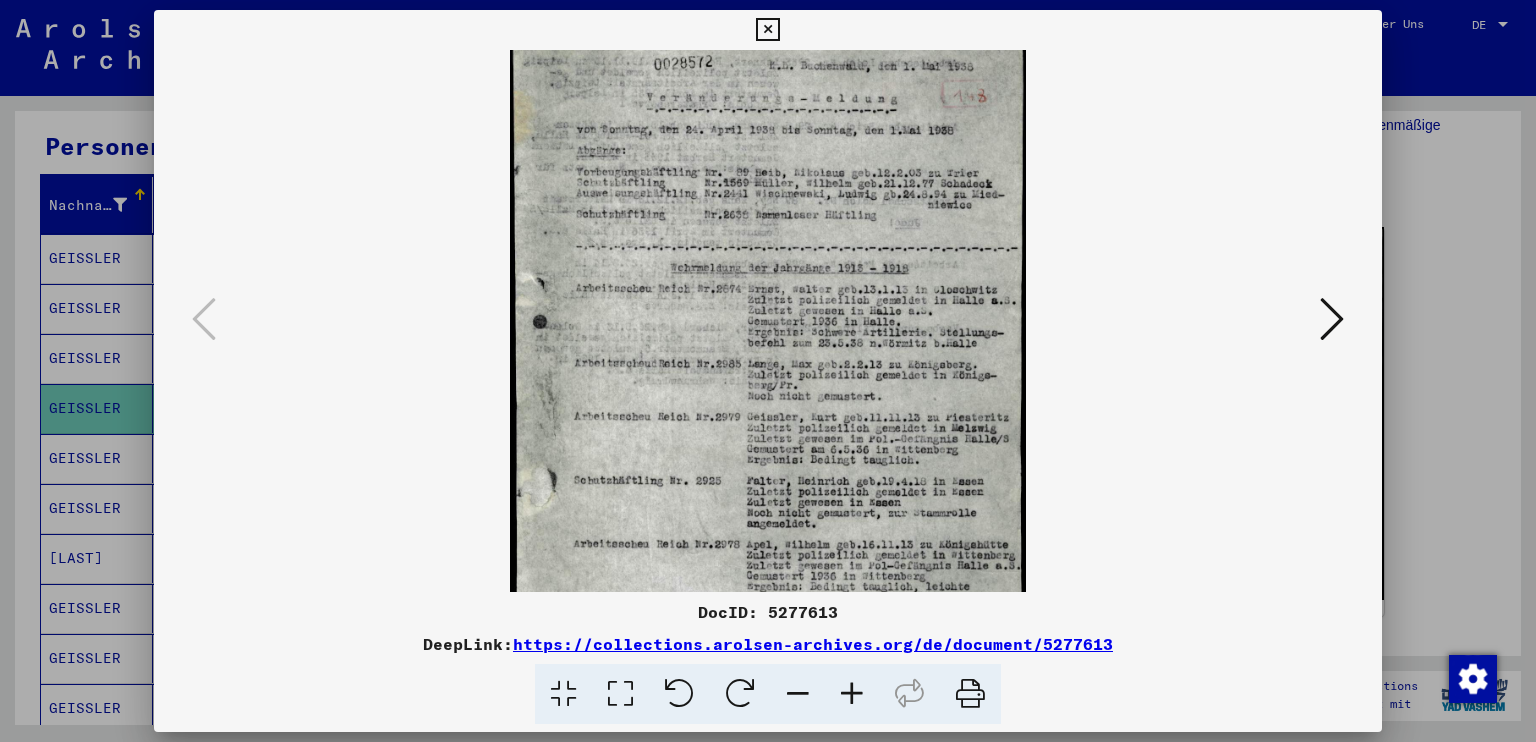 drag, startPoint x: 816, startPoint y: 529, endPoint x: 816, endPoint y: 488, distance: 41 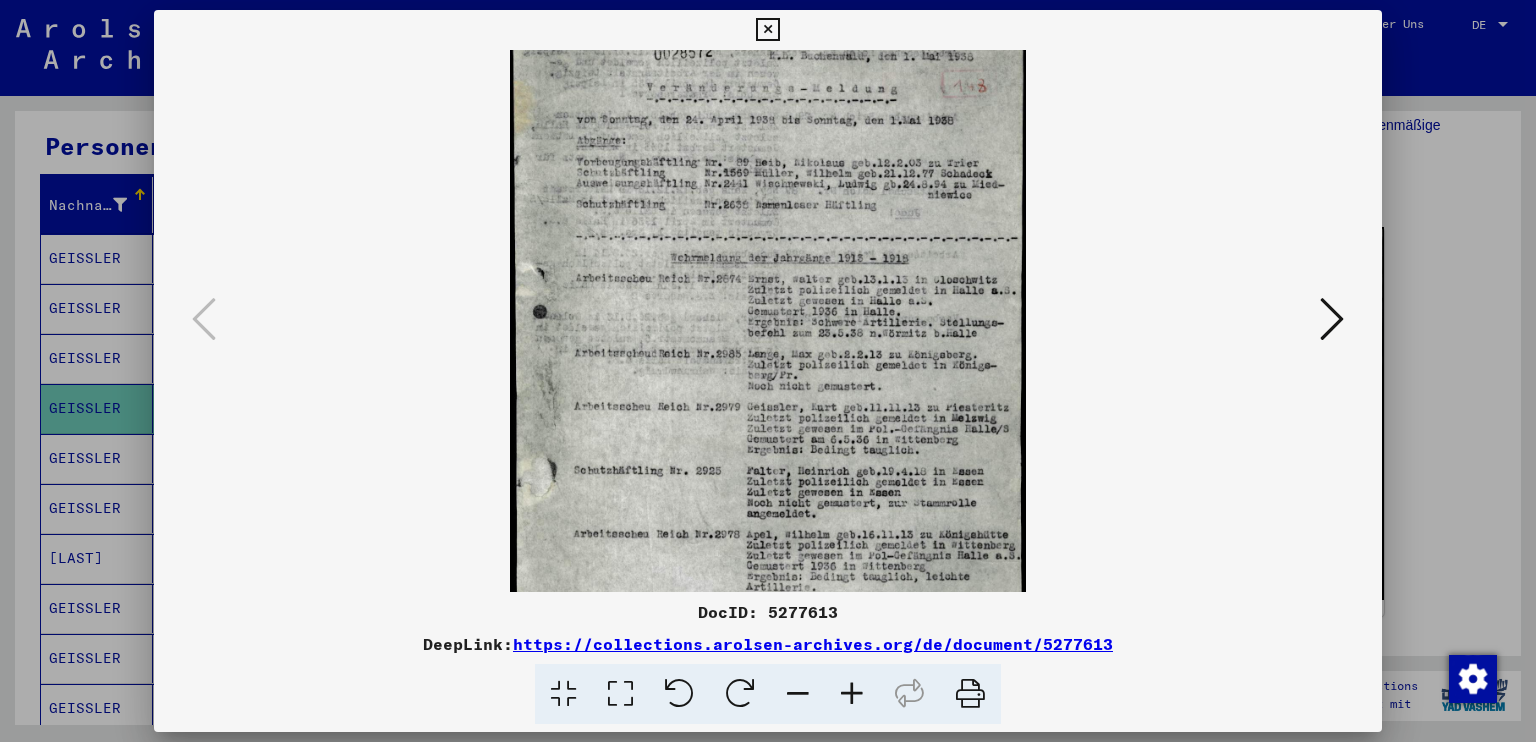 click at bounding box center [768, 389] 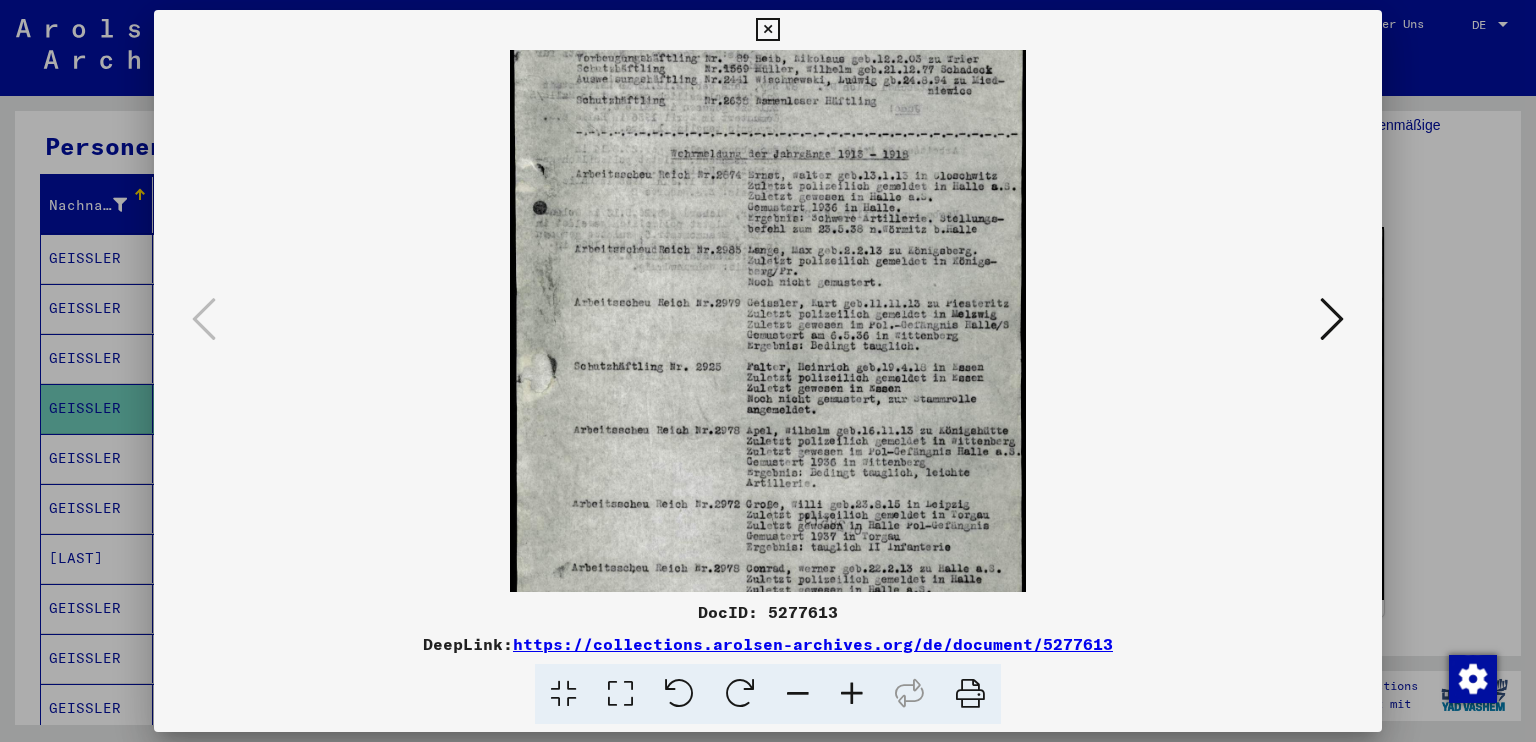drag, startPoint x: 818, startPoint y: 474, endPoint x: 818, endPoint y: 364, distance: 110 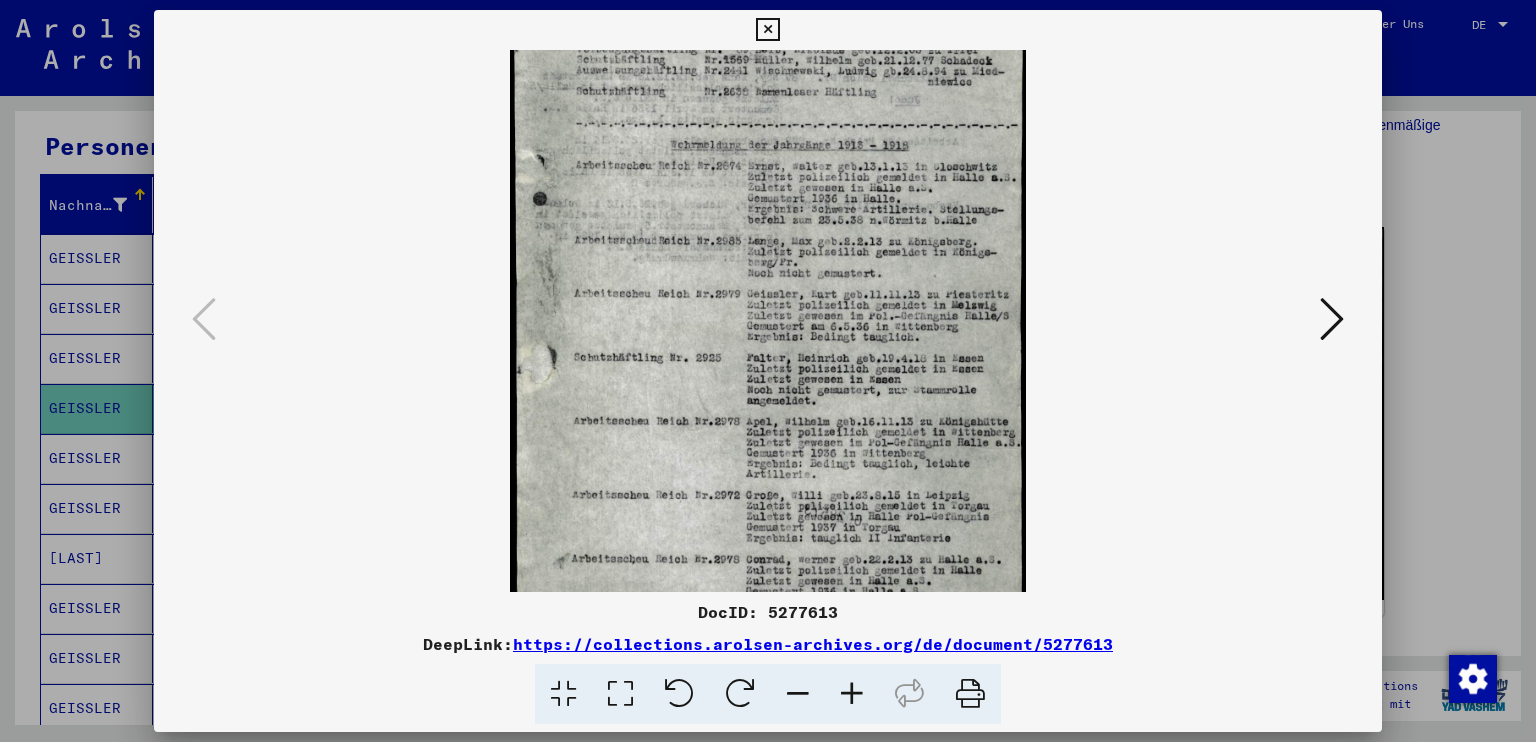 click at bounding box center [852, 694] 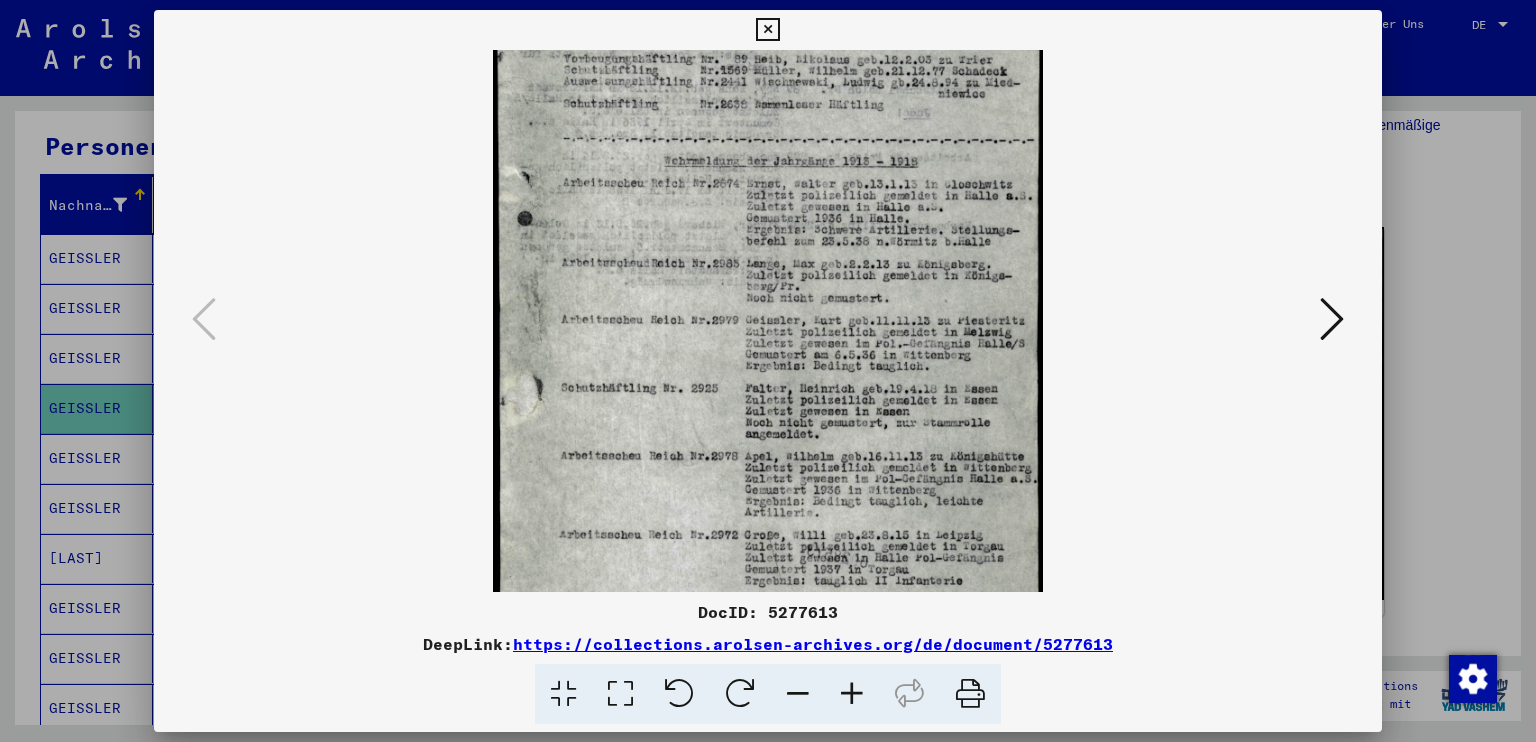 click at bounding box center [852, 694] 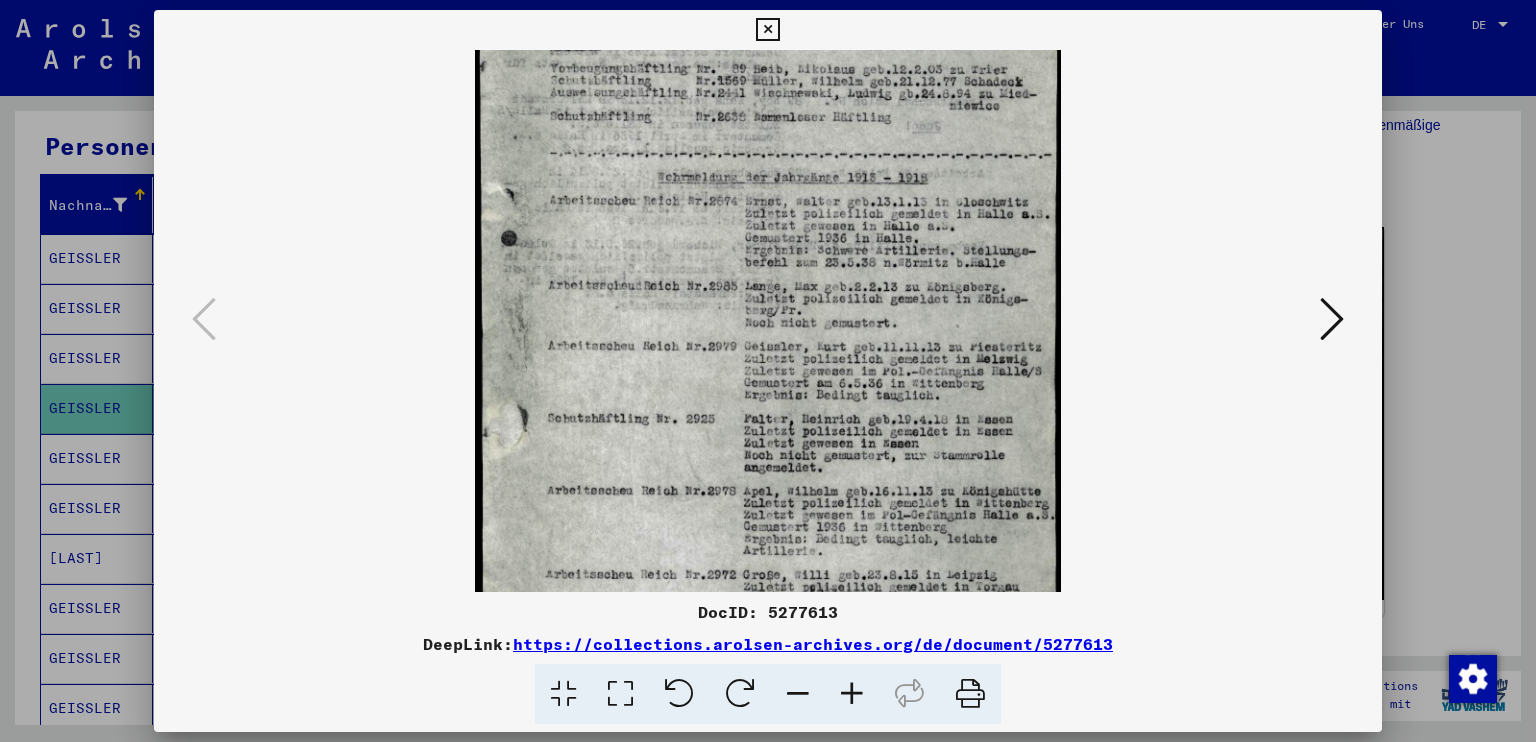 click at bounding box center [852, 694] 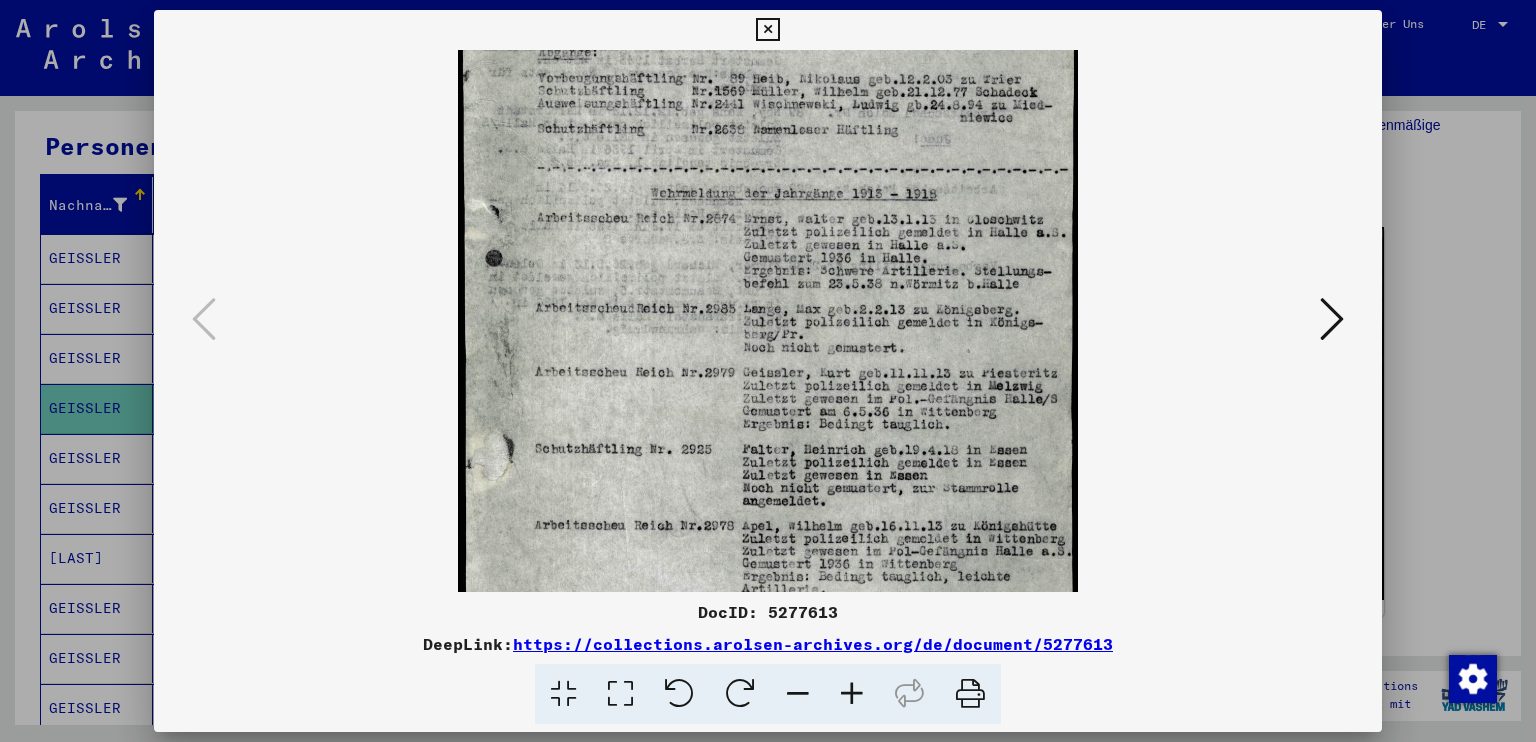 click at bounding box center [852, 694] 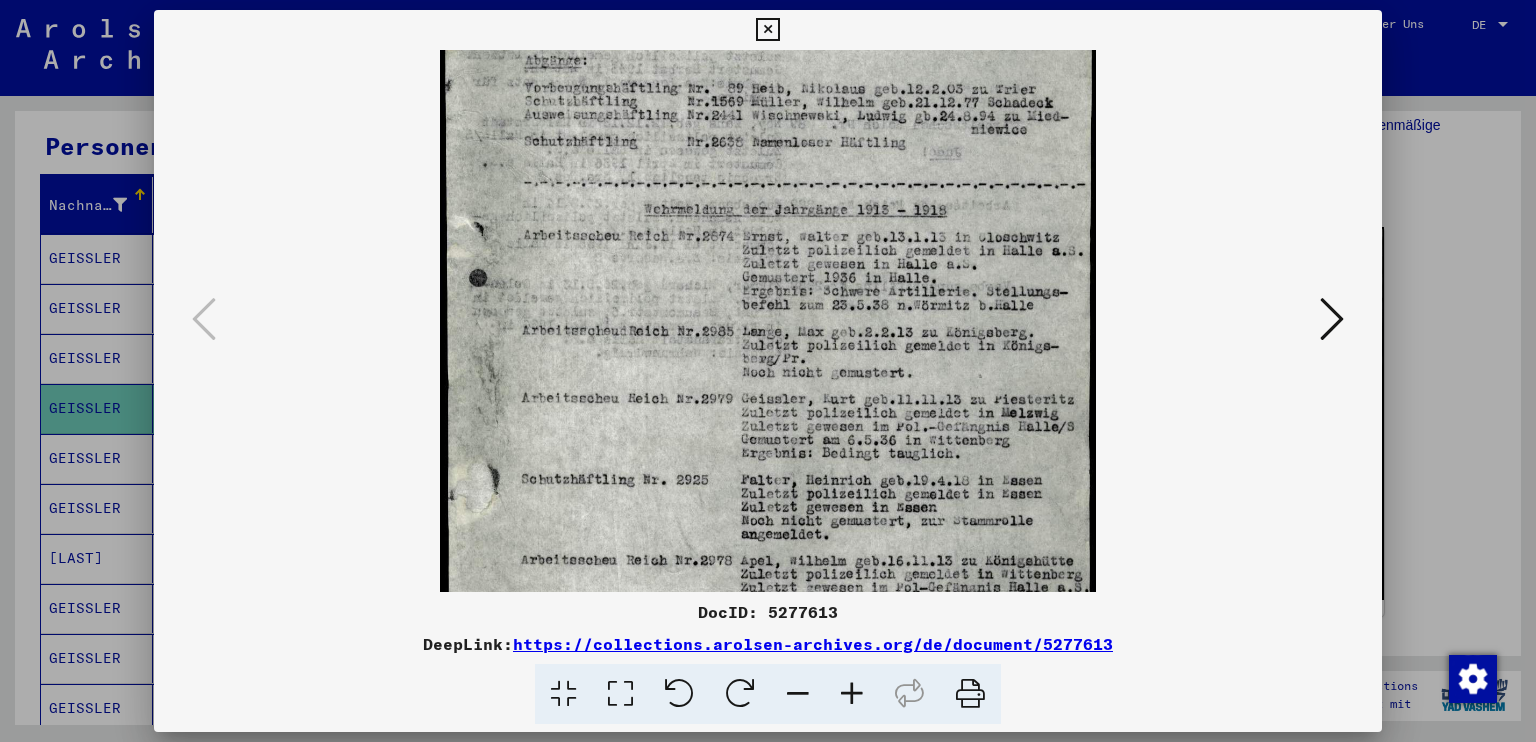click at bounding box center [852, 694] 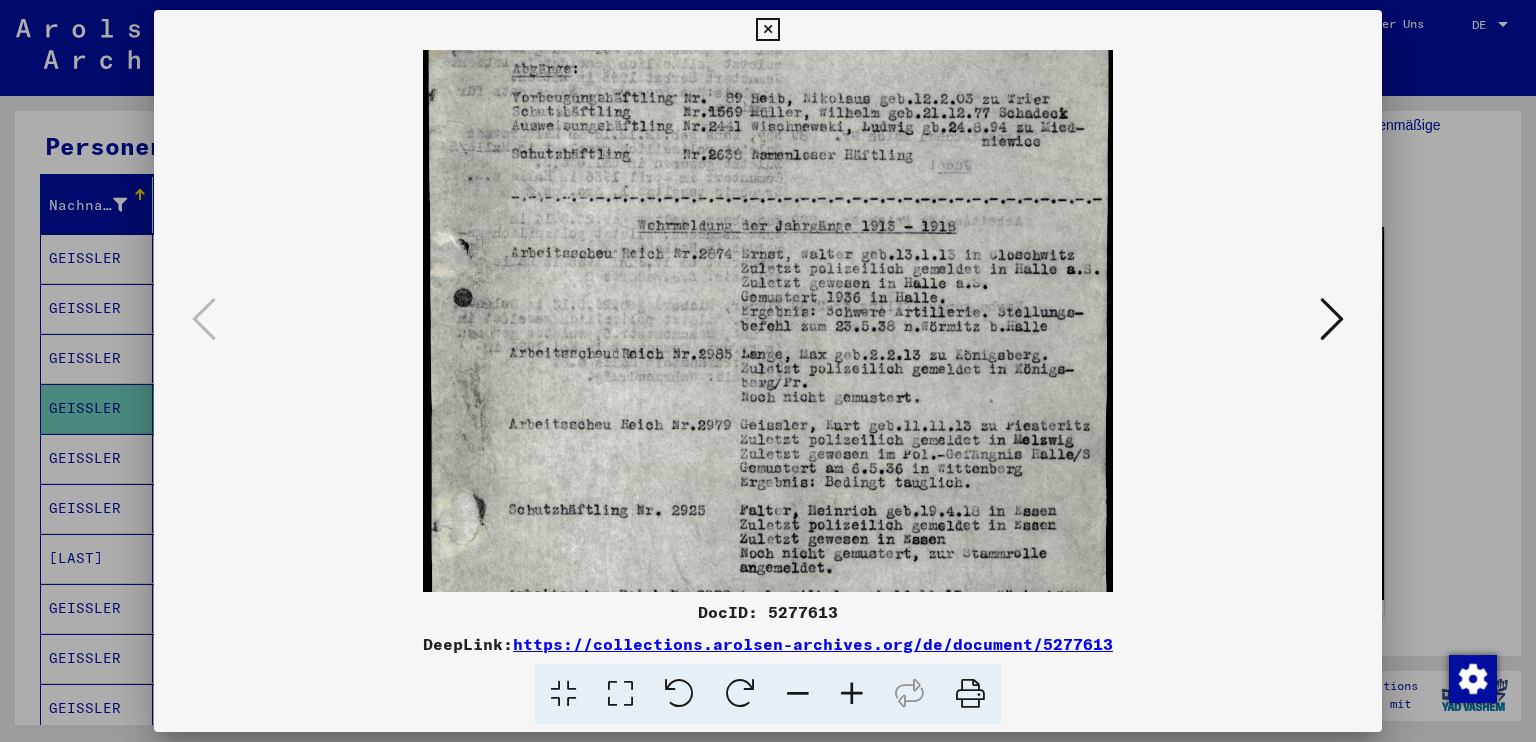 click at bounding box center [852, 694] 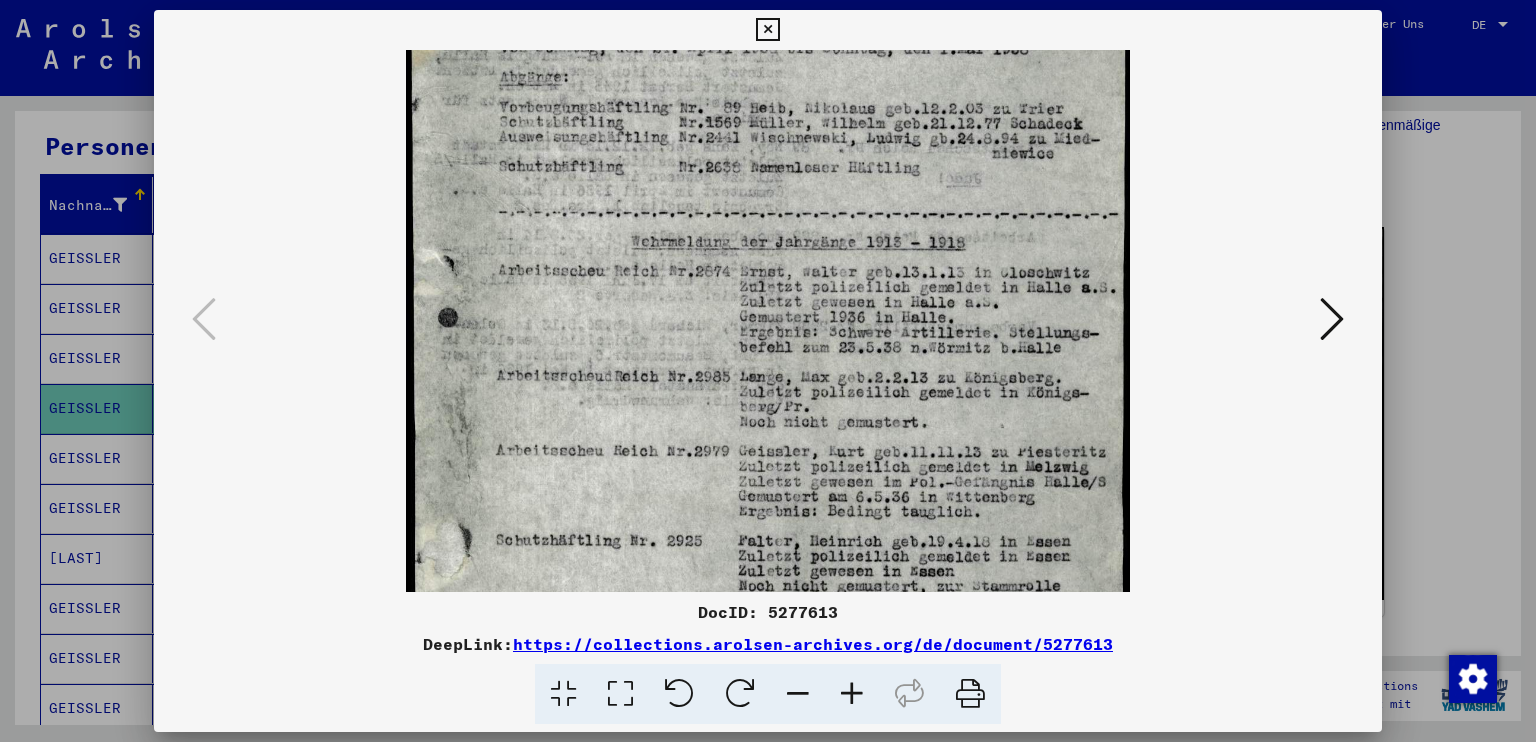 click at bounding box center [852, 694] 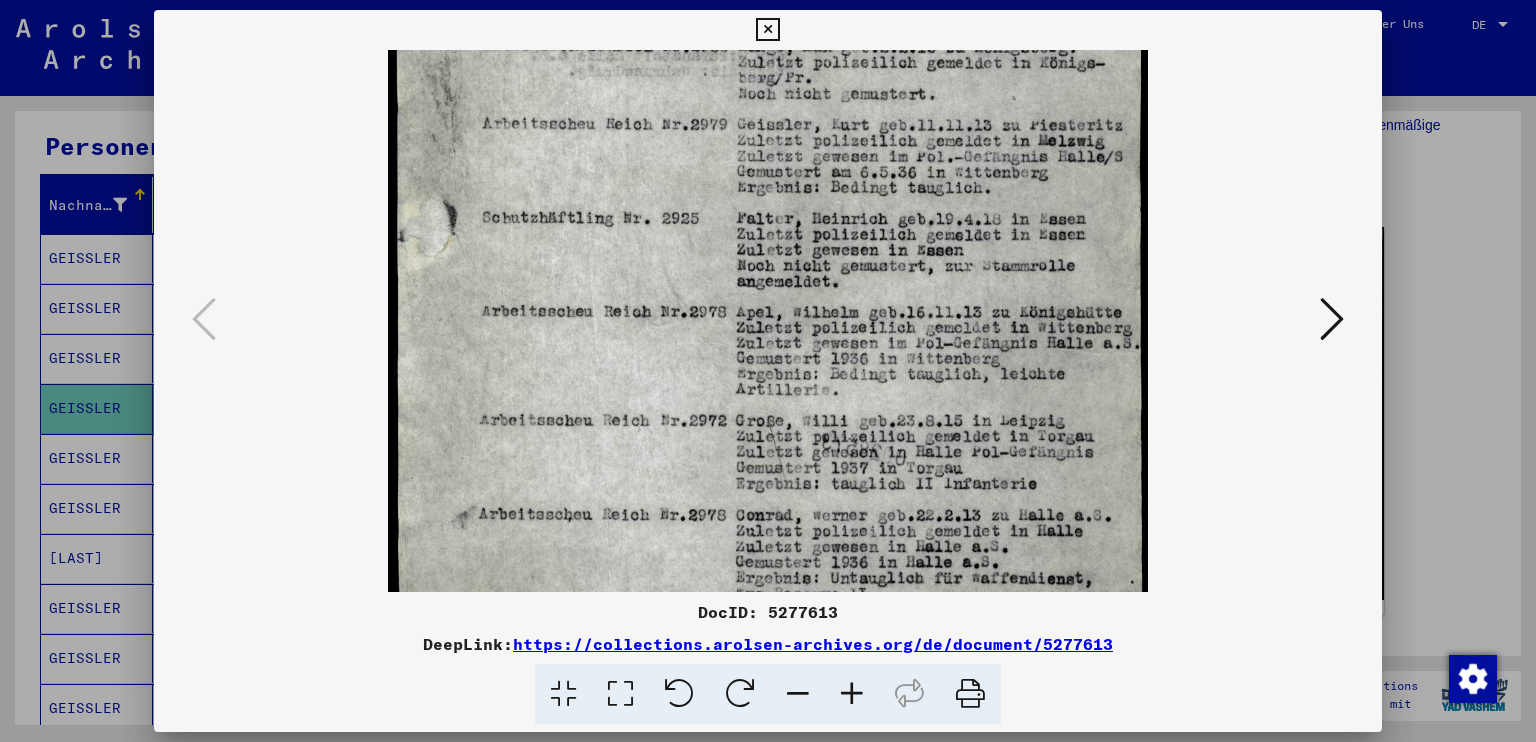 scroll, scrollTop: 501, scrollLeft: 0, axis: vertical 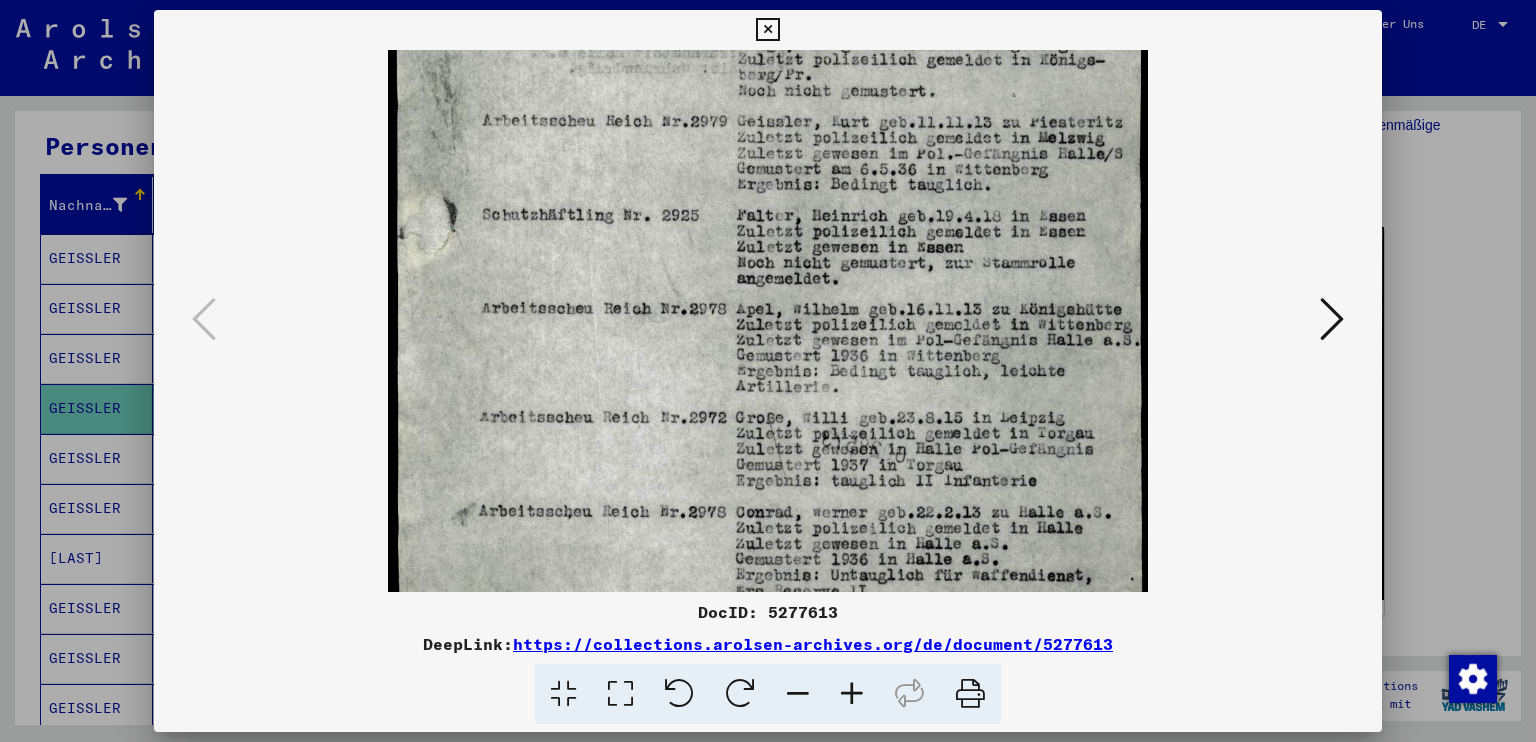 drag, startPoint x: 820, startPoint y: 523, endPoint x: 698, endPoint y: 170, distance: 373.4876 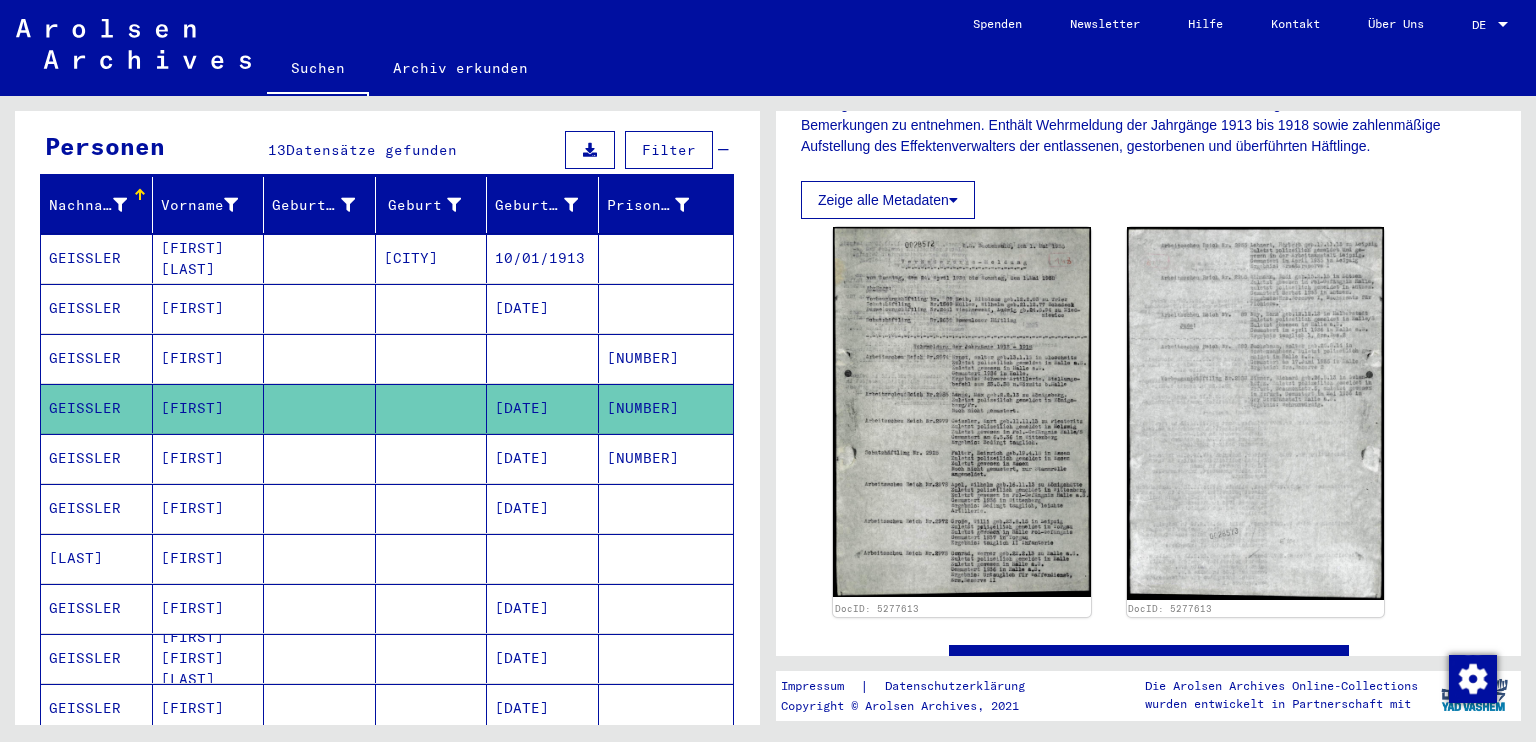 click on "[DATE]" at bounding box center [543, 508] 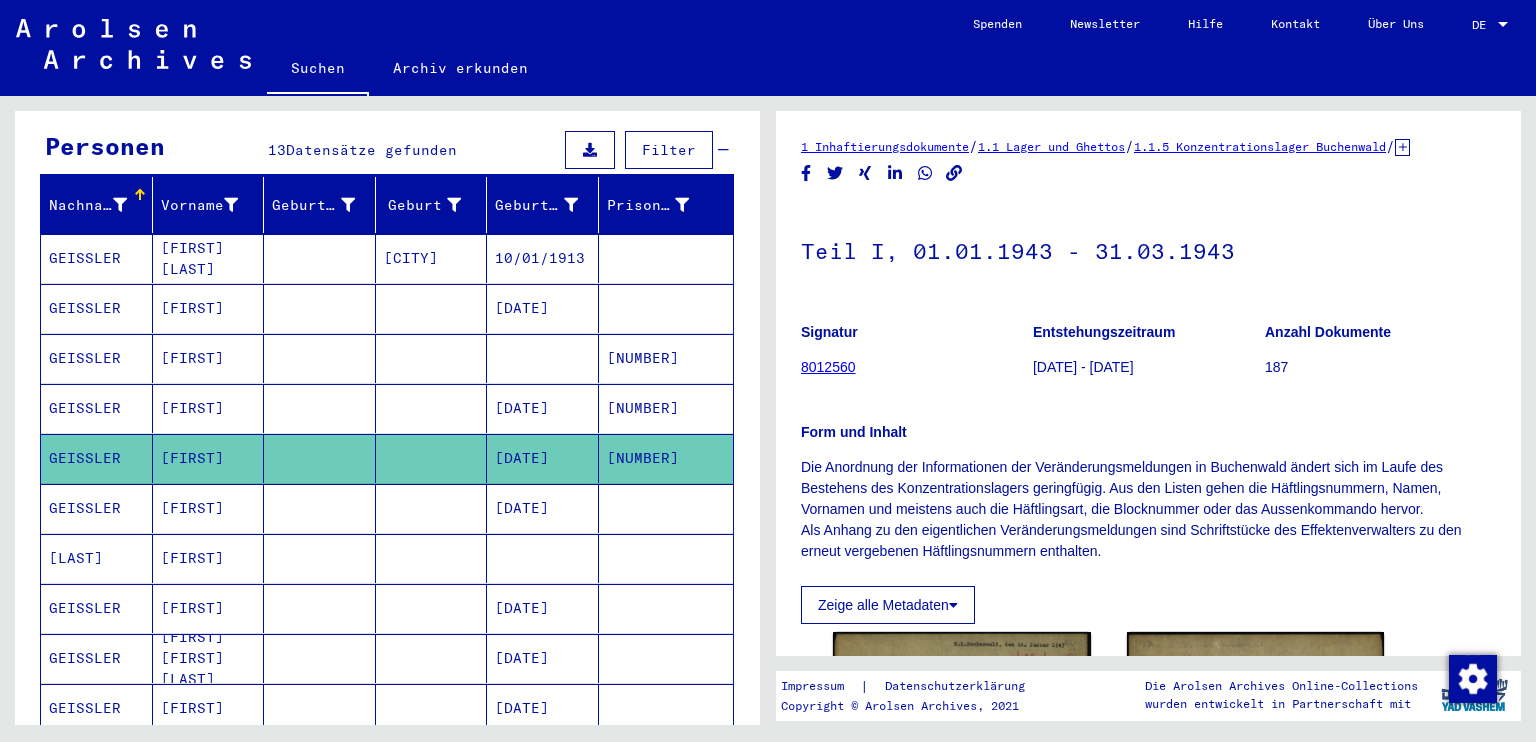 scroll, scrollTop: 0, scrollLeft: 0, axis: both 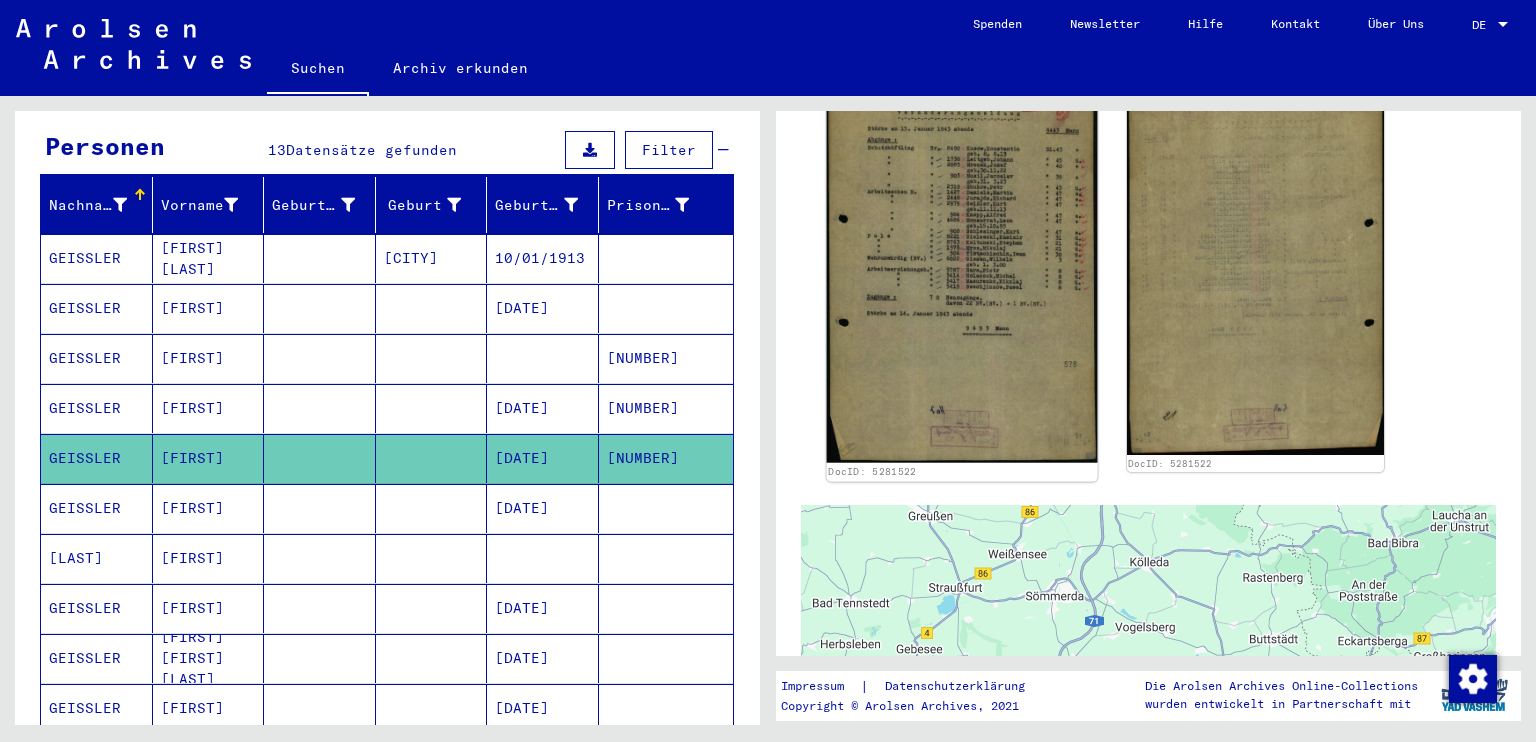 click 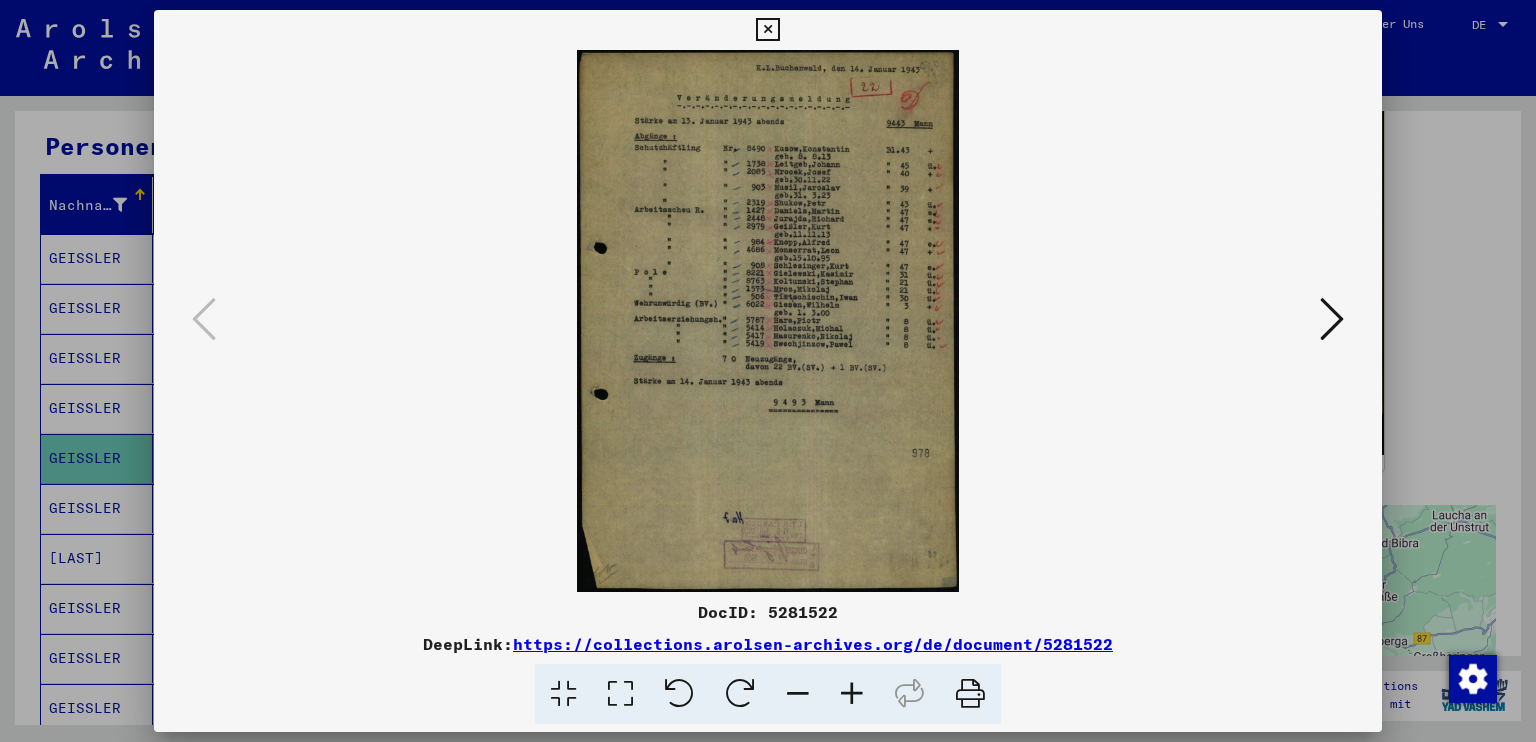 click at bounding box center [852, 694] 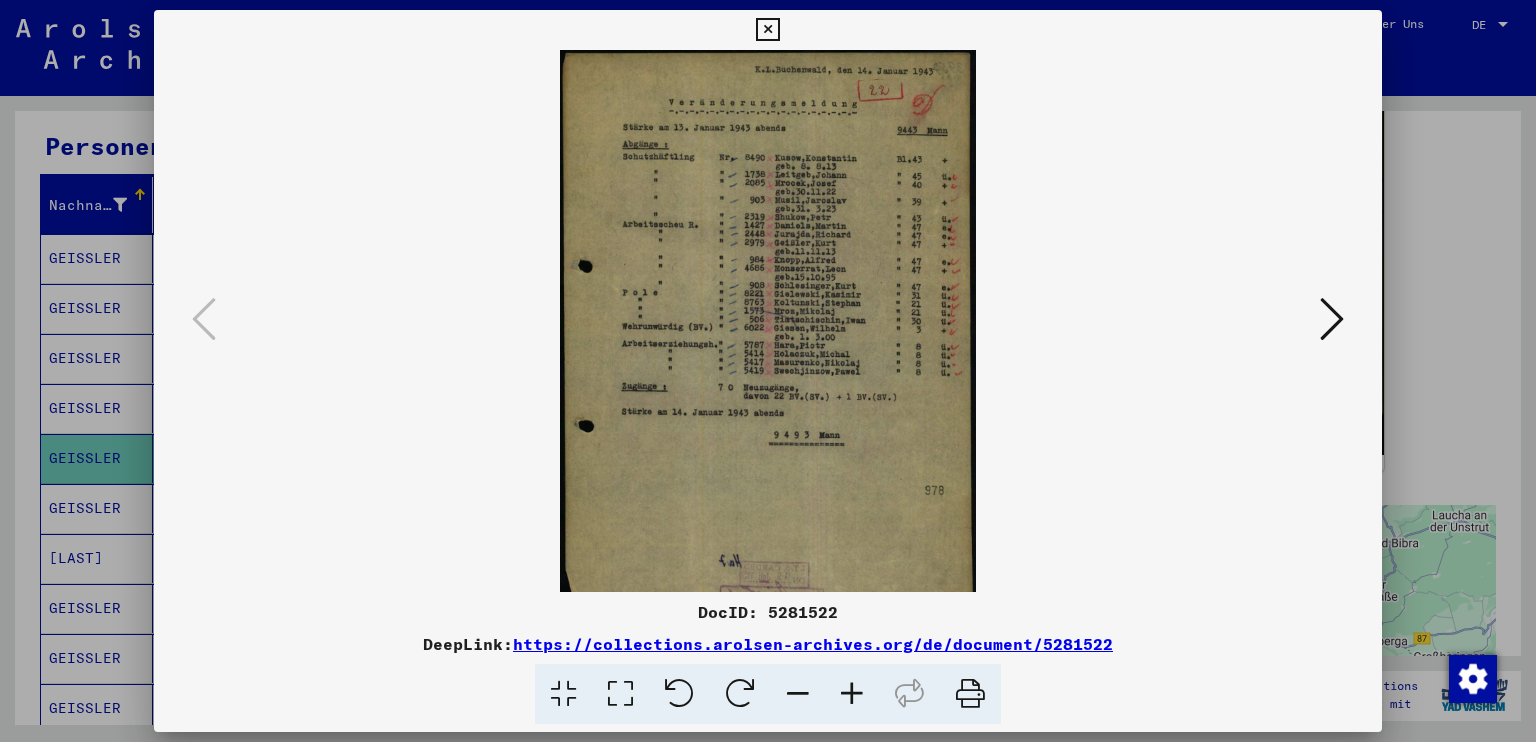 click at bounding box center [852, 694] 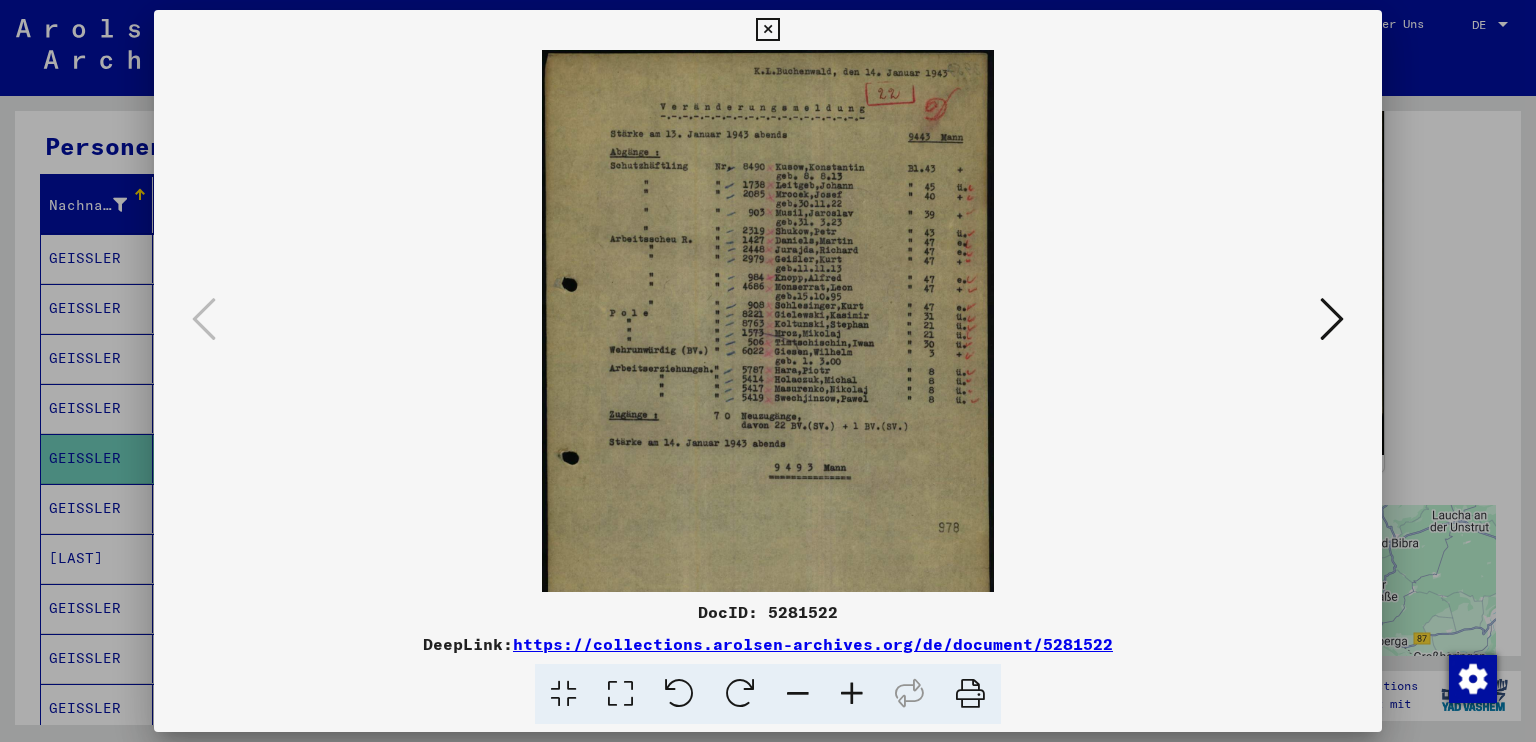 click at bounding box center [852, 694] 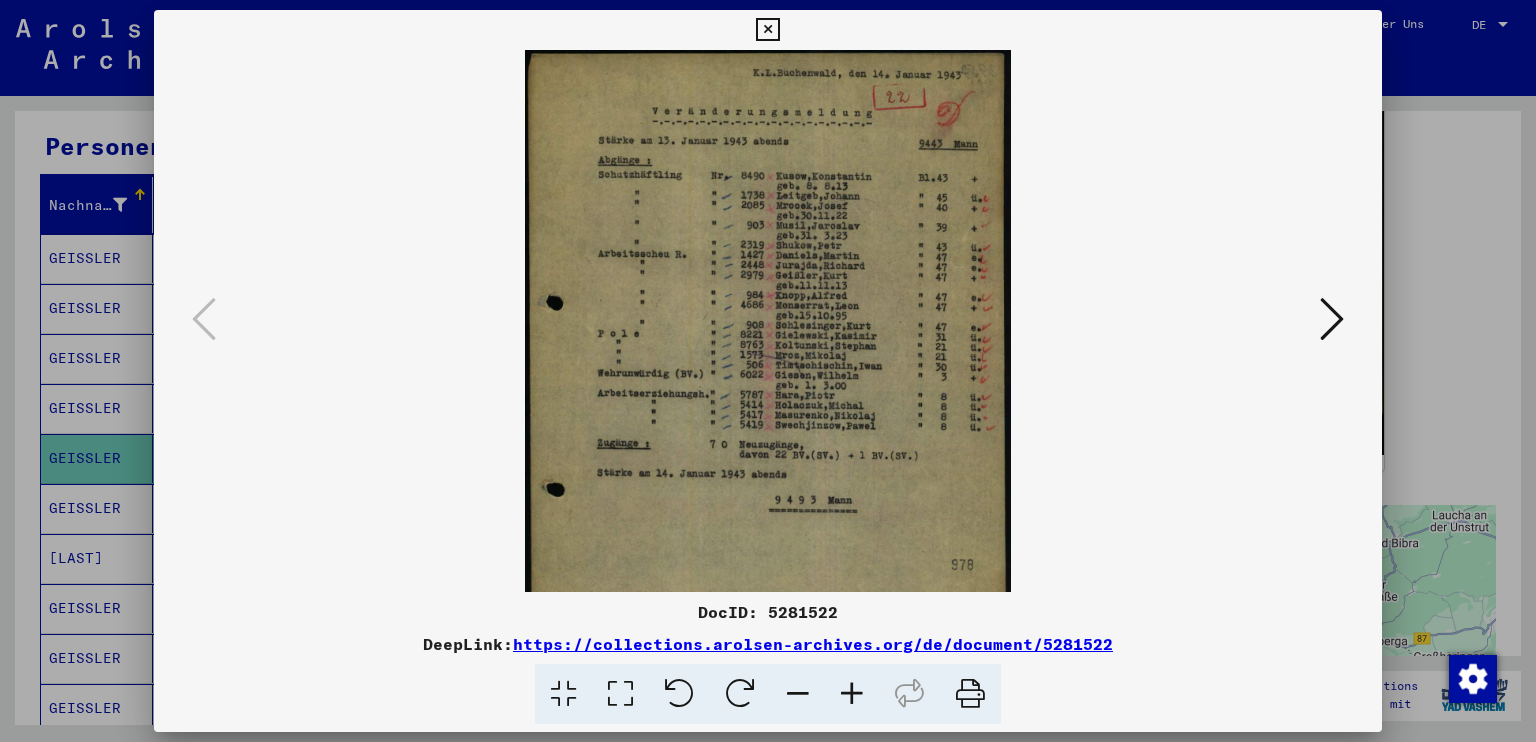 click at bounding box center (852, 694) 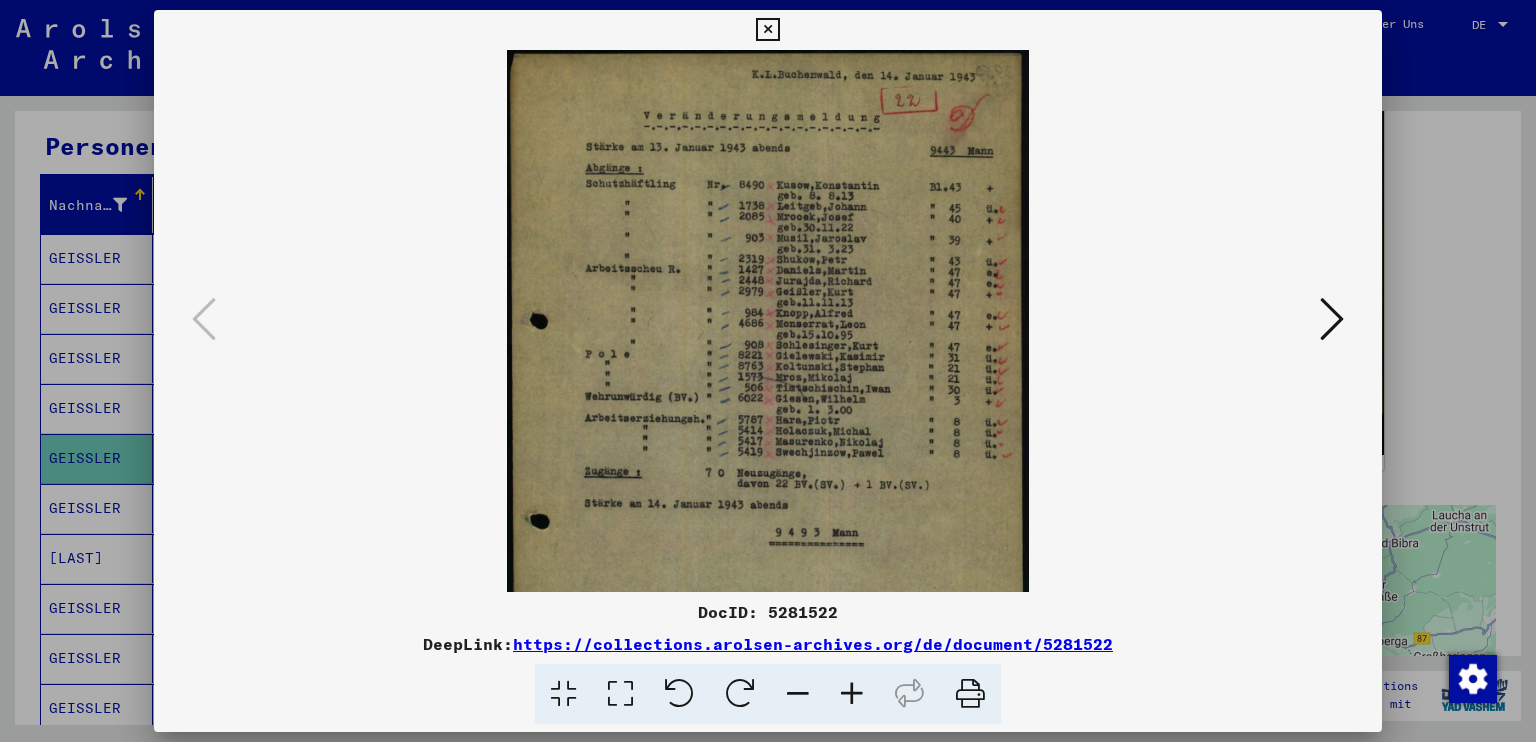 click at bounding box center [852, 694] 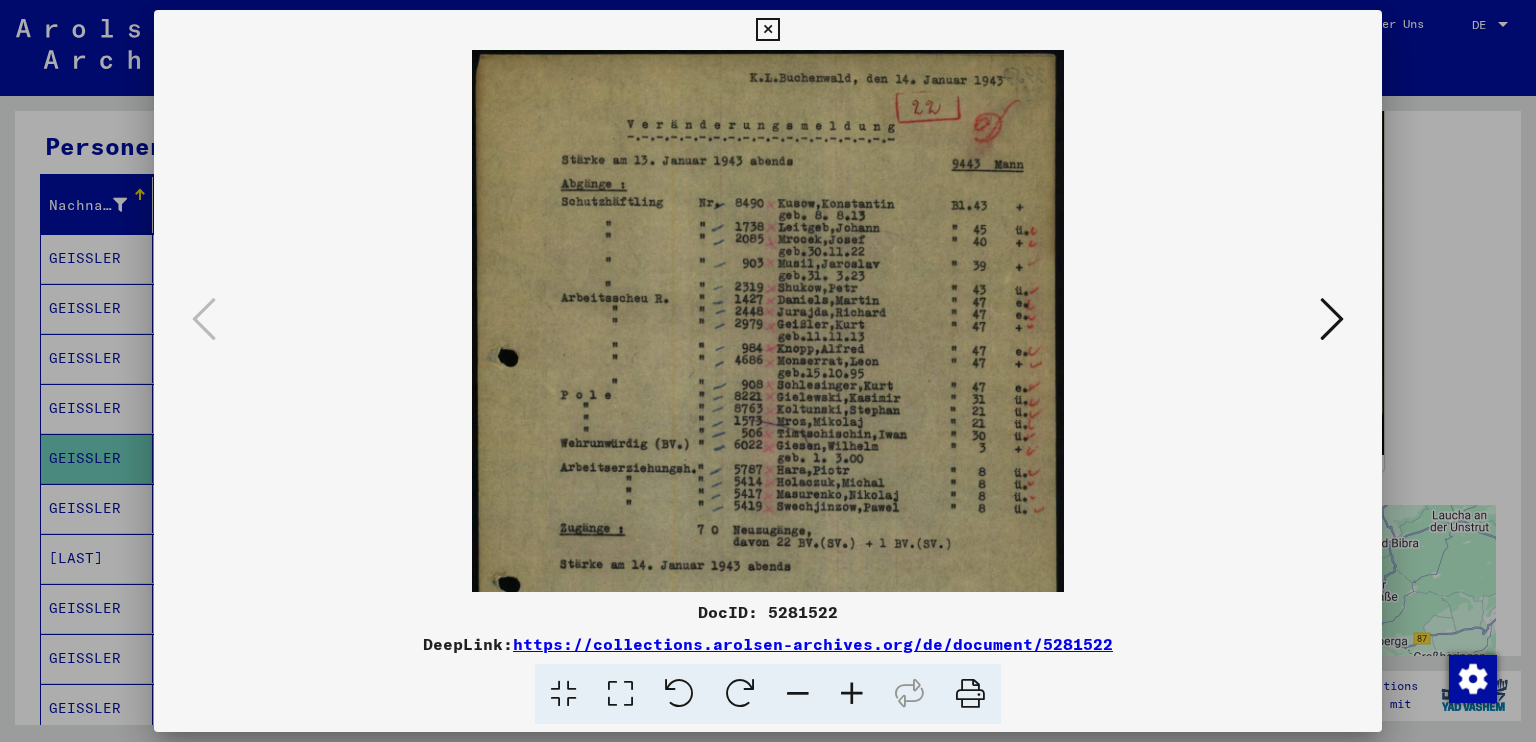 click at bounding box center (852, 694) 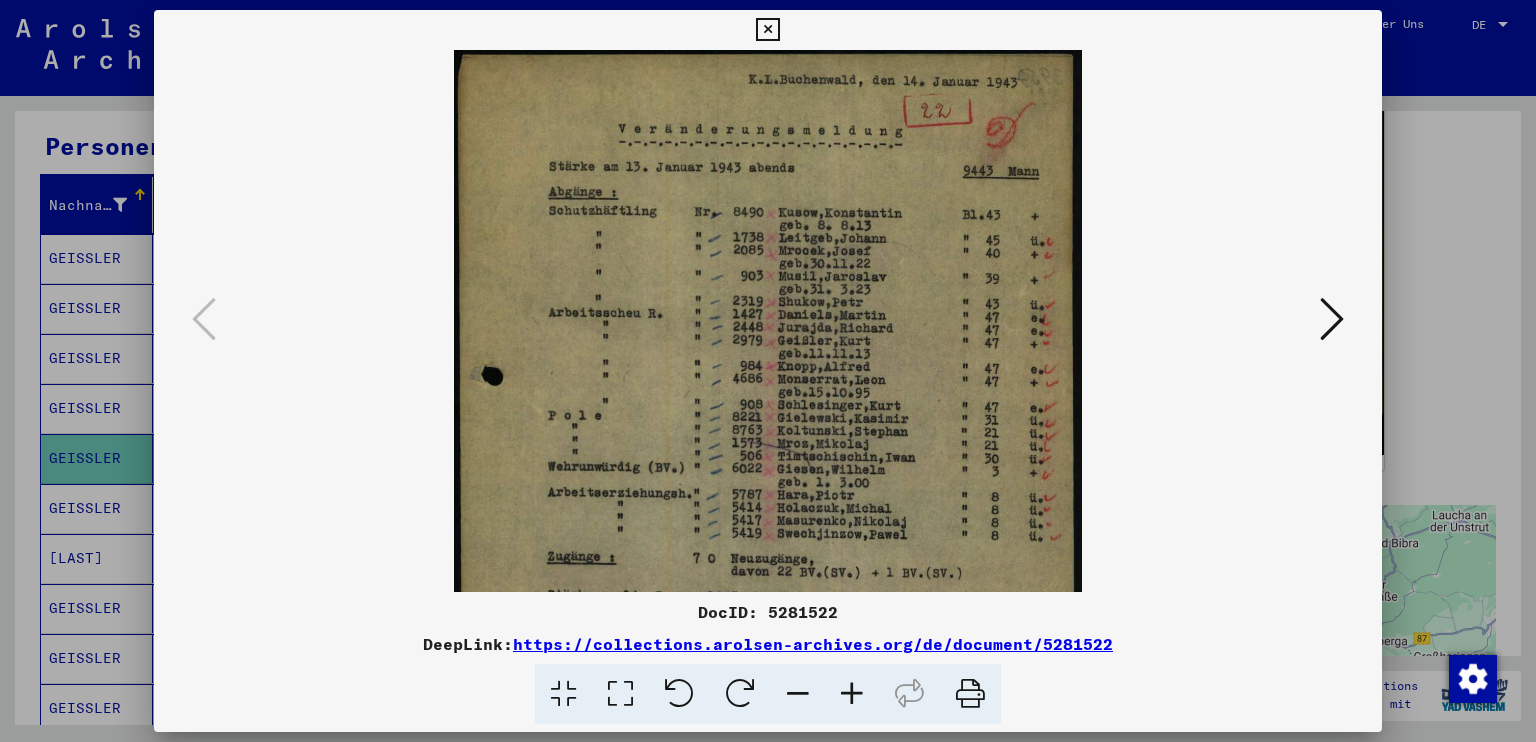 click at bounding box center (767, 30) 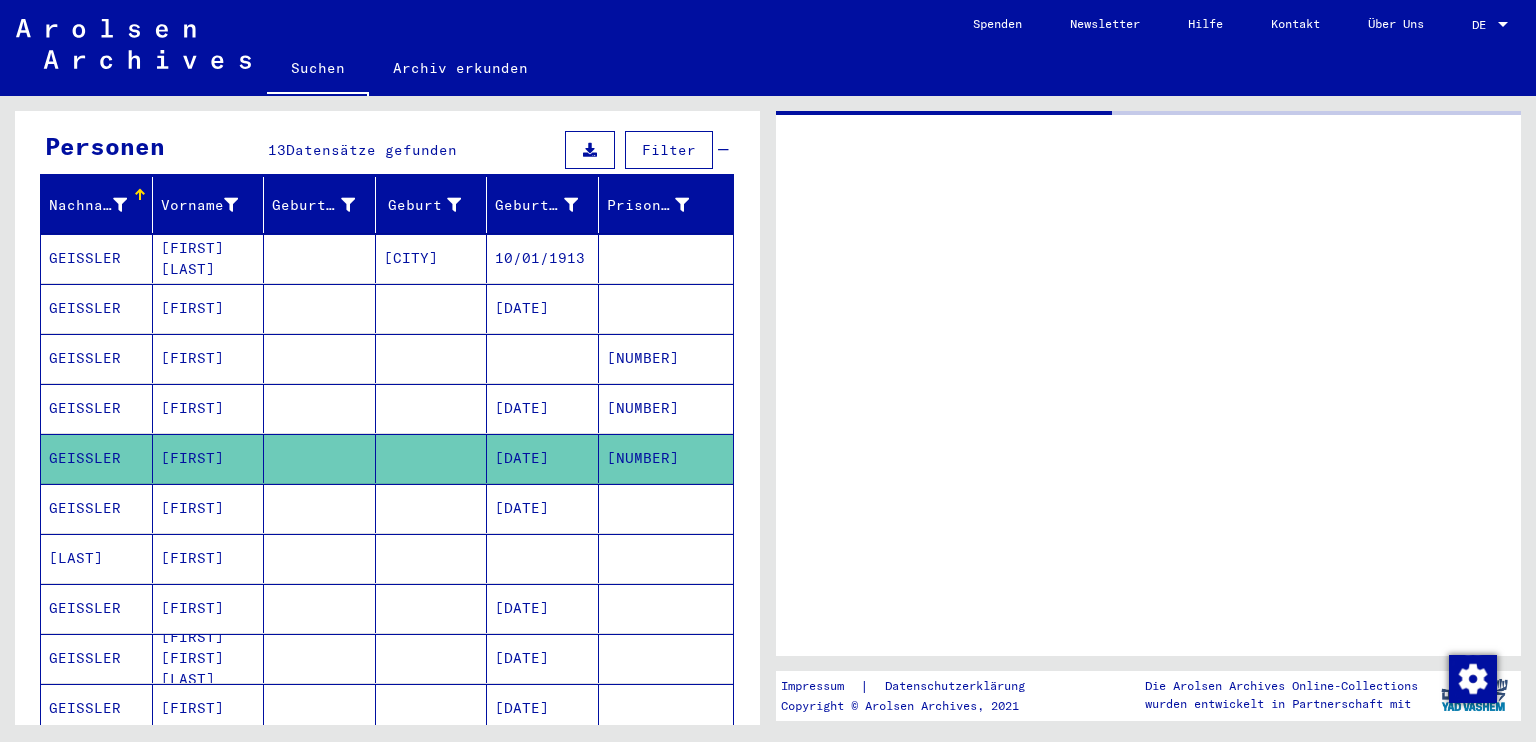 scroll, scrollTop: 0, scrollLeft: 0, axis: both 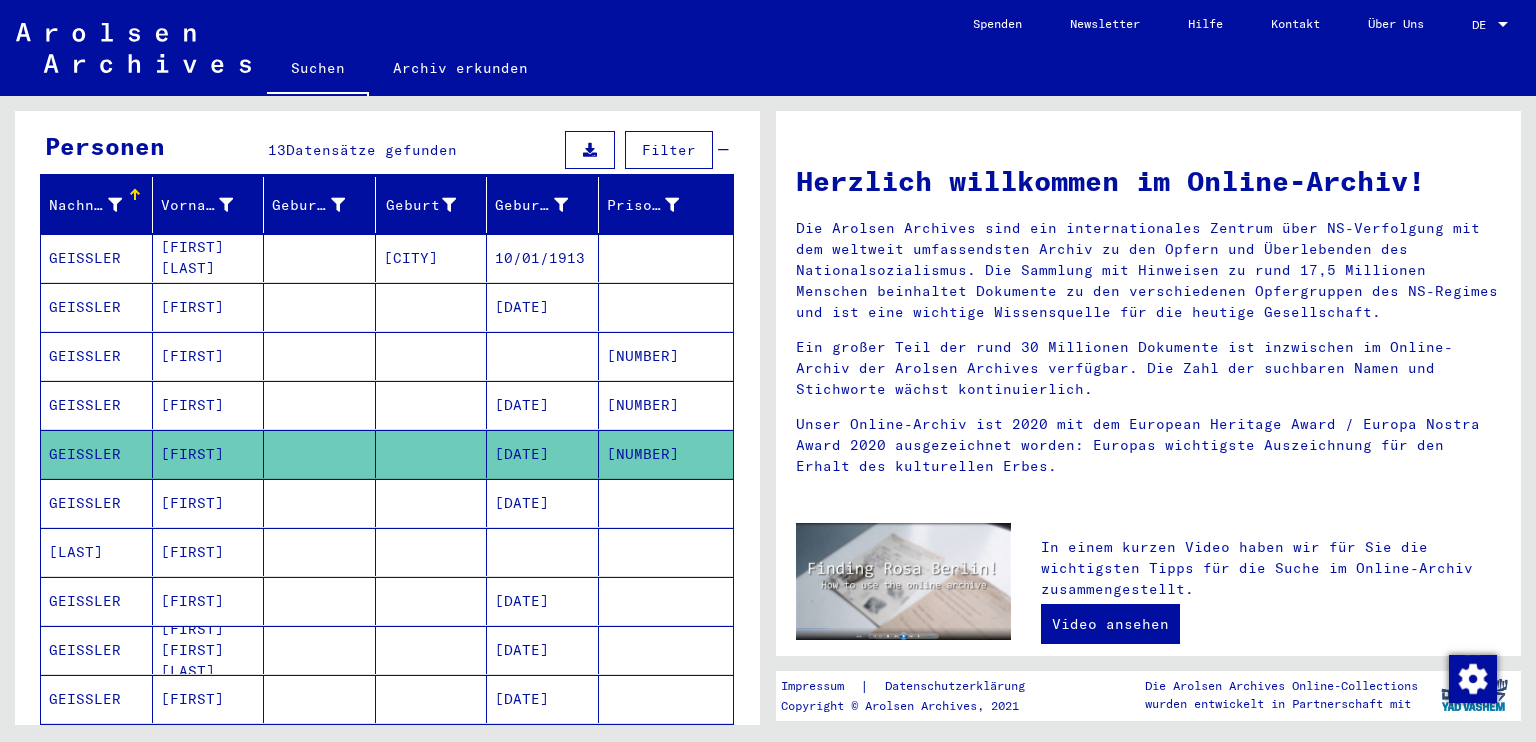type 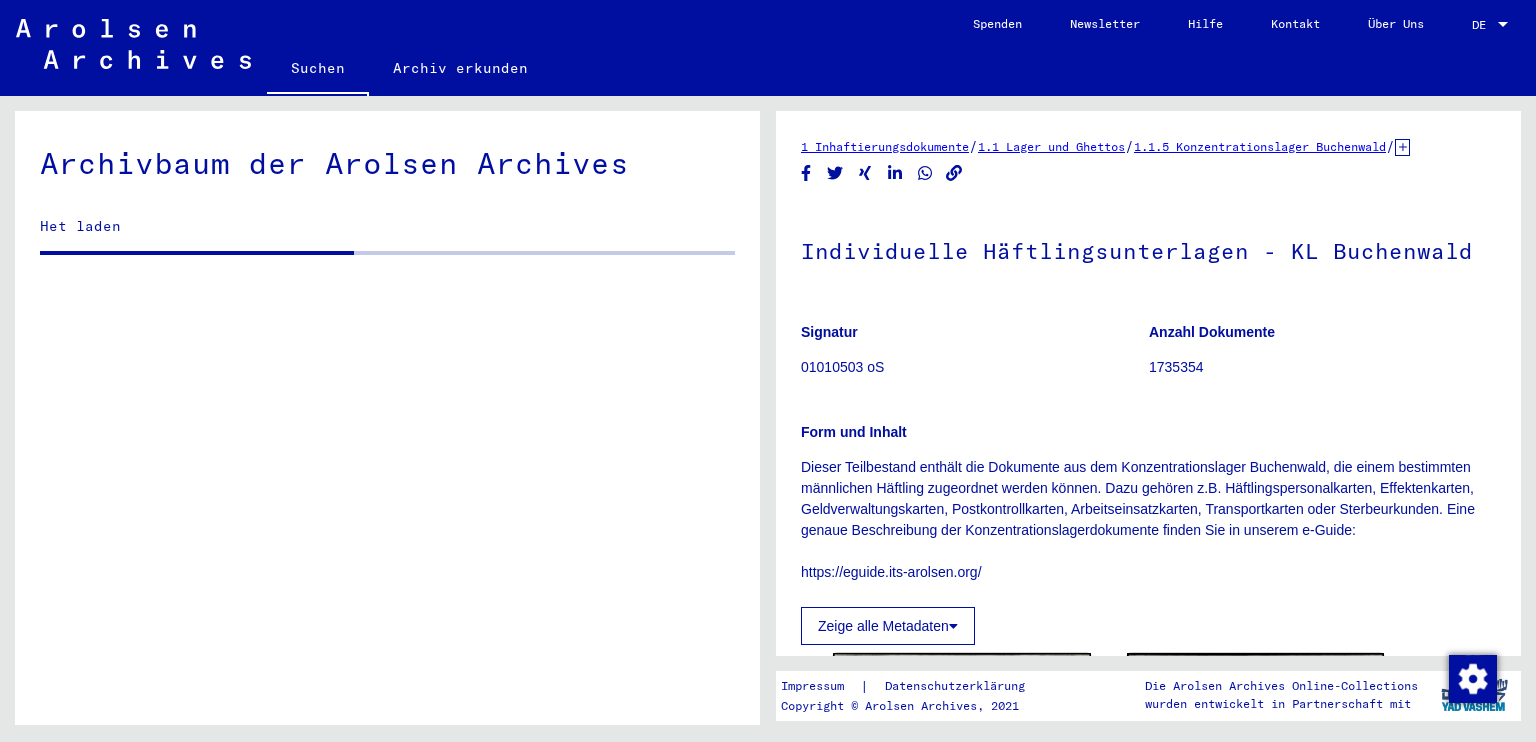 scroll, scrollTop: 649, scrollLeft: 0, axis: vertical 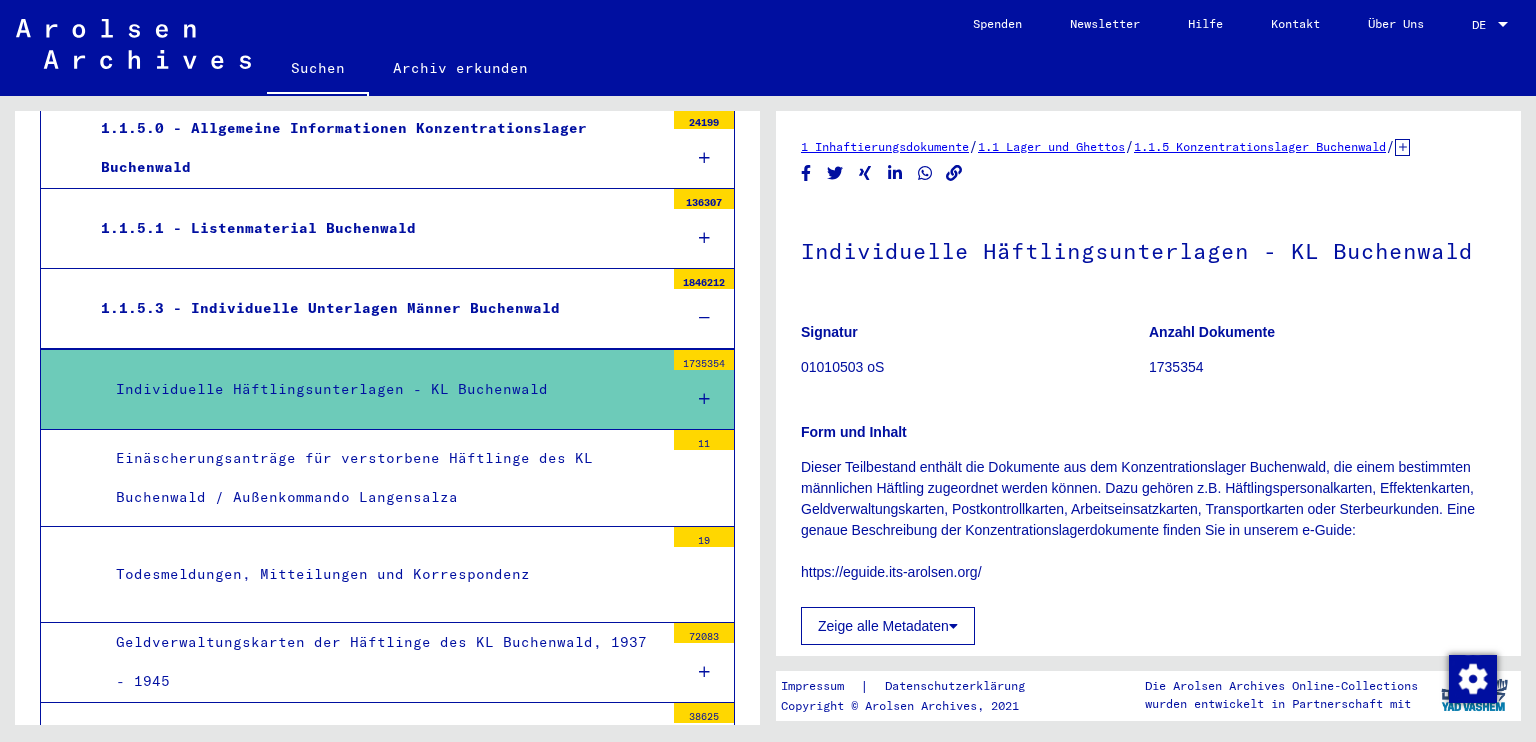 click on "Suchen" 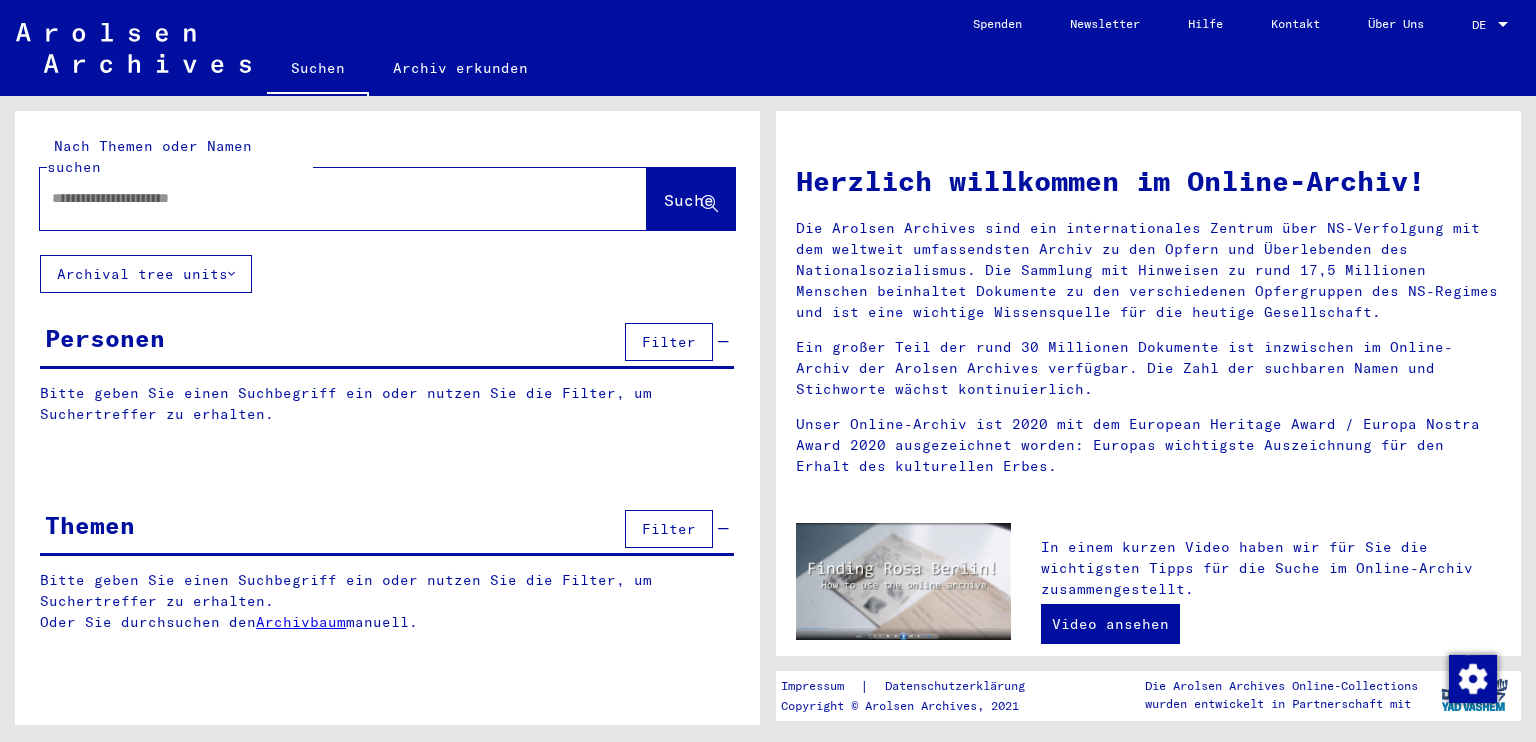 click at bounding box center (319, 198) 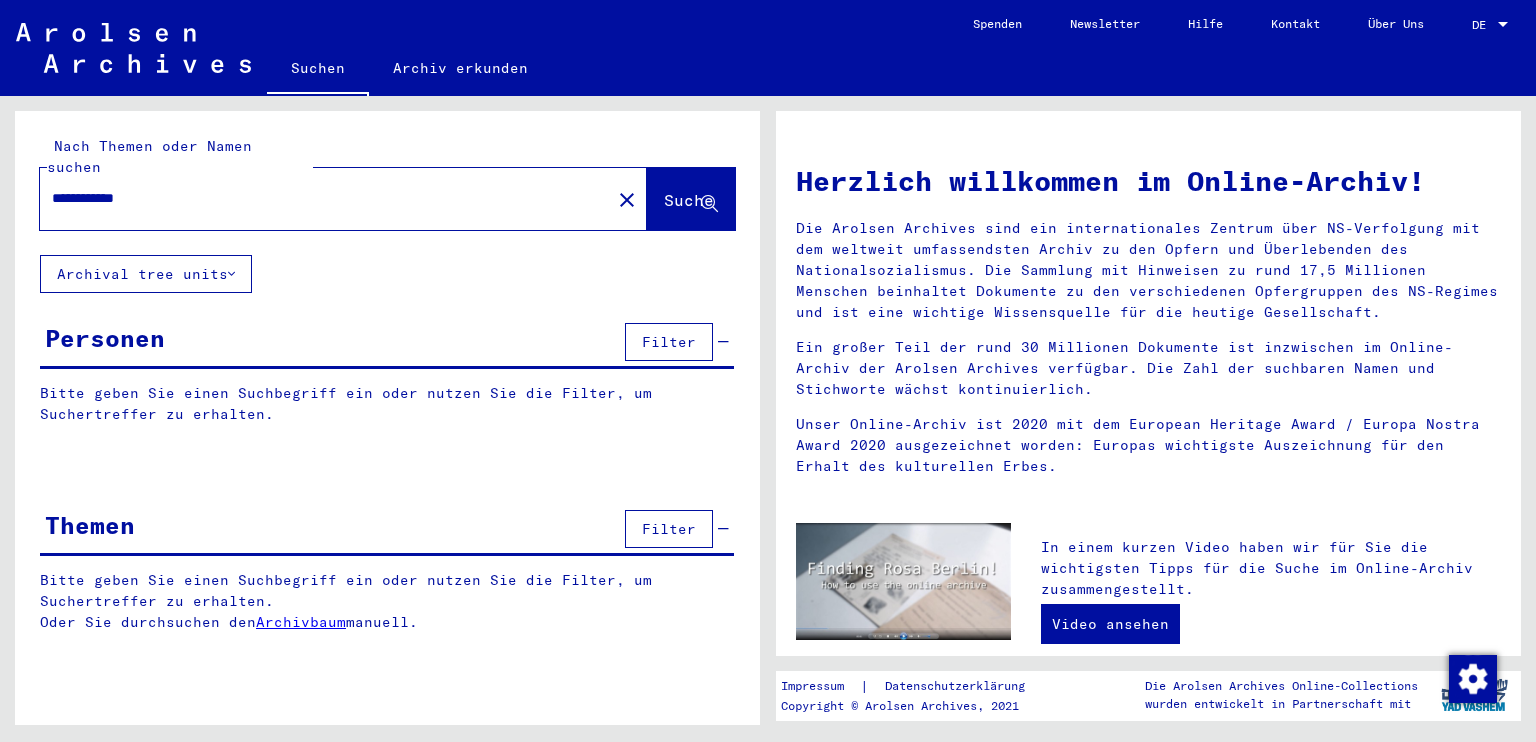 click on "**********" at bounding box center (319, 198) 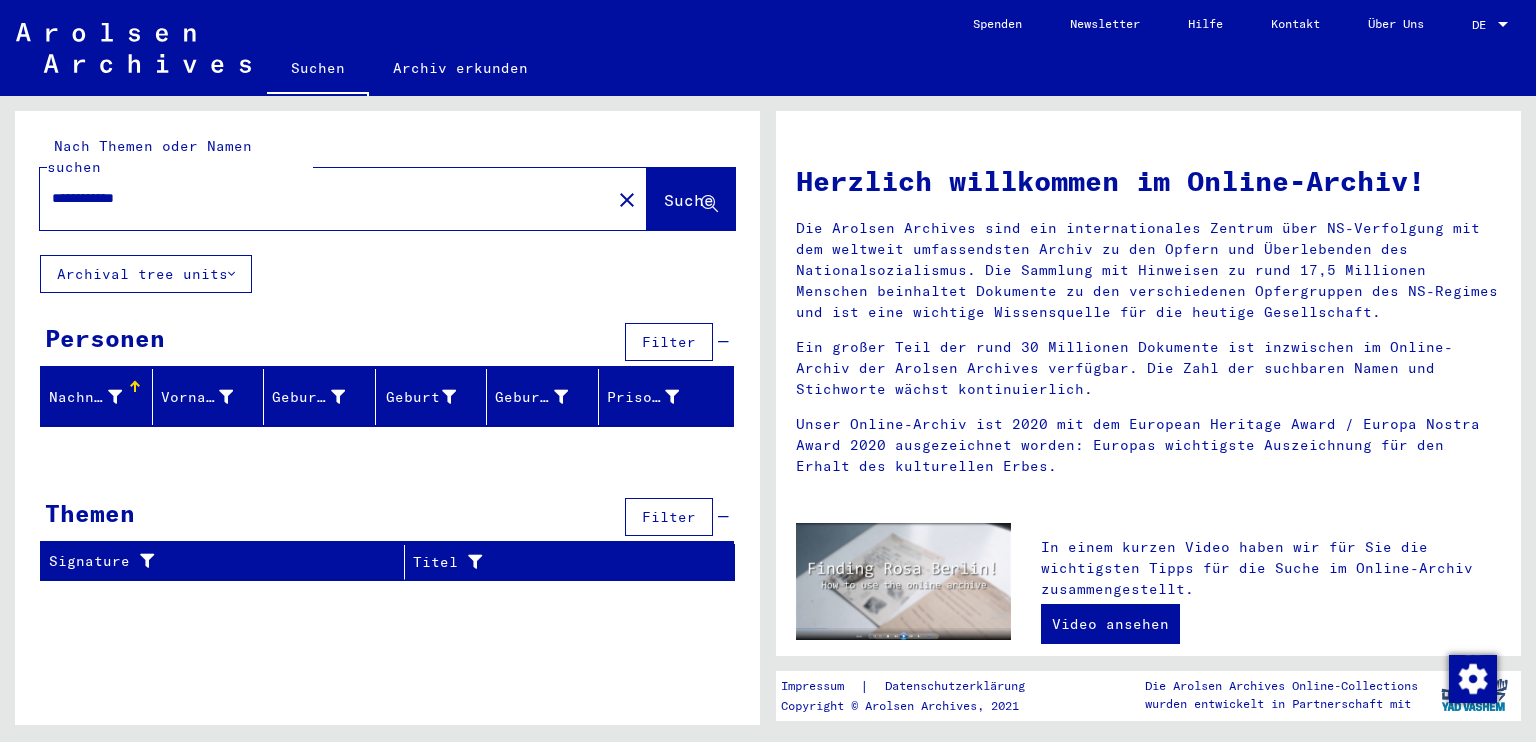 click on "**********" at bounding box center (319, 198) 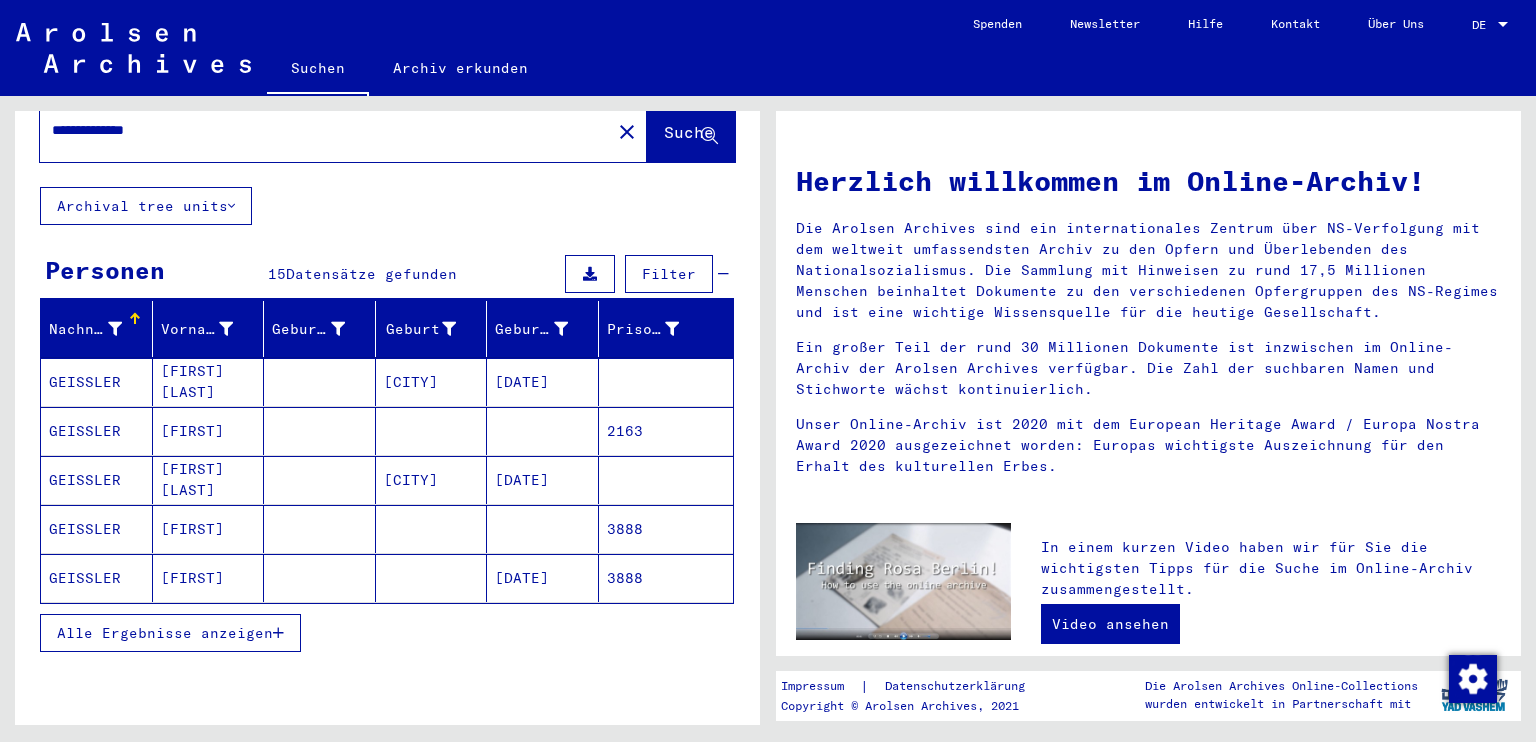 scroll, scrollTop: 69, scrollLeft: 0, axis: vertical 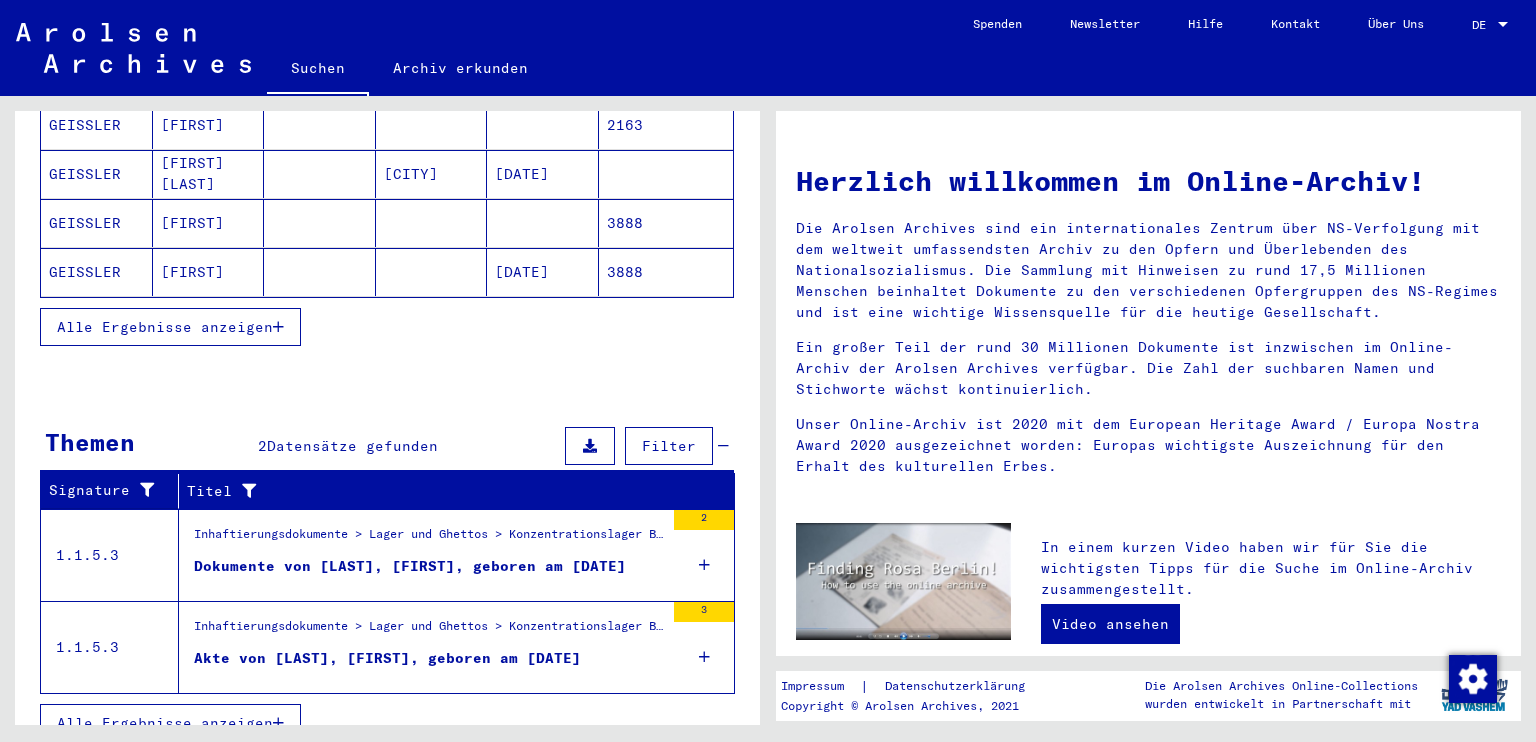 click at bounding box center (278, 723) 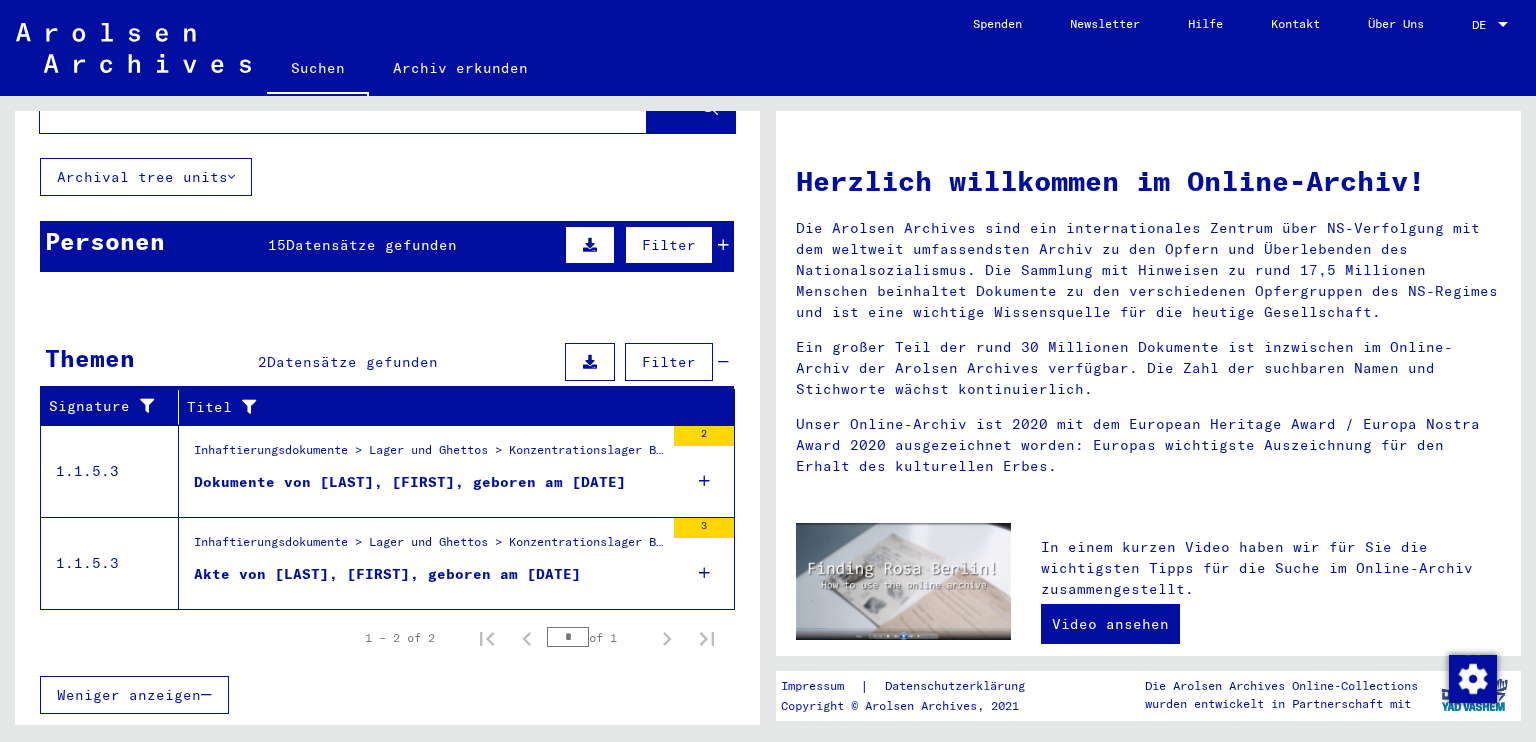 scroll, scrollTop: 71, scrollLeft: 0, axis: vertical 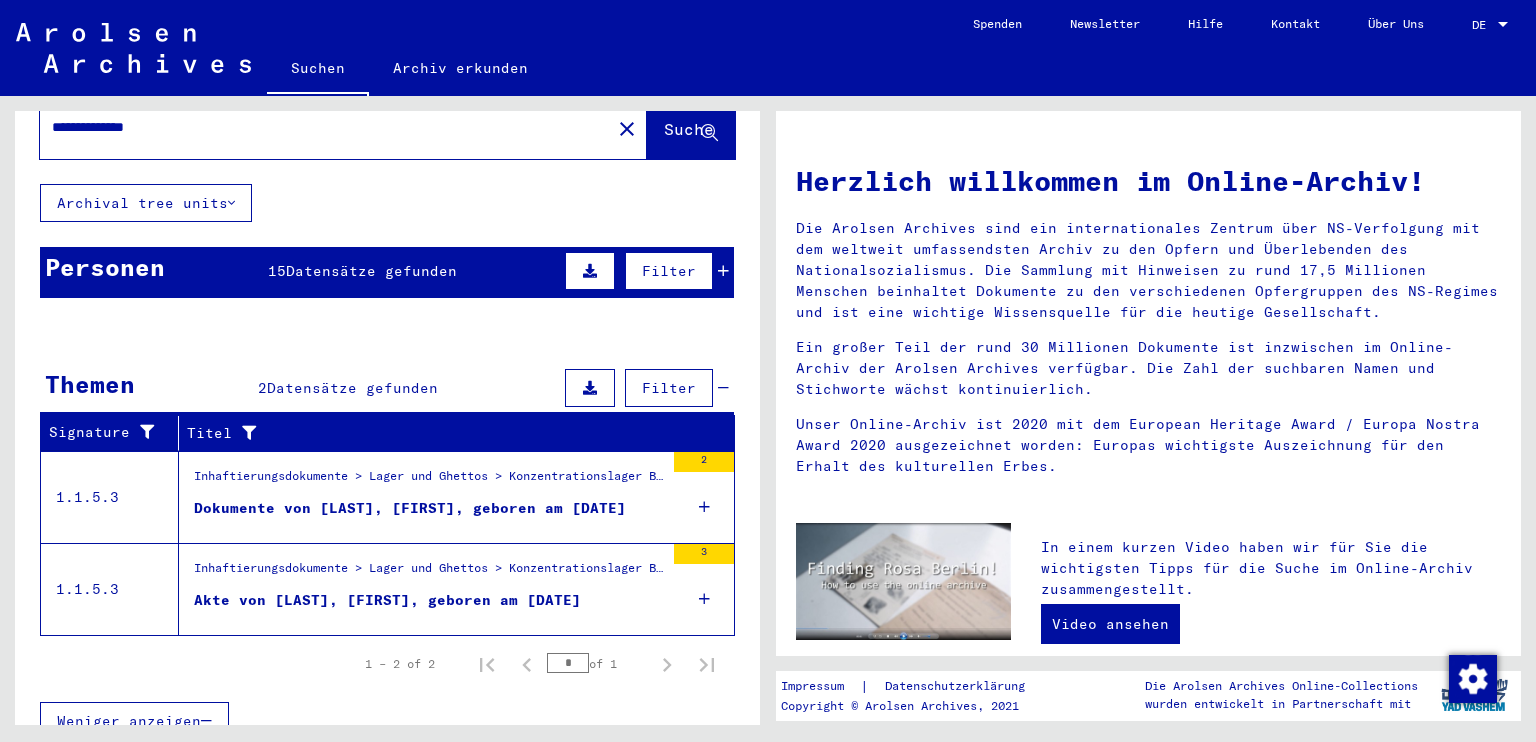 click on "Akte von [LAST], [FIRST], geboren am [DATE]" at bounding box center [387, 600] 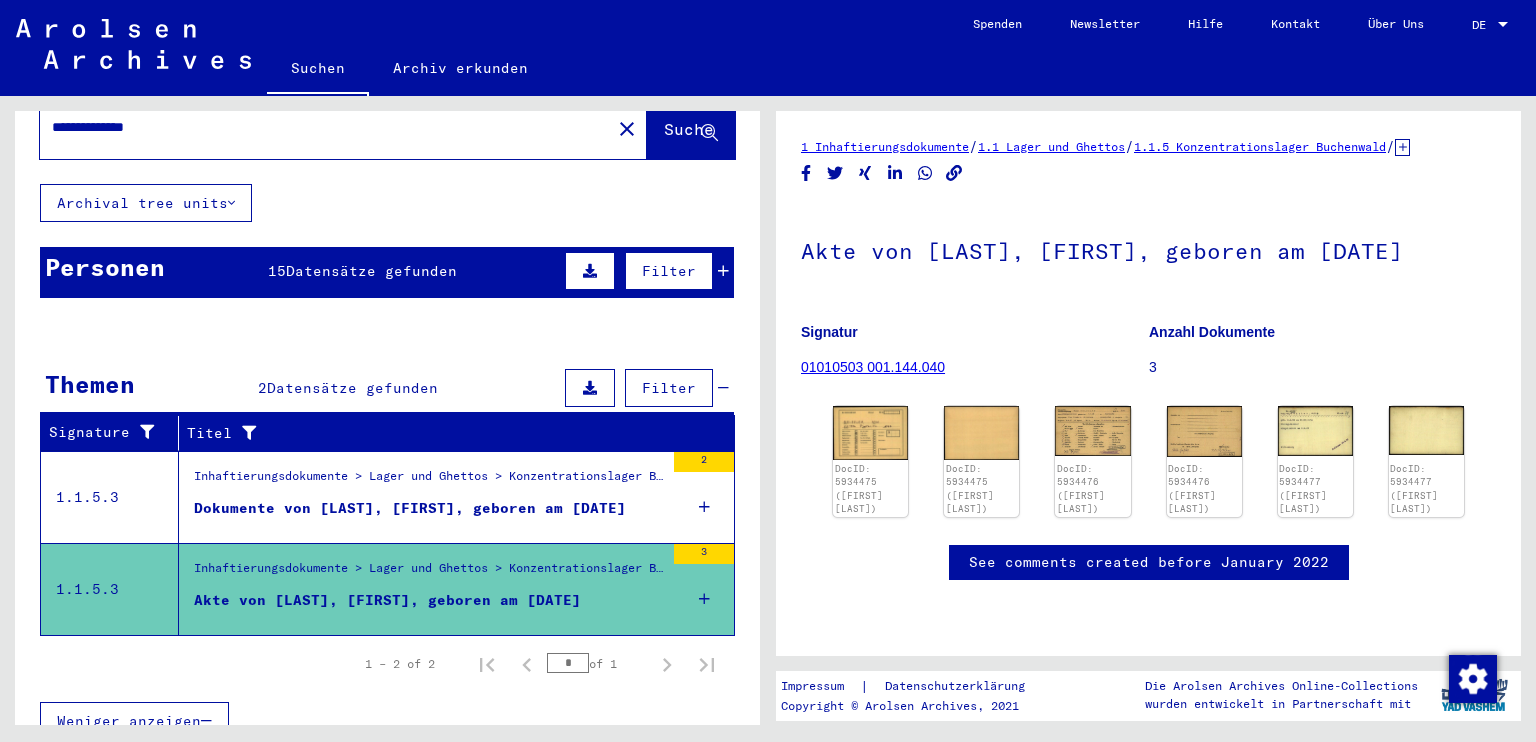 scroll, scrollTop: 0, scrollLeft: 0, axis: both 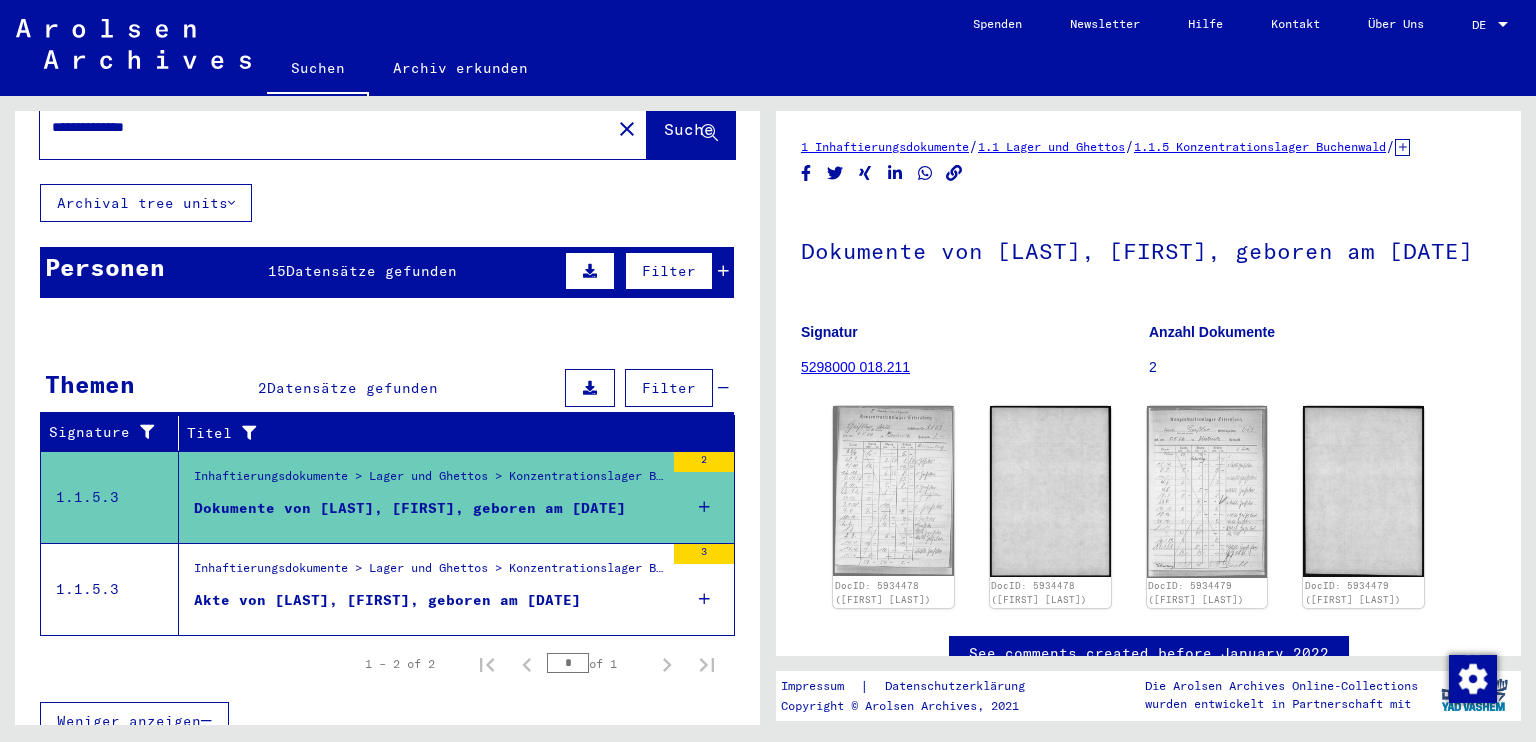 click on "Inhaftierungsdokumente > Lager und Ghettos > Konzentrationslager Buchenwald > Individuelle Unterlagen Männer Buchenwald  > Individuelle Häftlingsunterlagen - KL Buchenwald > Akten mit Namen ab A bis SYS und weiterer Untergliederung > Akten mit Namen ab GEIS" at bounding box center (429, 573) 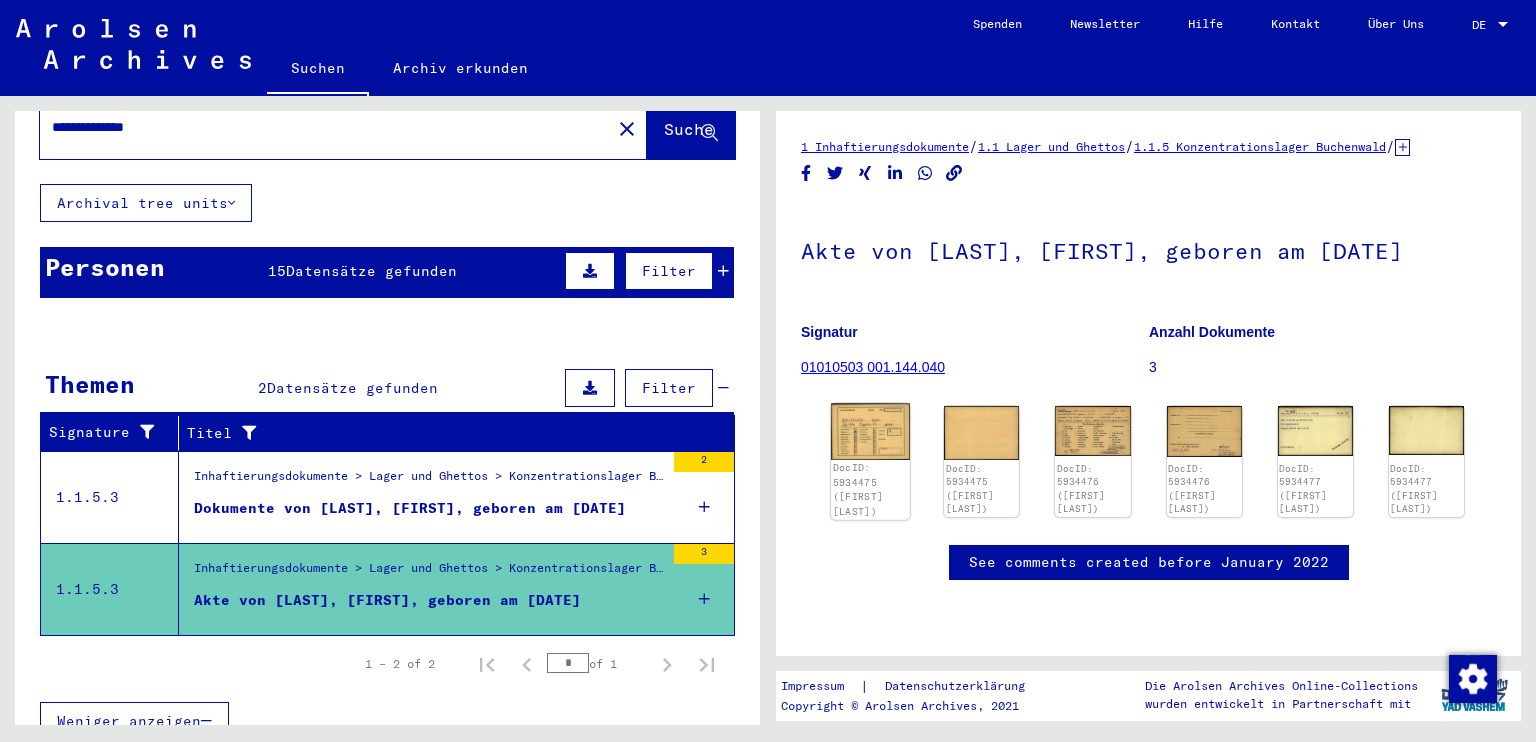 scroll, scrollTop: 0, scrollLeft: 0, axis: both 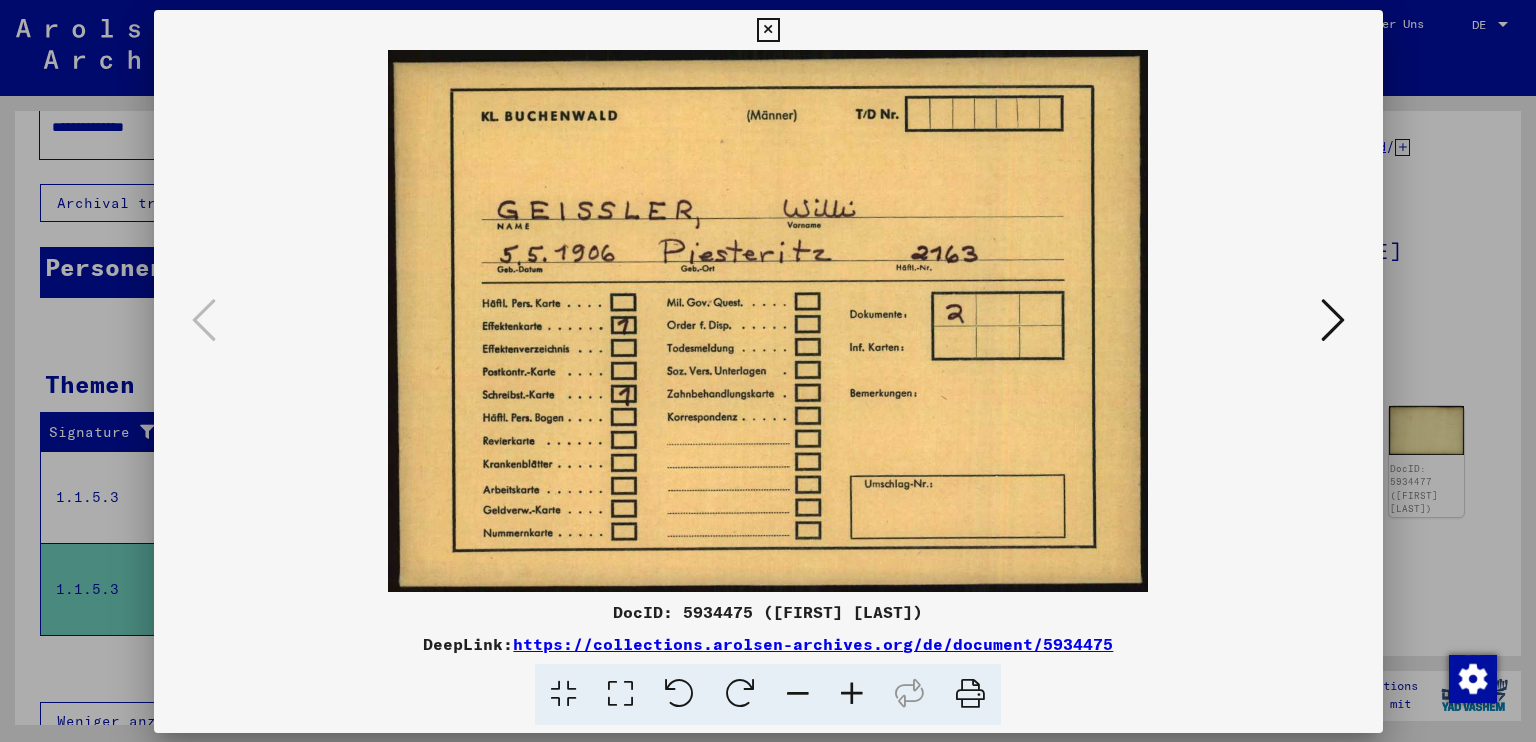 click at bounding box center [768, 321] 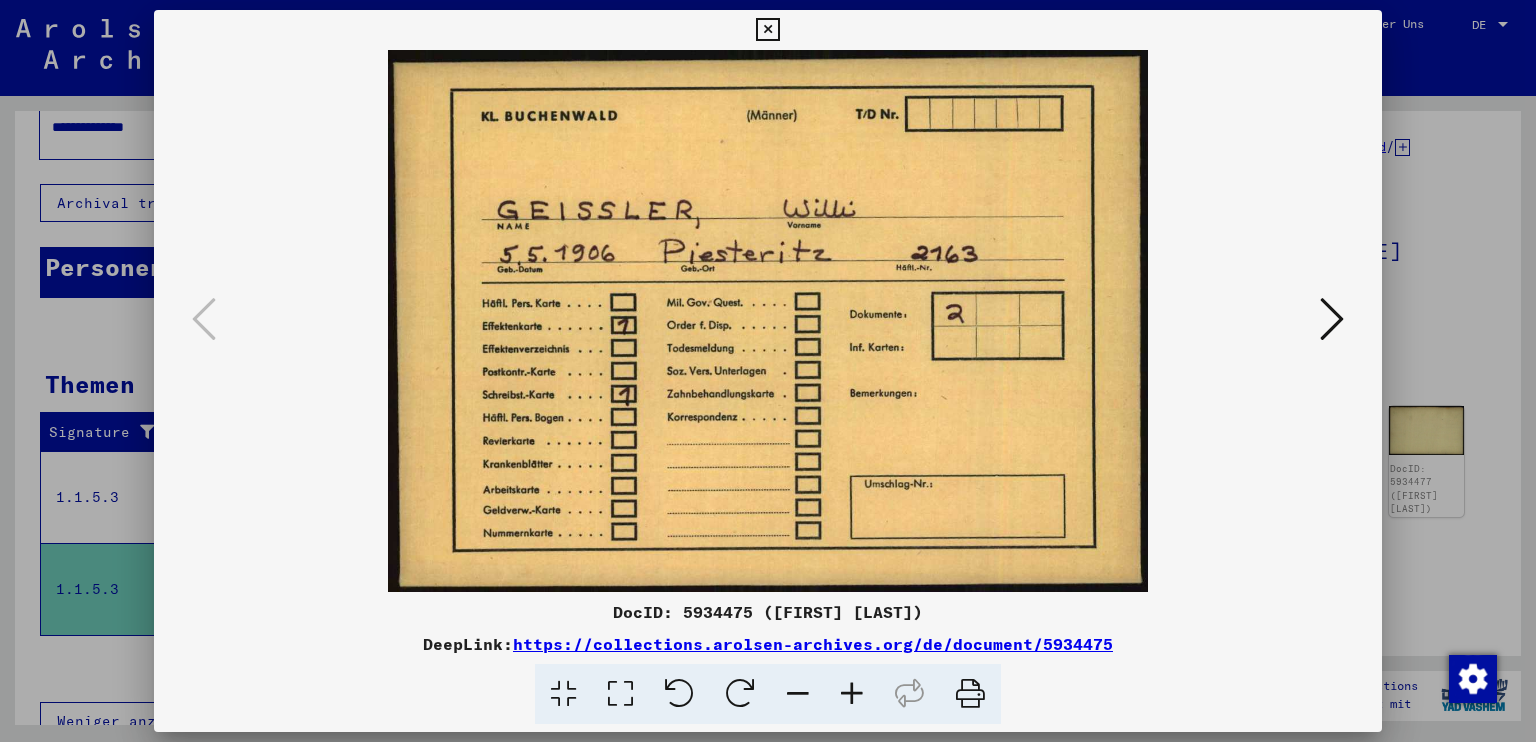 click at bounding box center (1332, 319) 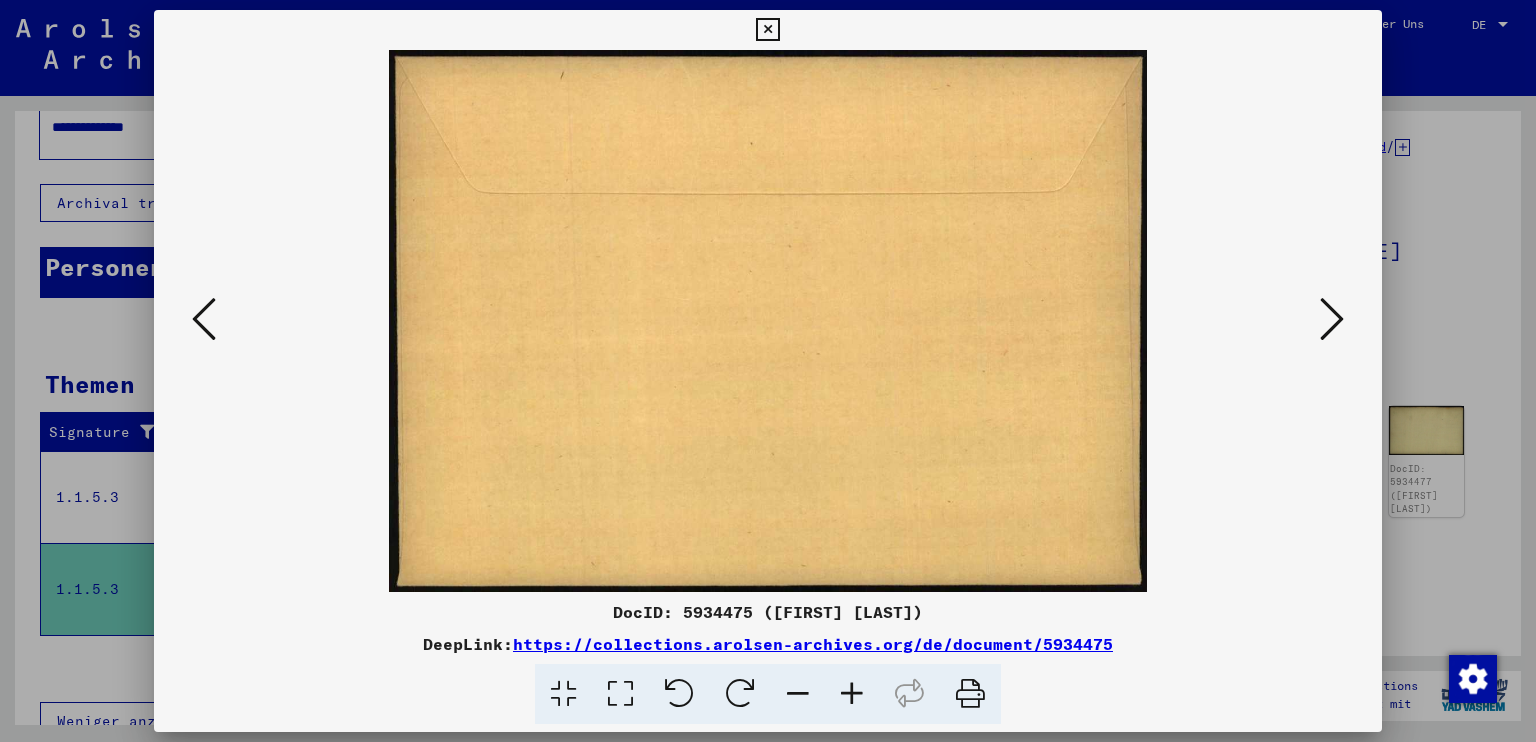 click at bounding box center [1332, 319] 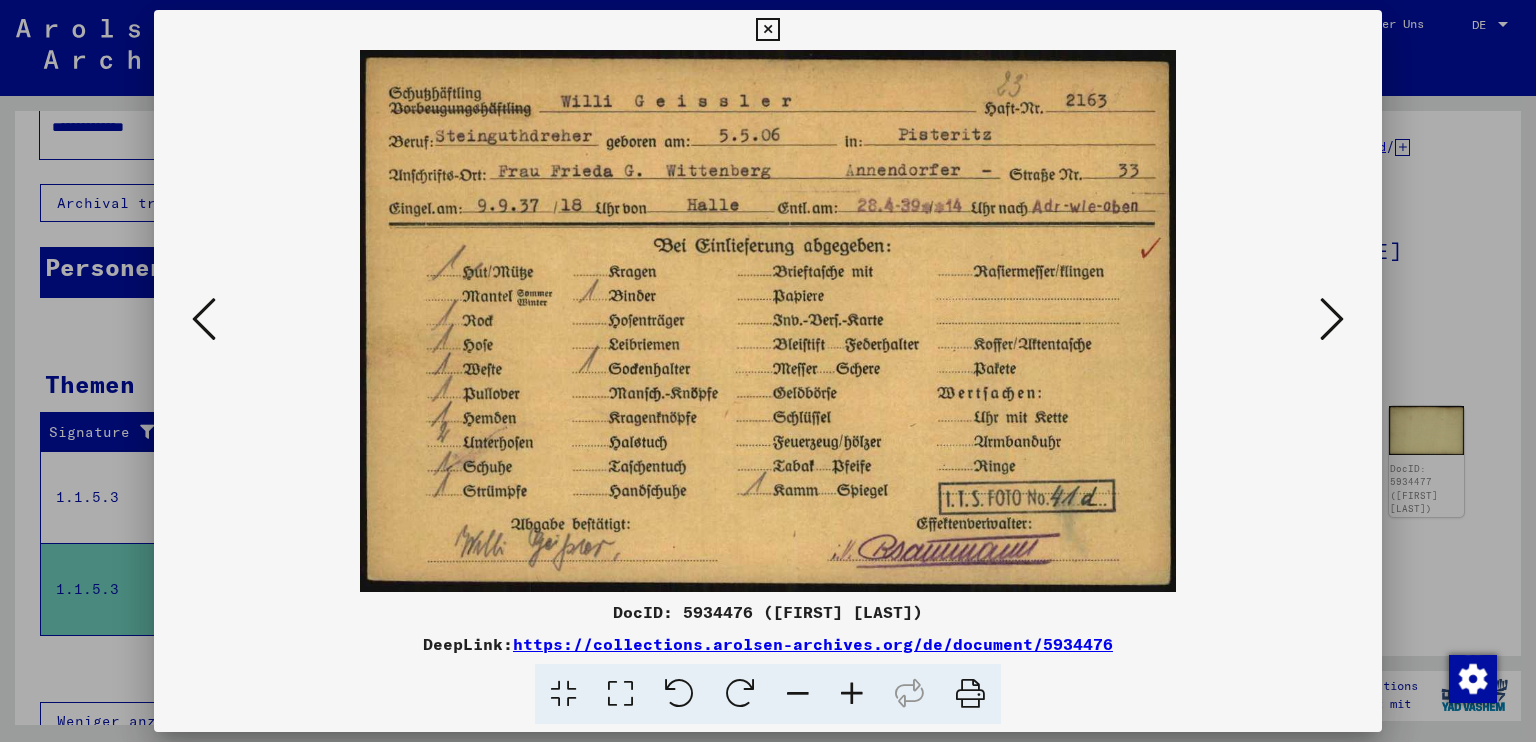 click at bounding box center (1332, 319) 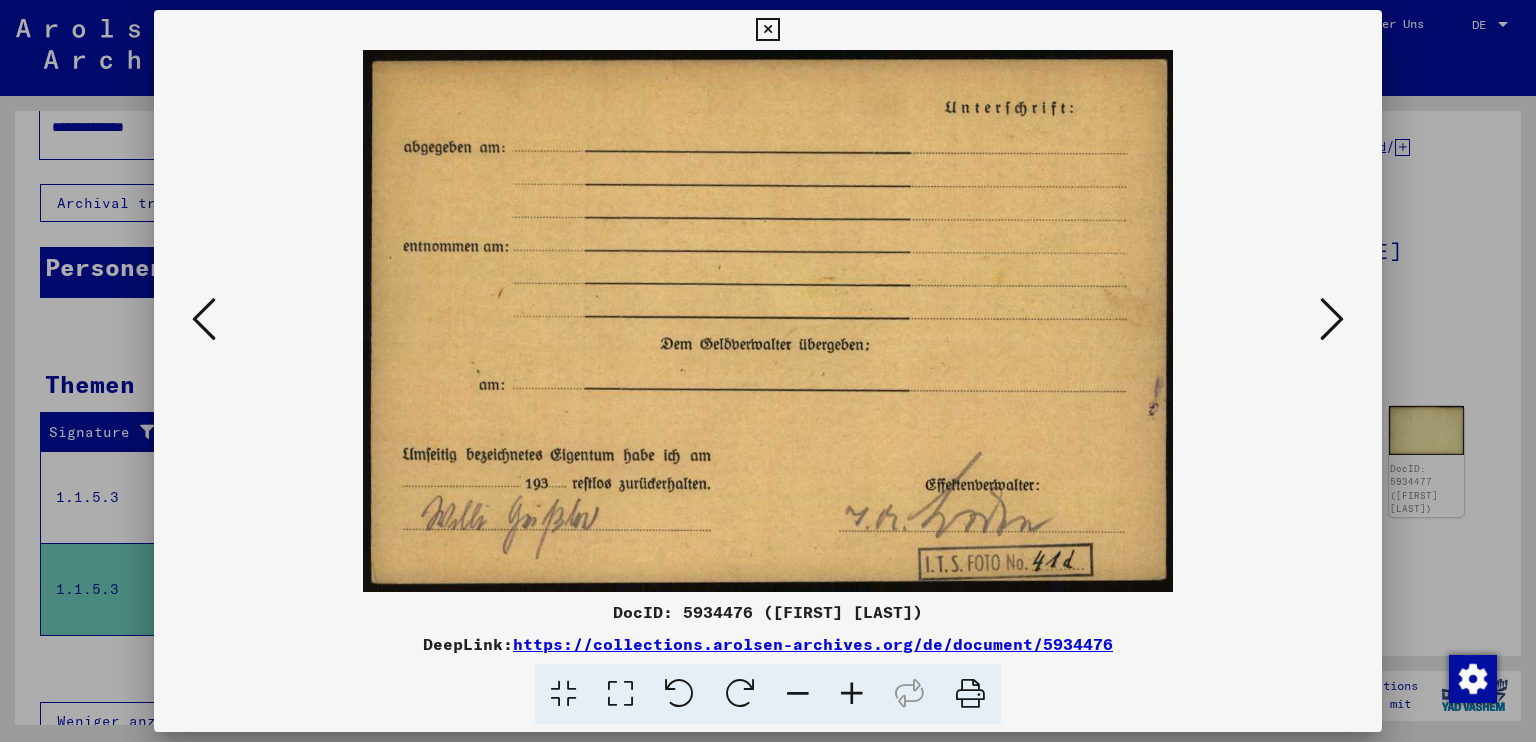 click at bounding box center [1332, 319] 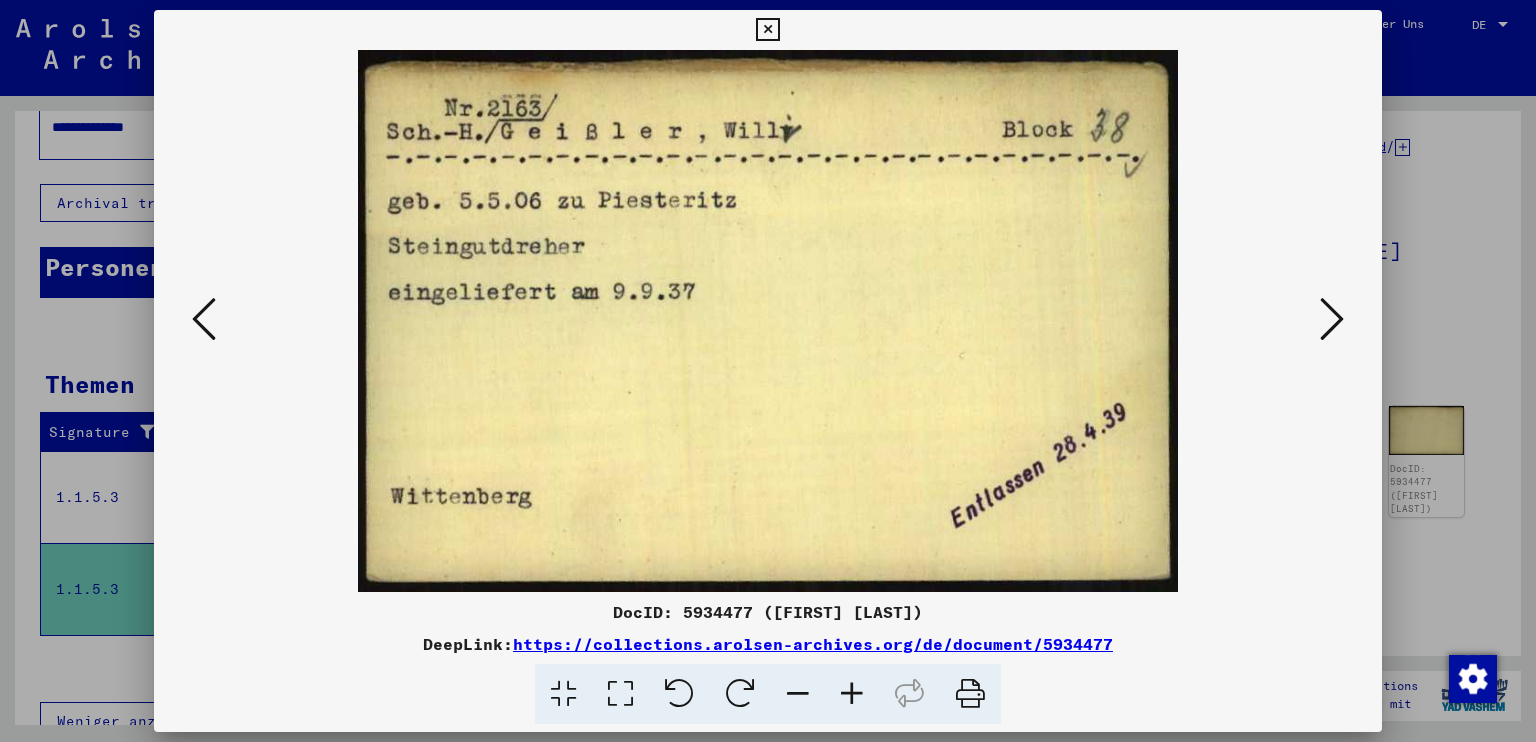 click at bounding box center (204, 319) 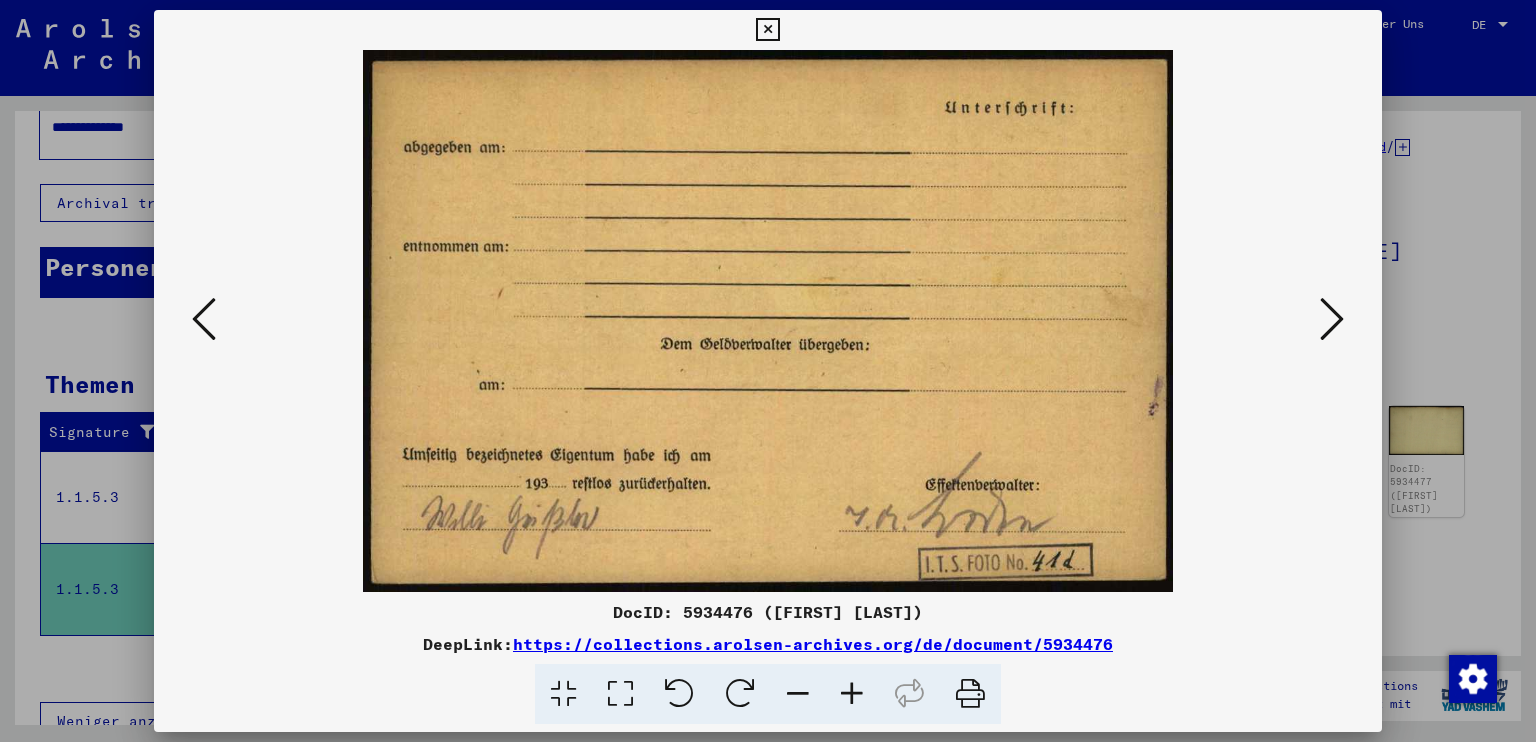 click at bounding box center [204, 319] 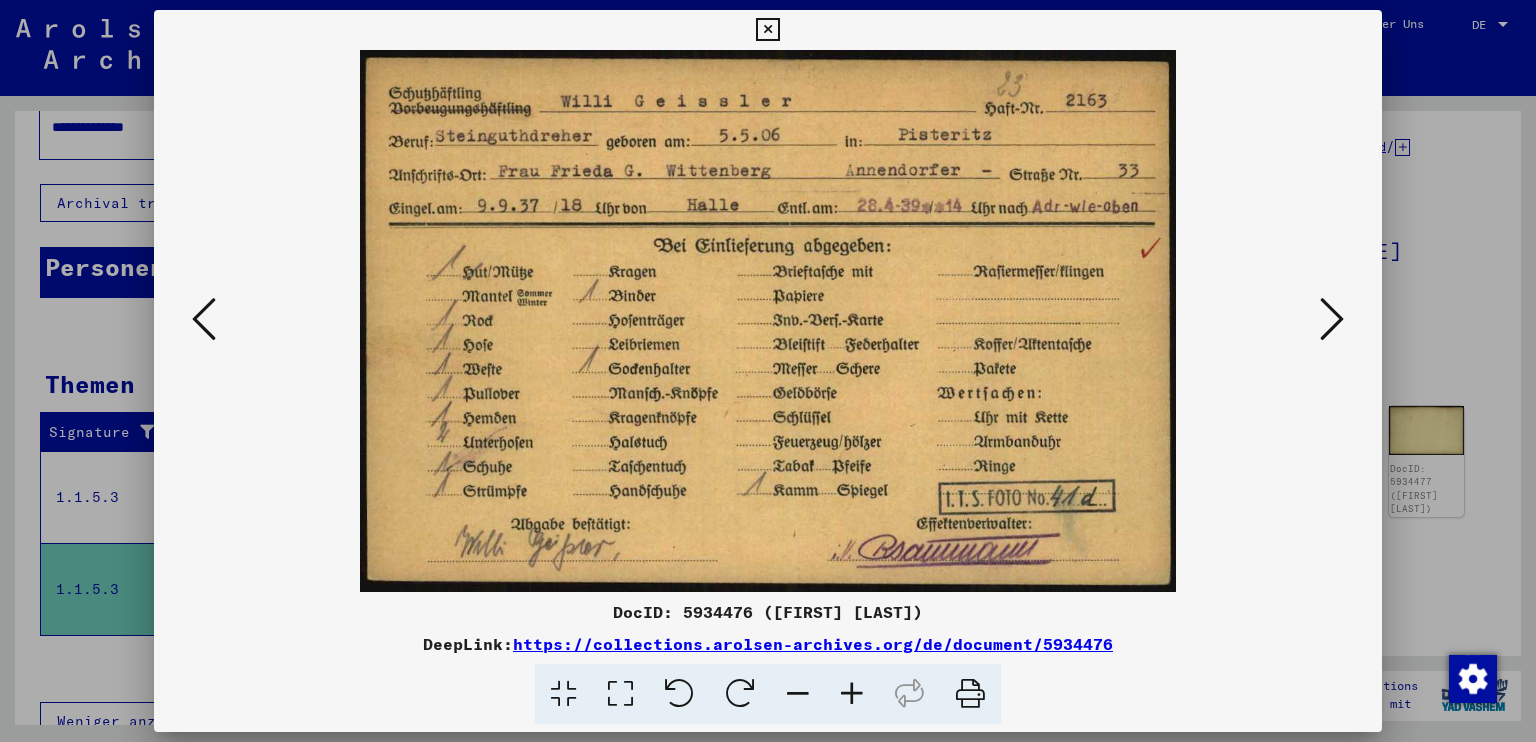 click at bounding box center [204, 319] 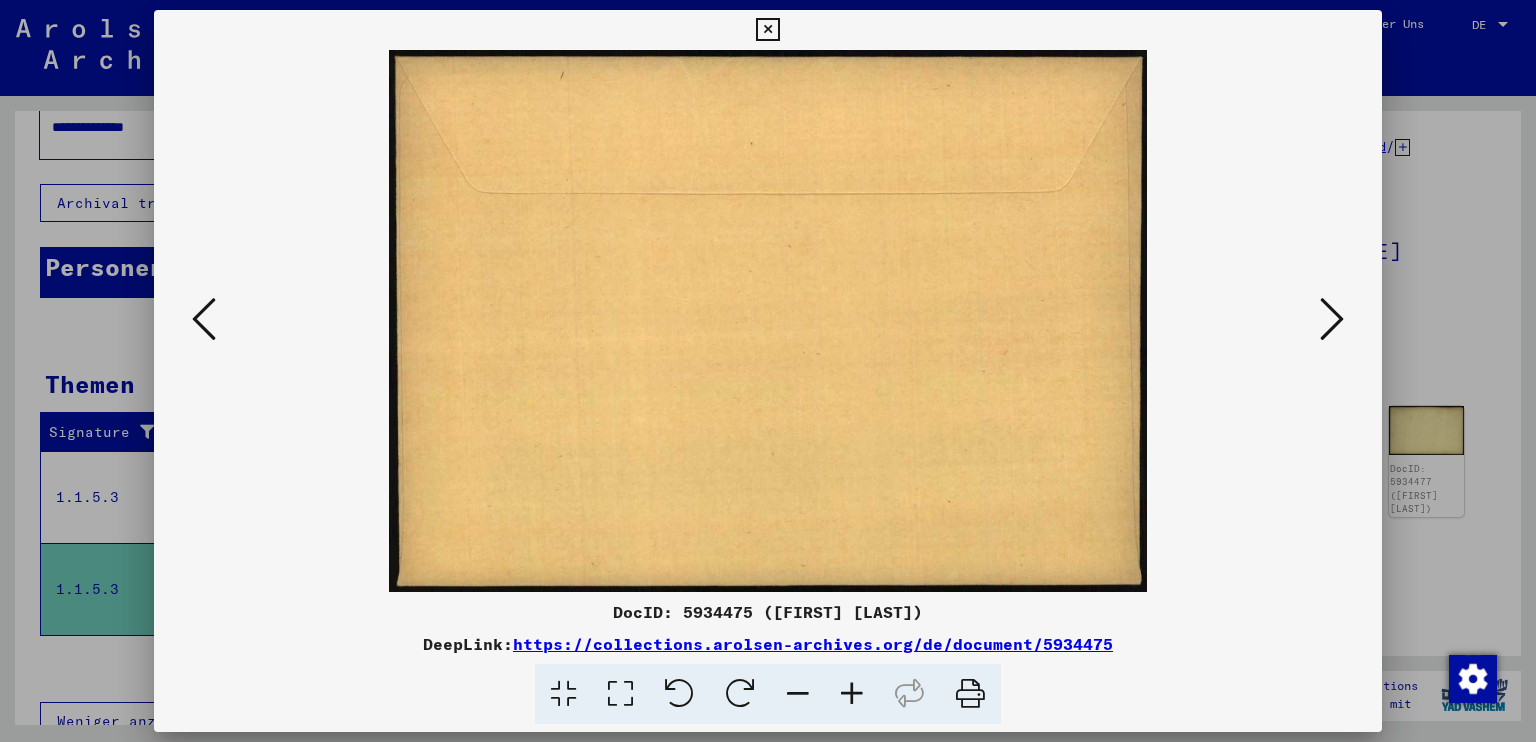 click at bounding box center (204, 319) 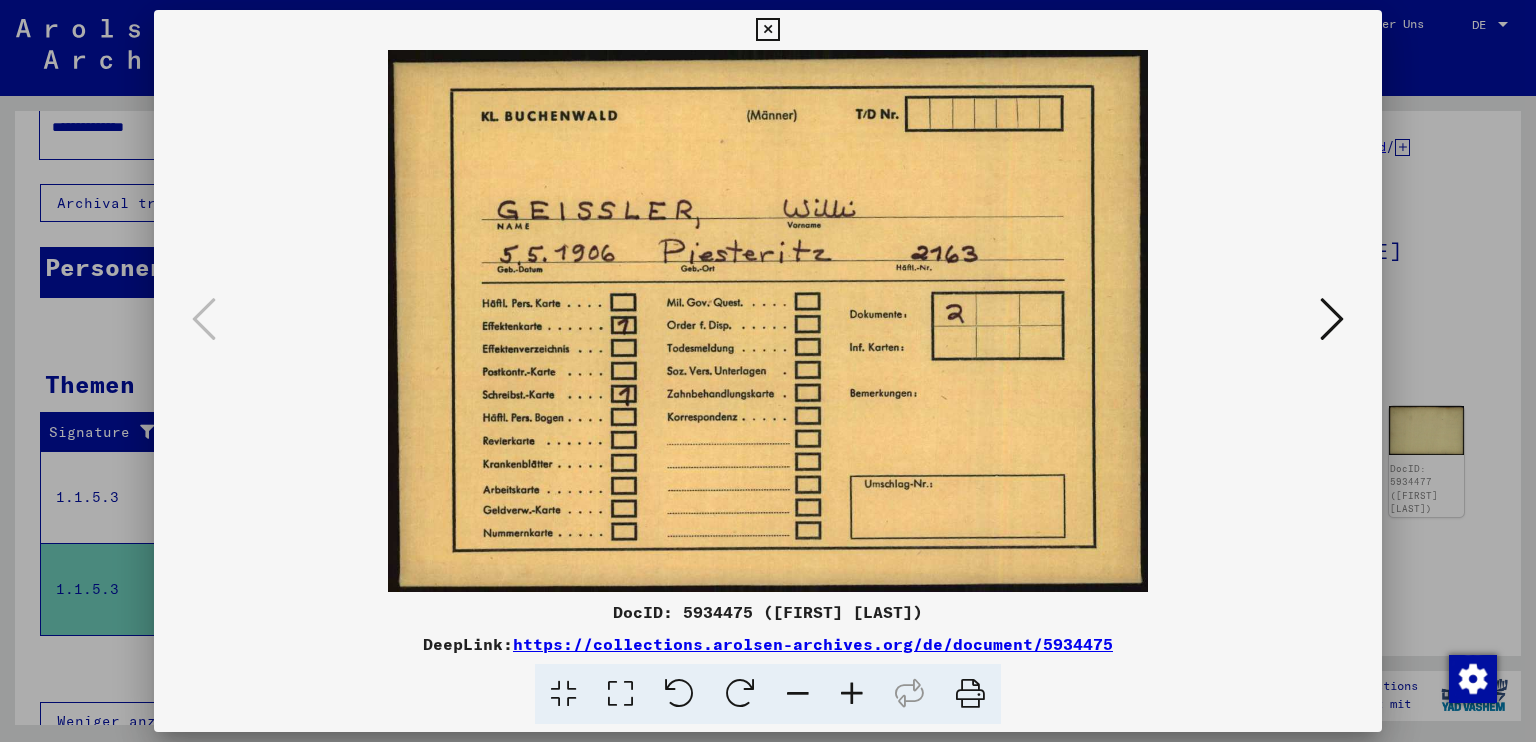 click at bounding box center (767, 30) 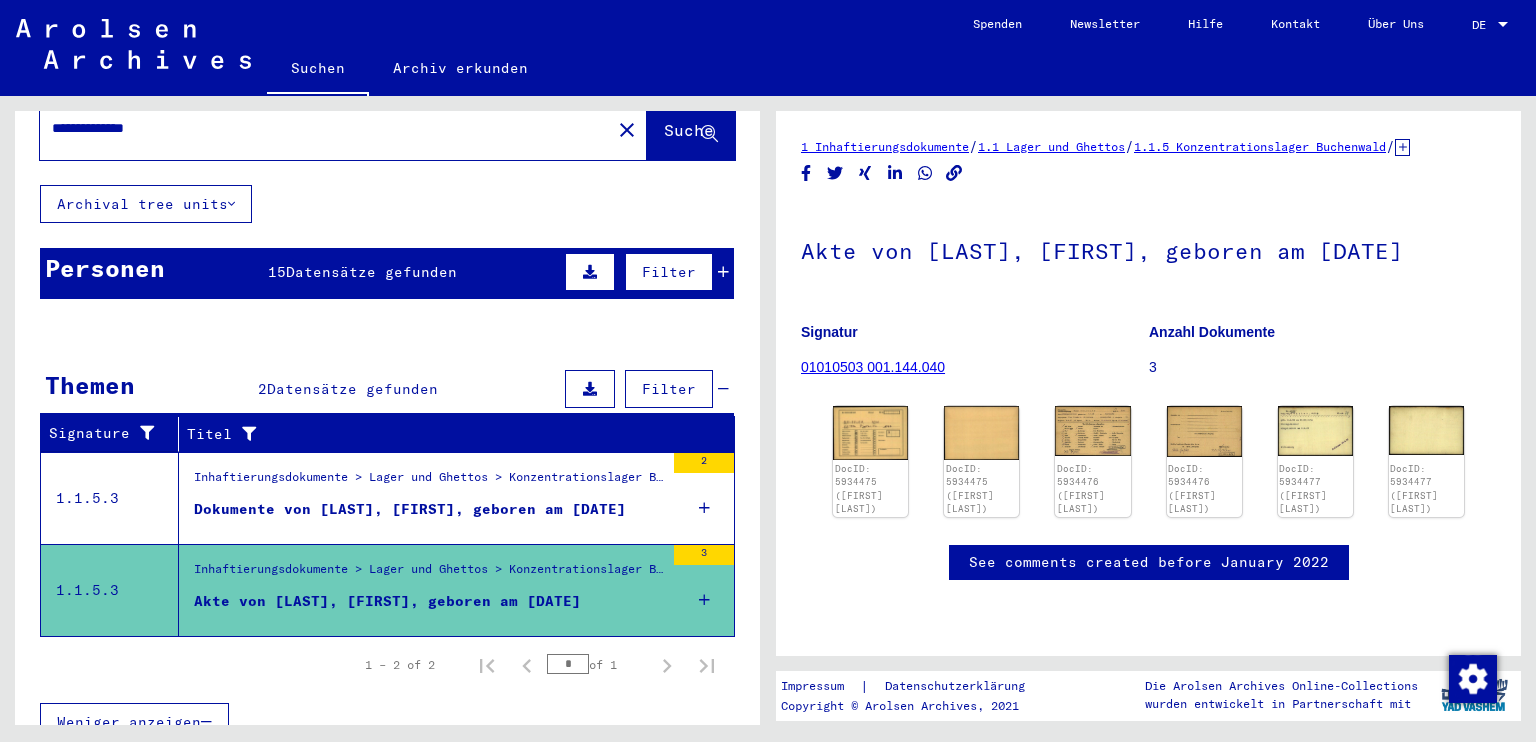 scroll, scrollTop: 0, scrollLeft: 0, axis: both 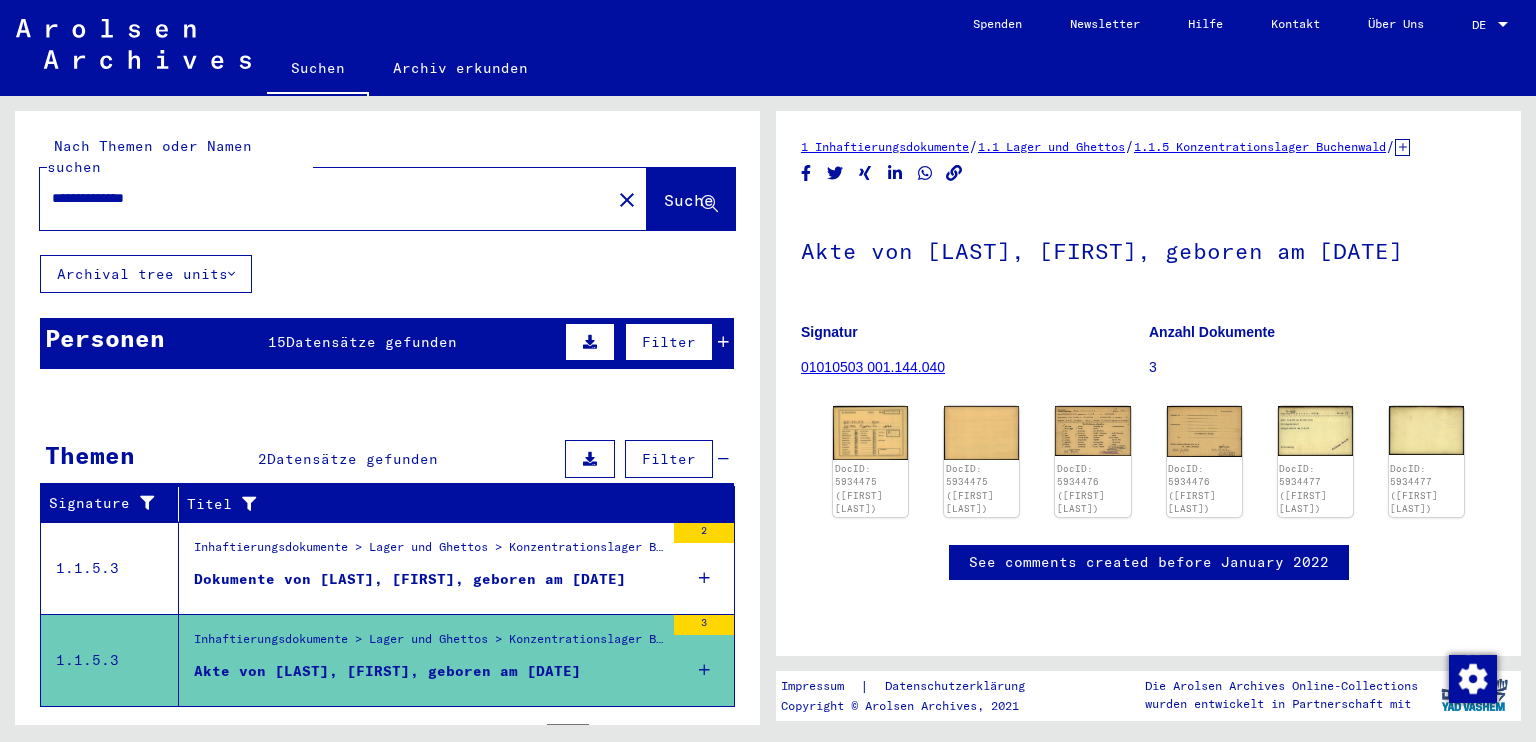 drag, startPoint x: 96, startPoint y: 175, endPoint x: 32, endPoint y: 174, distance: 64.00781 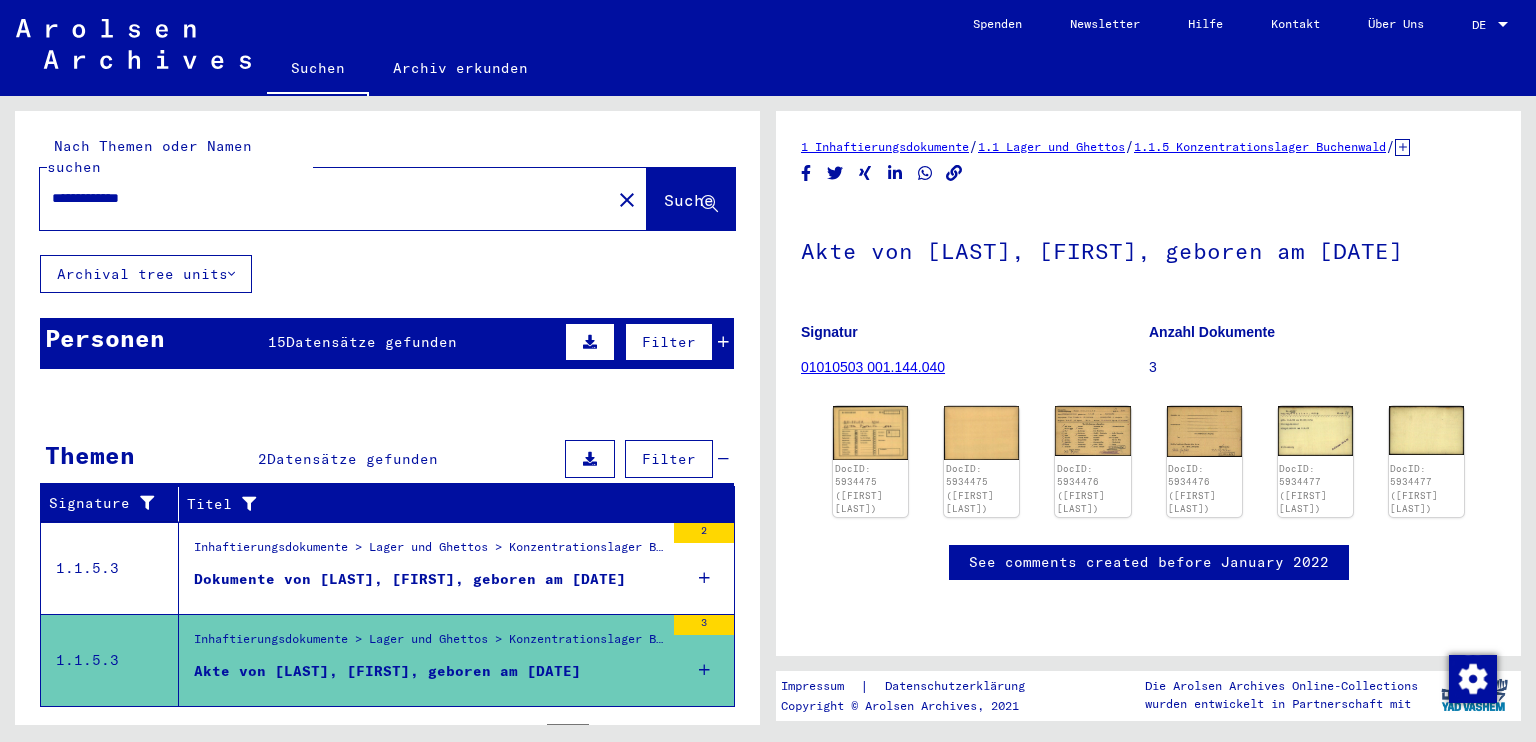 type on "**********" 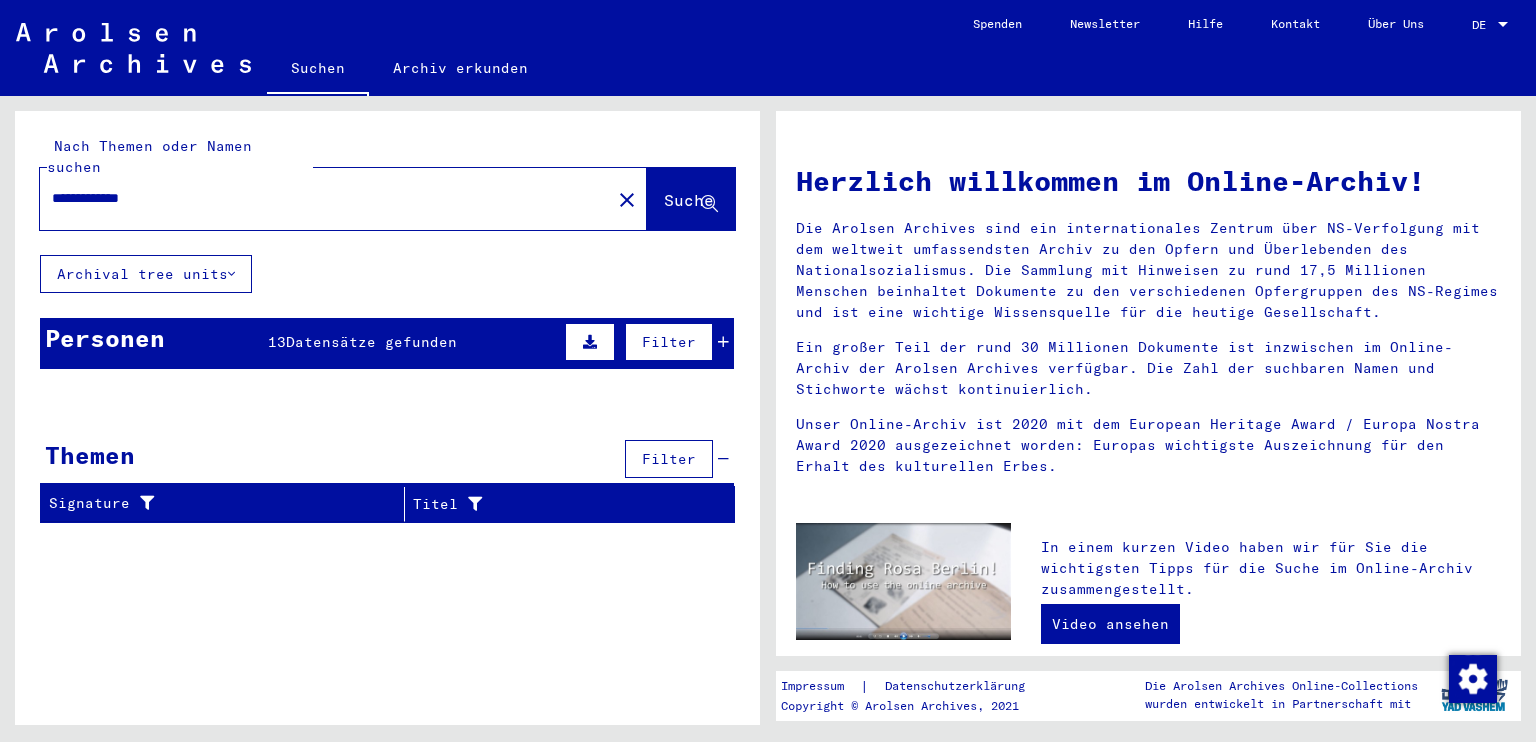 click on "Datensätze gefunden" at bounding box center (371, 342) 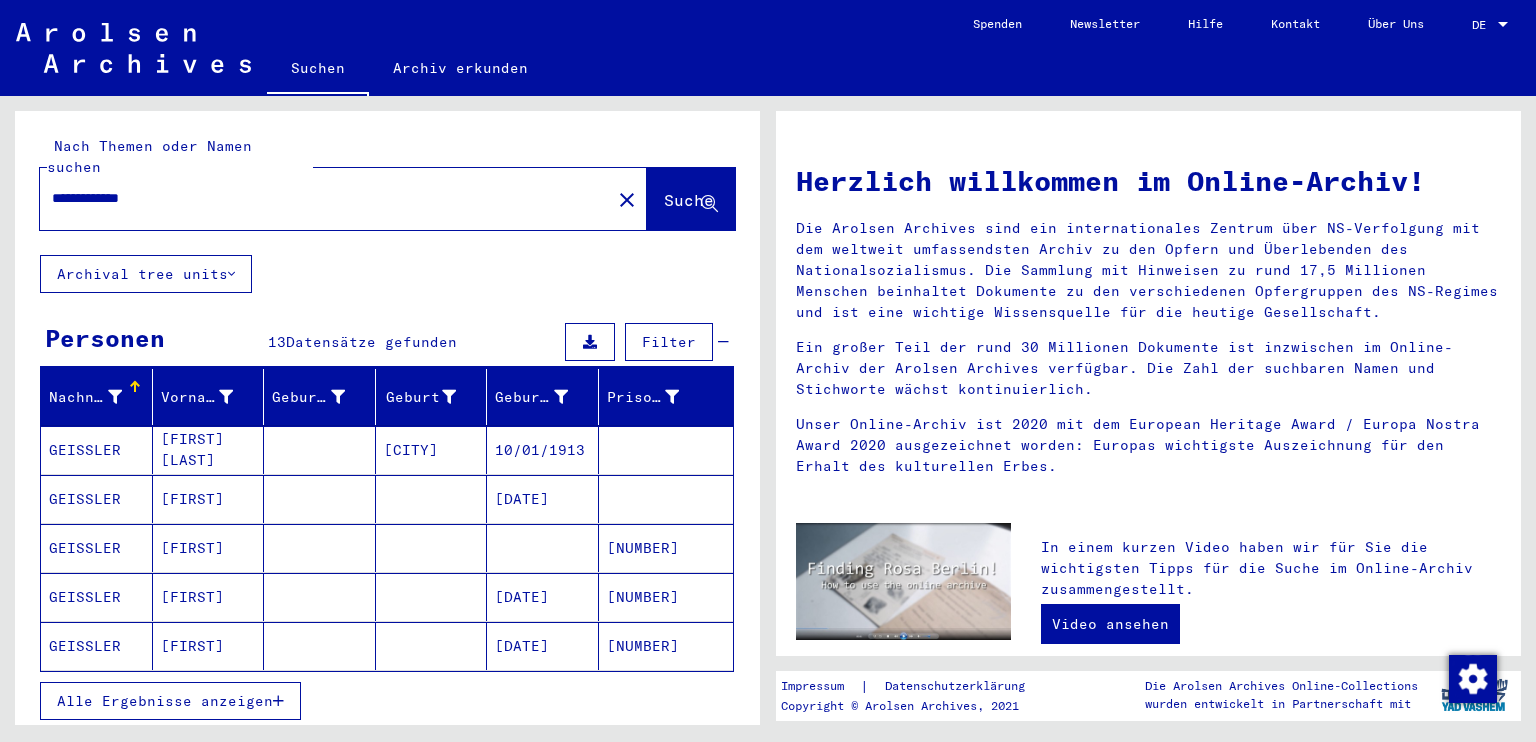 click at bounding box center (543, 597) 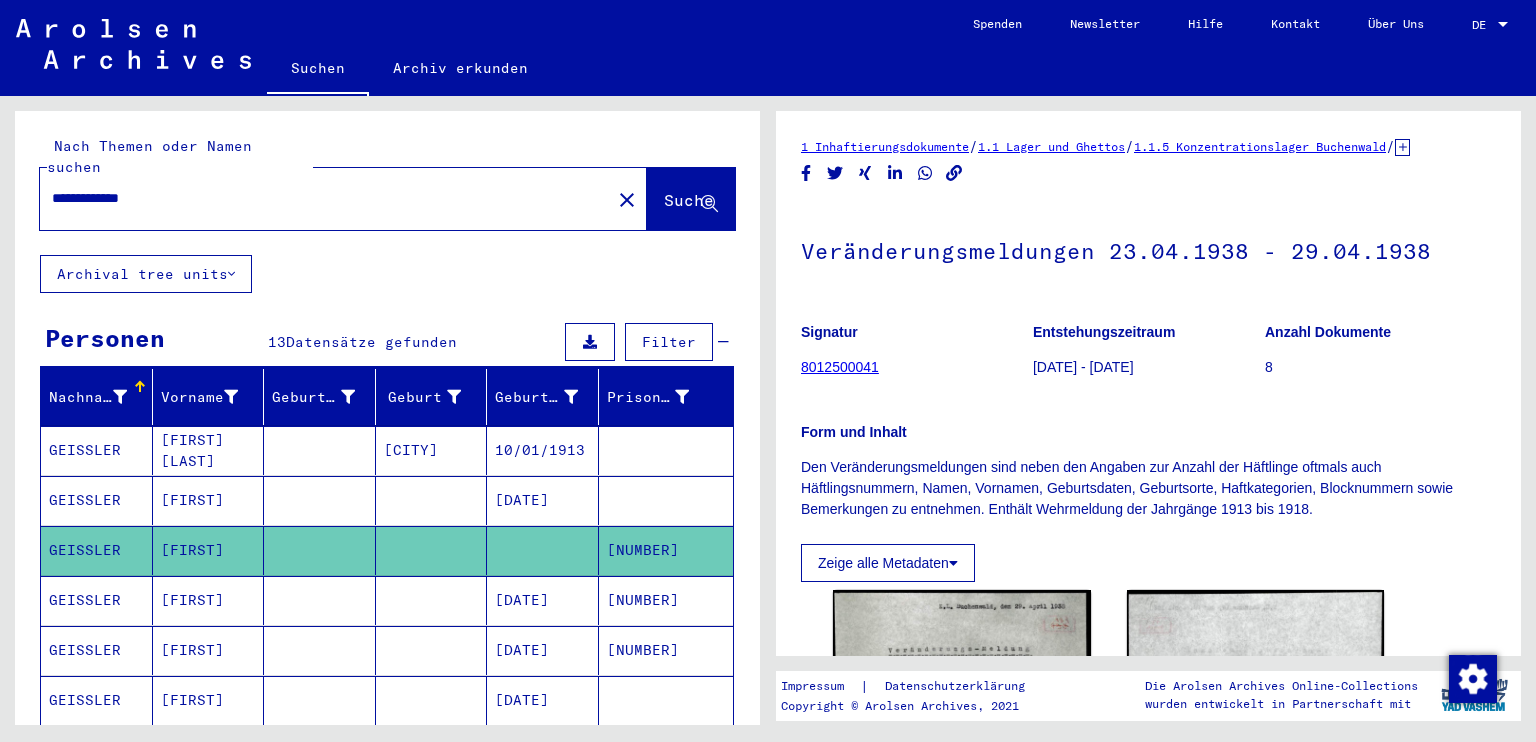 scroll, scrollTop: 0, scrollLeft: 0, axis: both 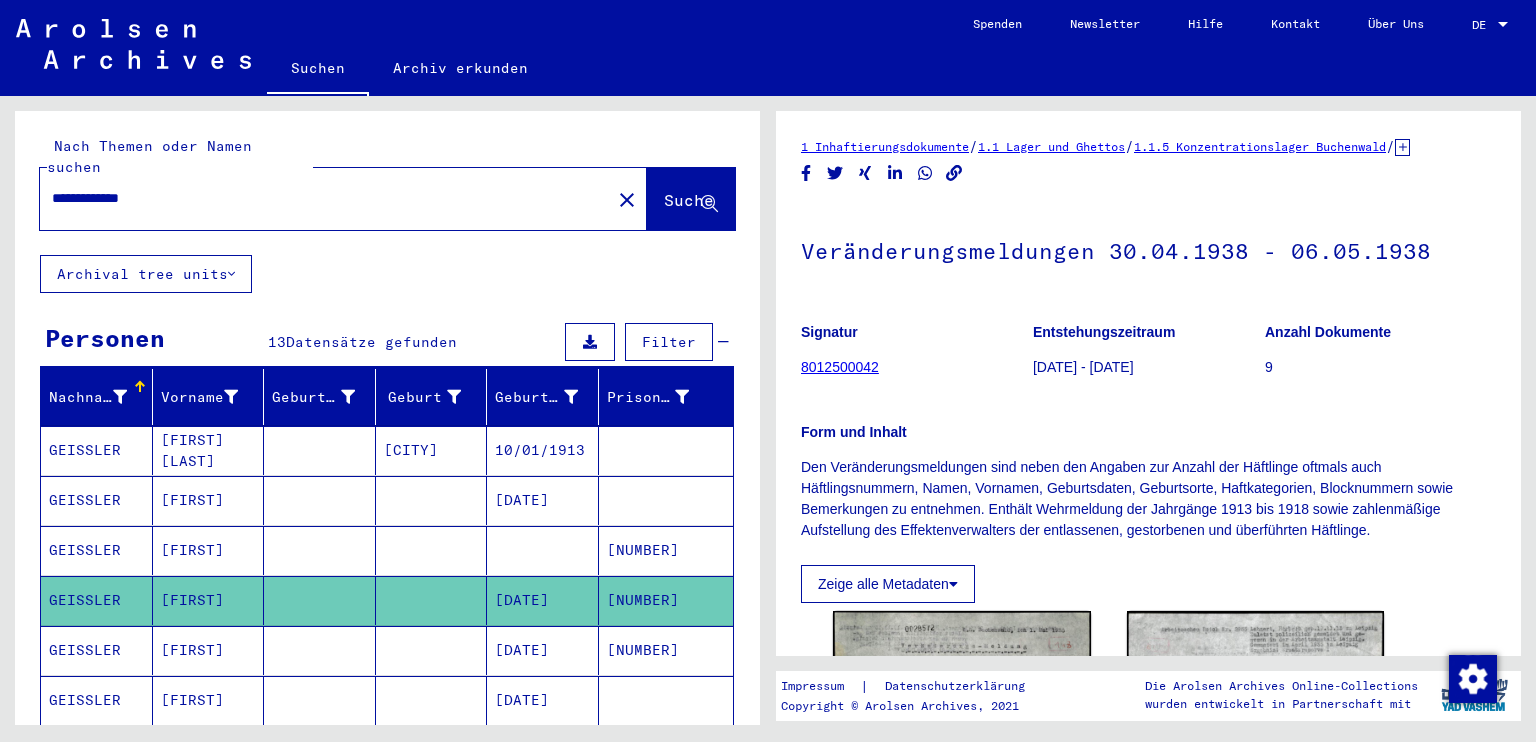 click on "[NUMBER]" at bounding box center (666, 700) 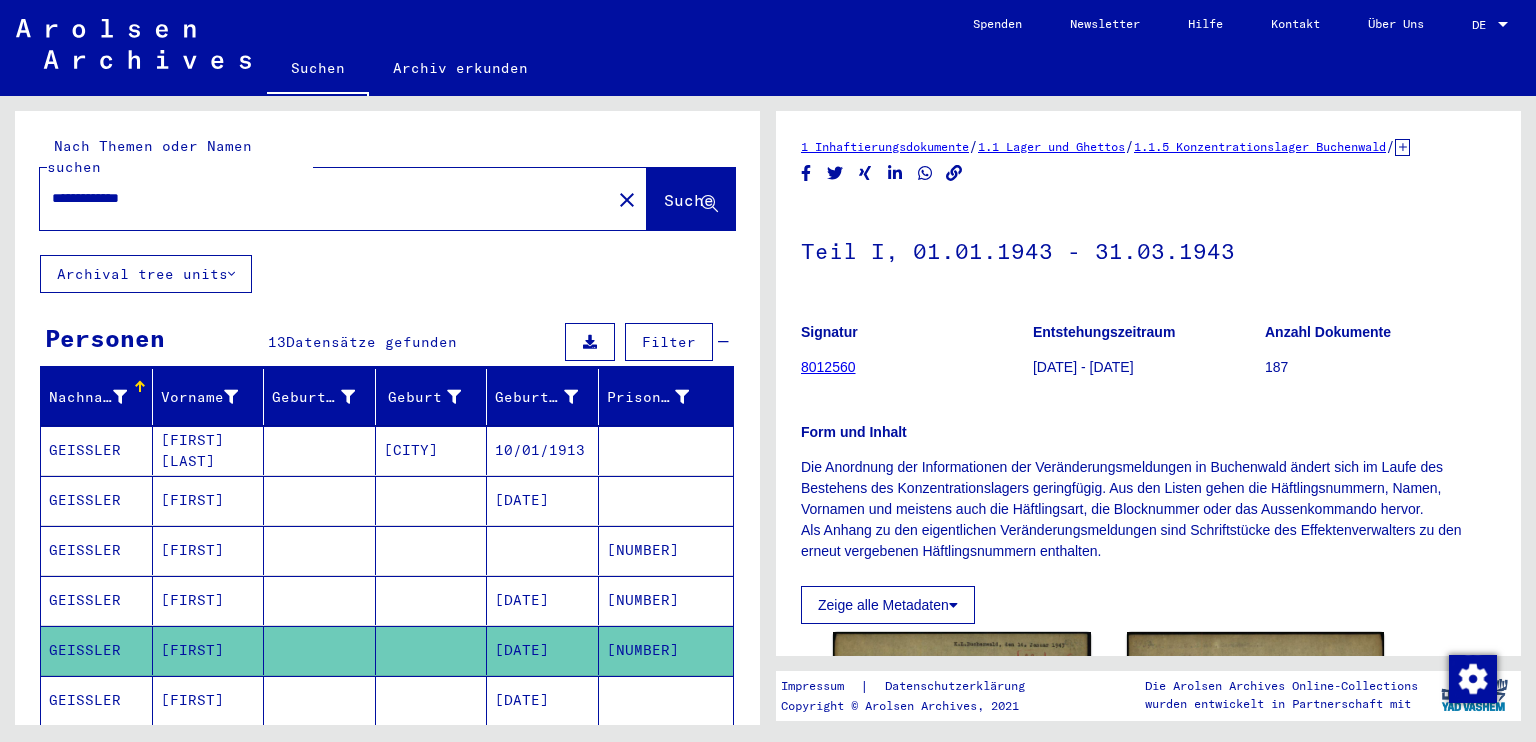 scroll, scrollTop: 0, scrollLeft: 0, axis: both 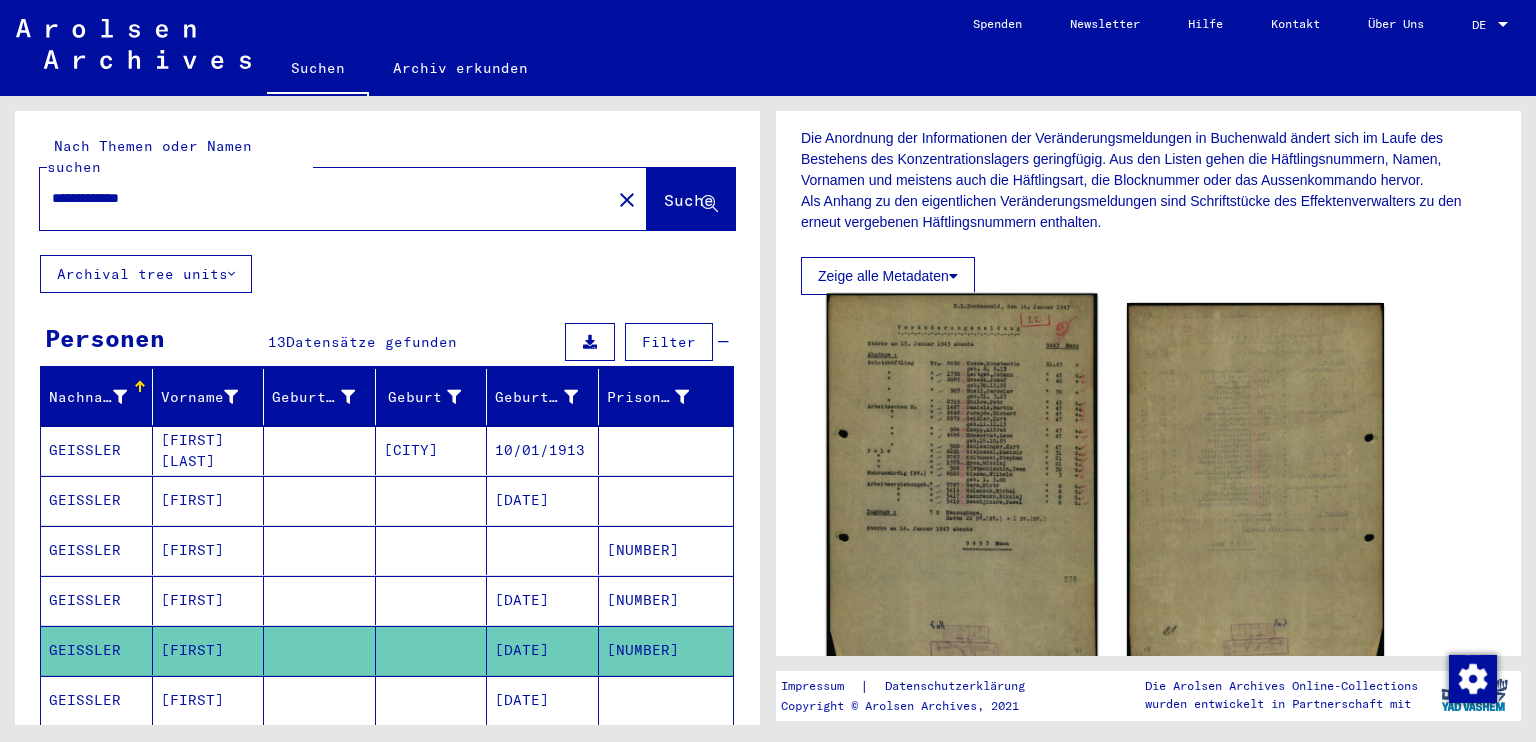 click 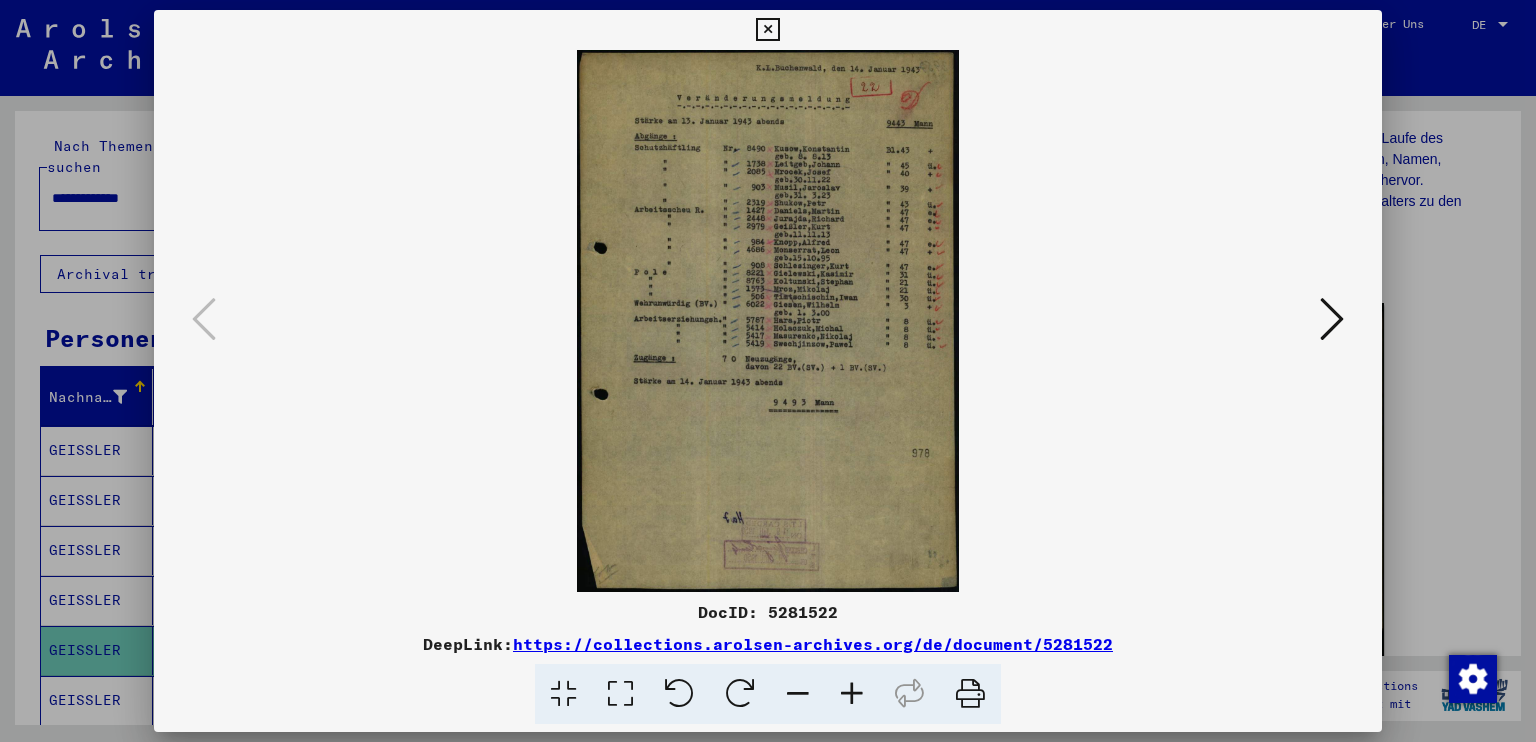 click at bounding box center [852, 694] 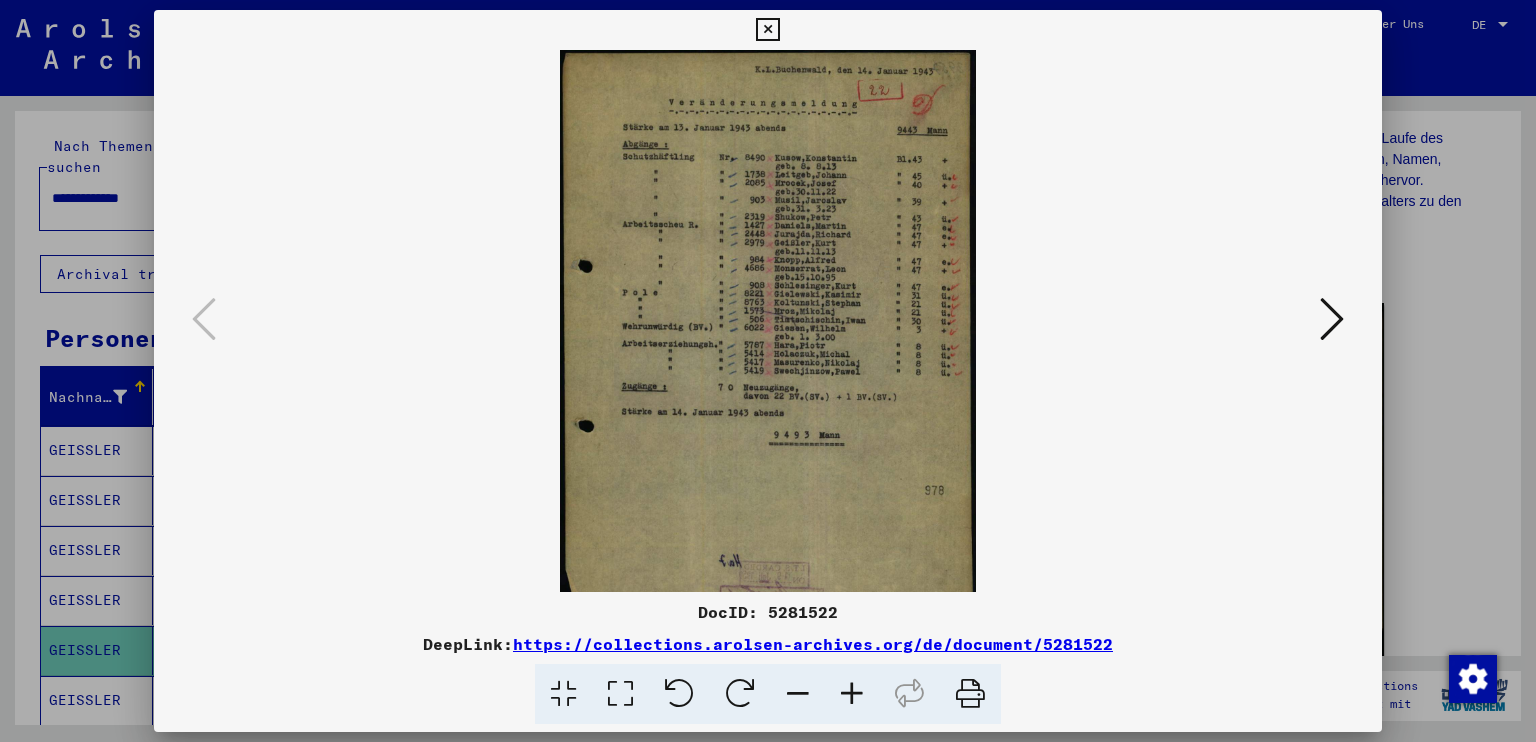 click at bounding box center (852, 694) 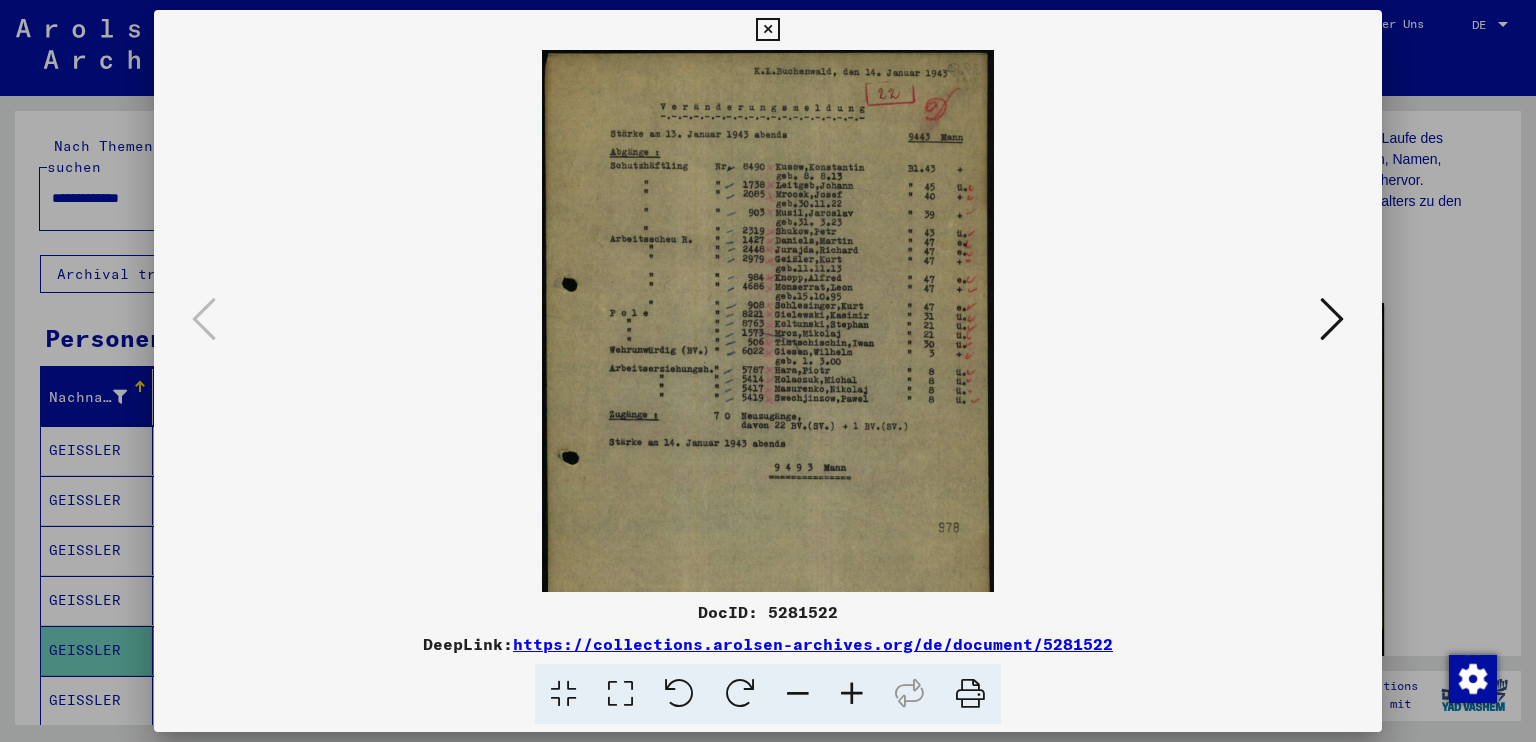click at bounding box center (852, 694) 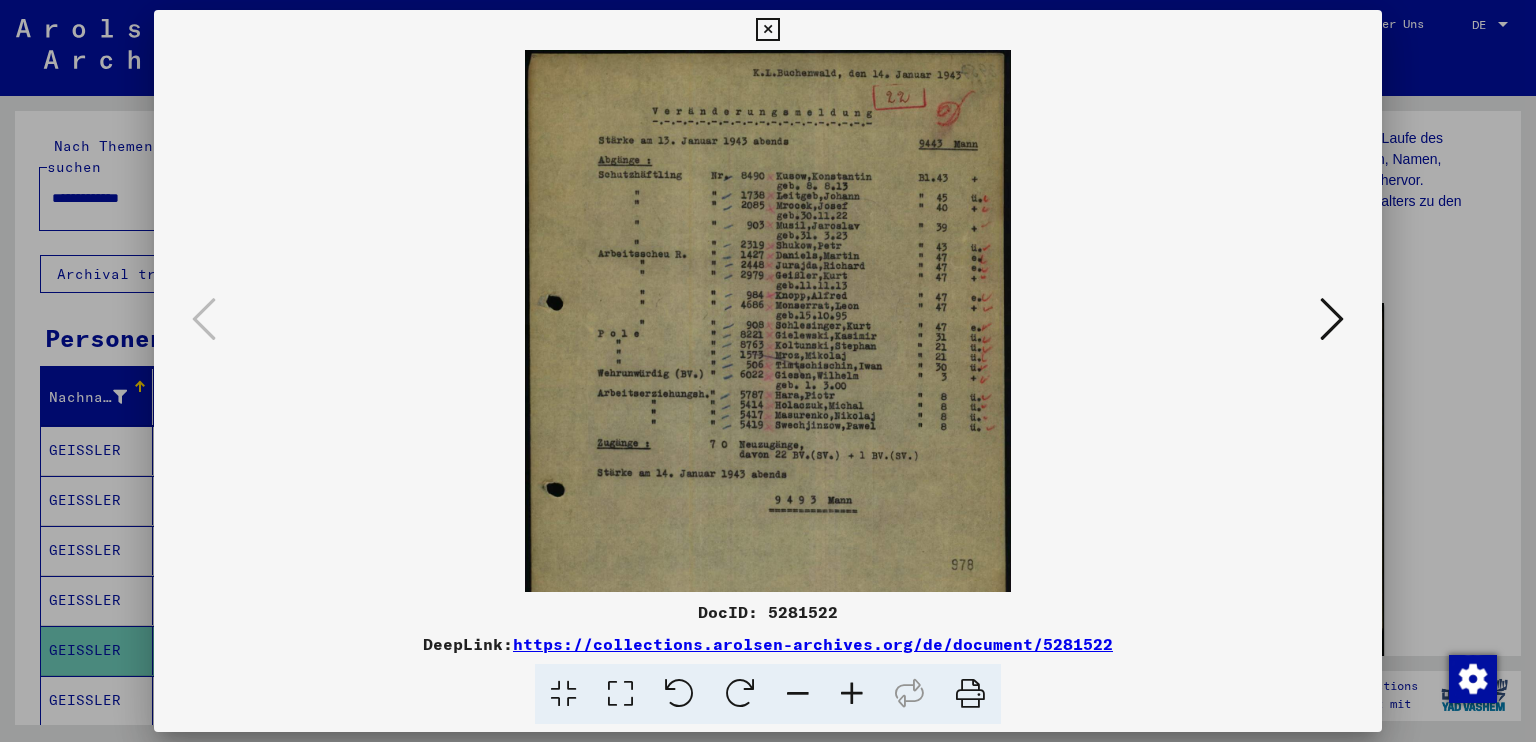 click at bounding box center [852, 694] 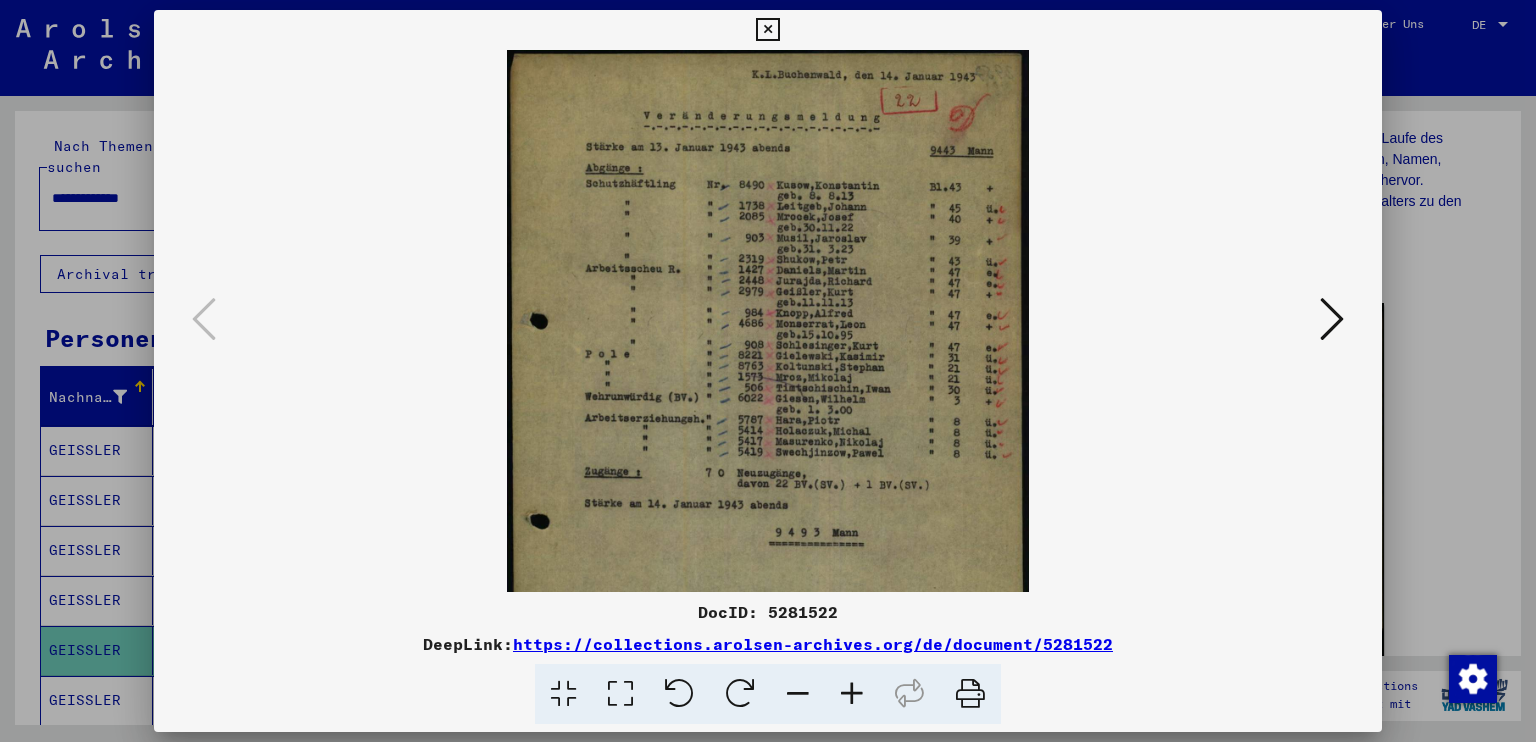 click at bounding box center (852, 694) 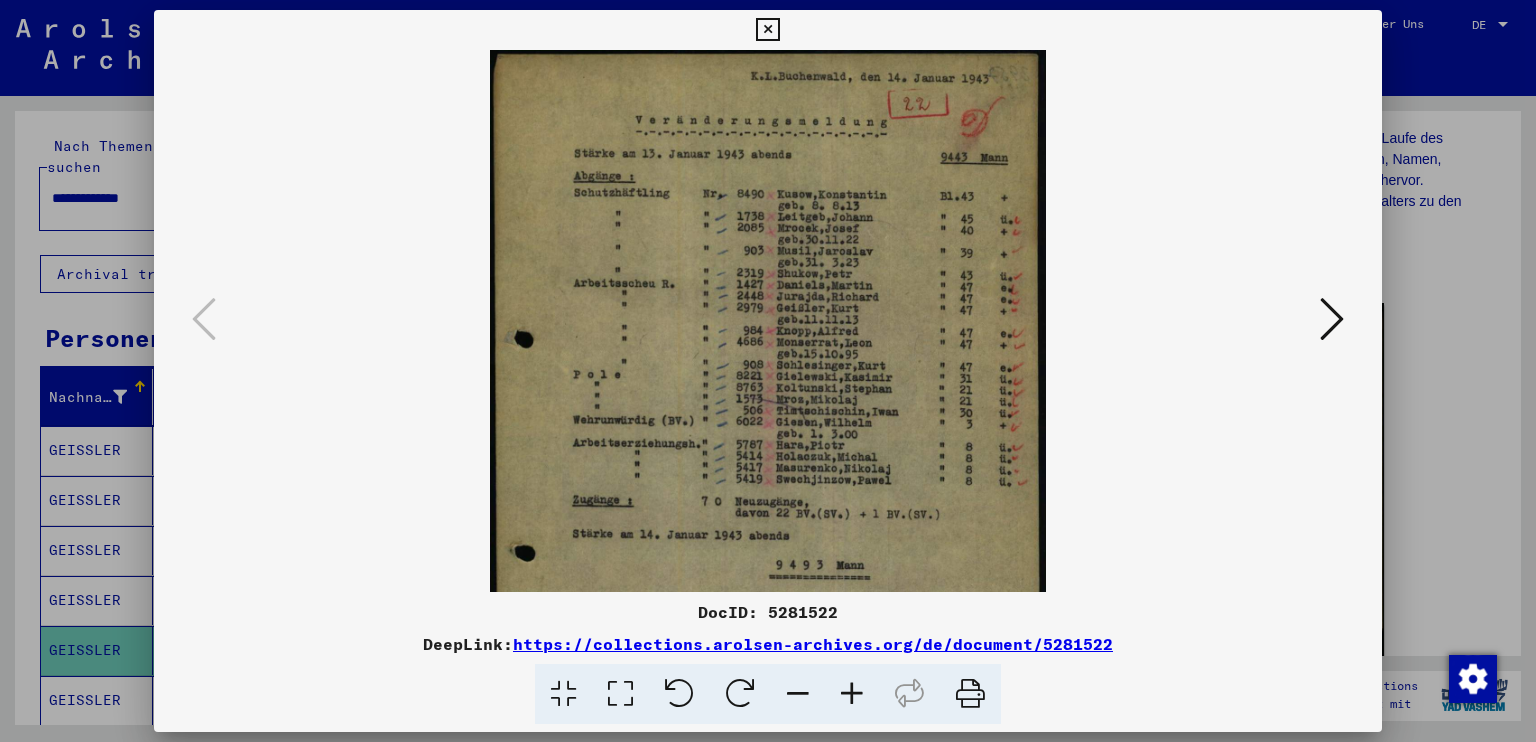 click at bounding box center [852, 694] 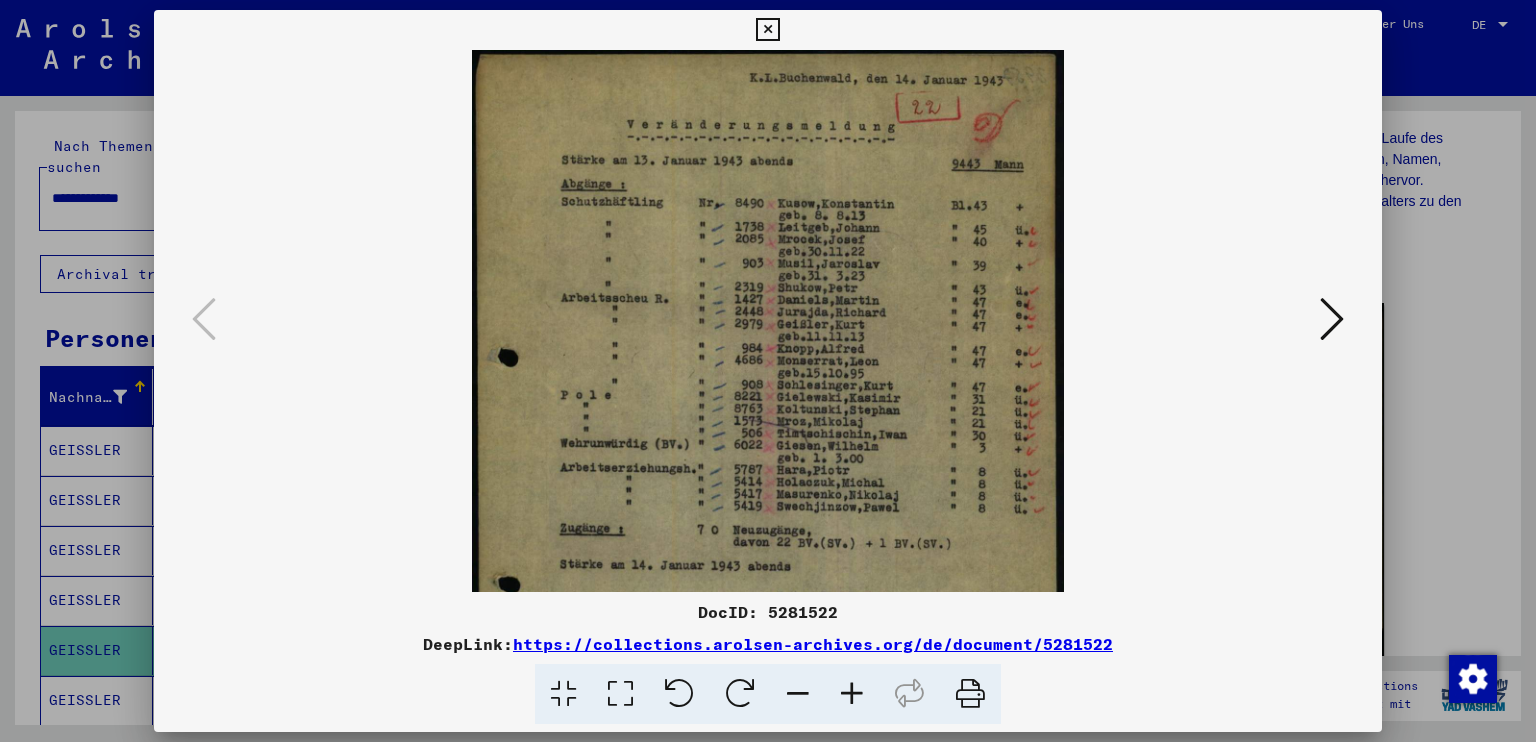 click at bounding box center (852, 694) 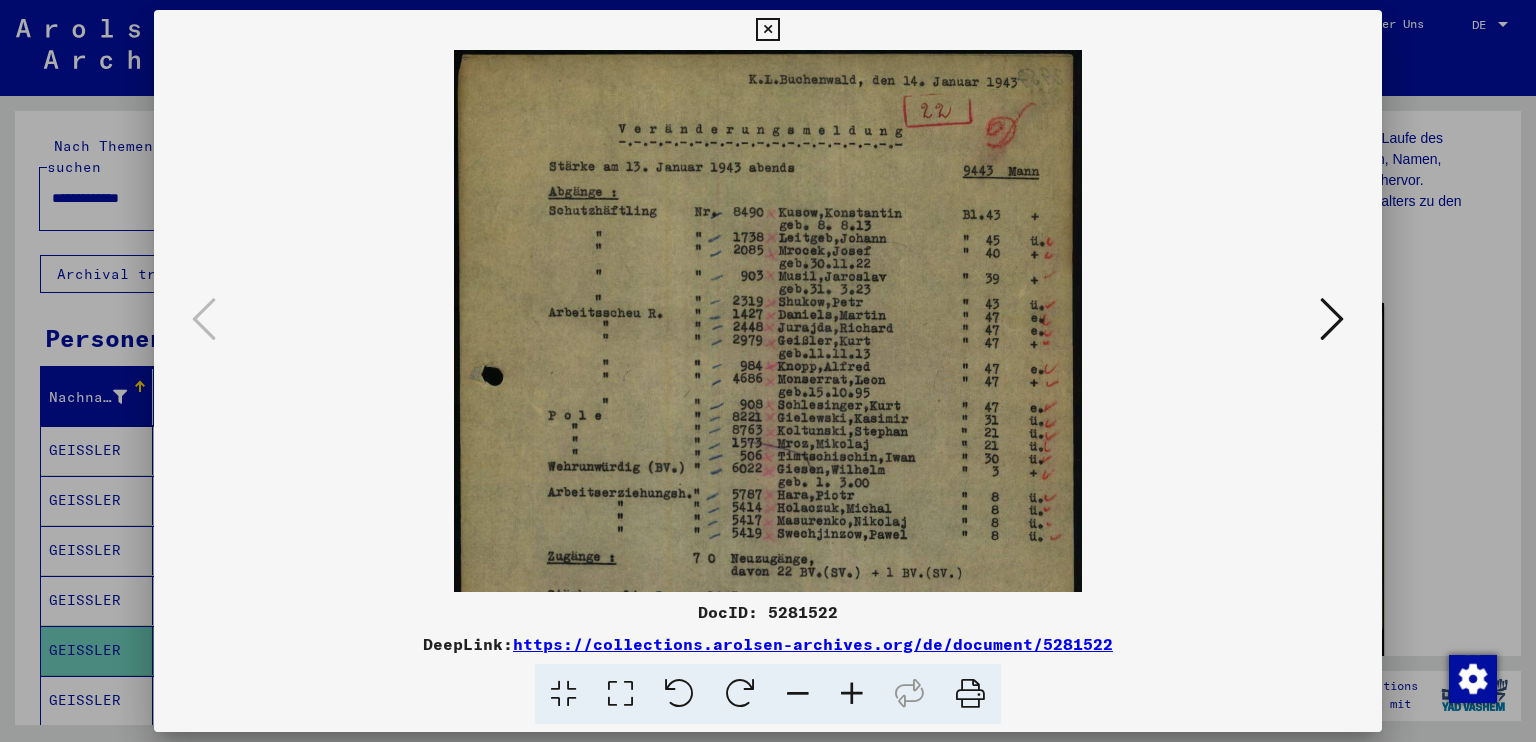 click at bounding box center [852, 694] 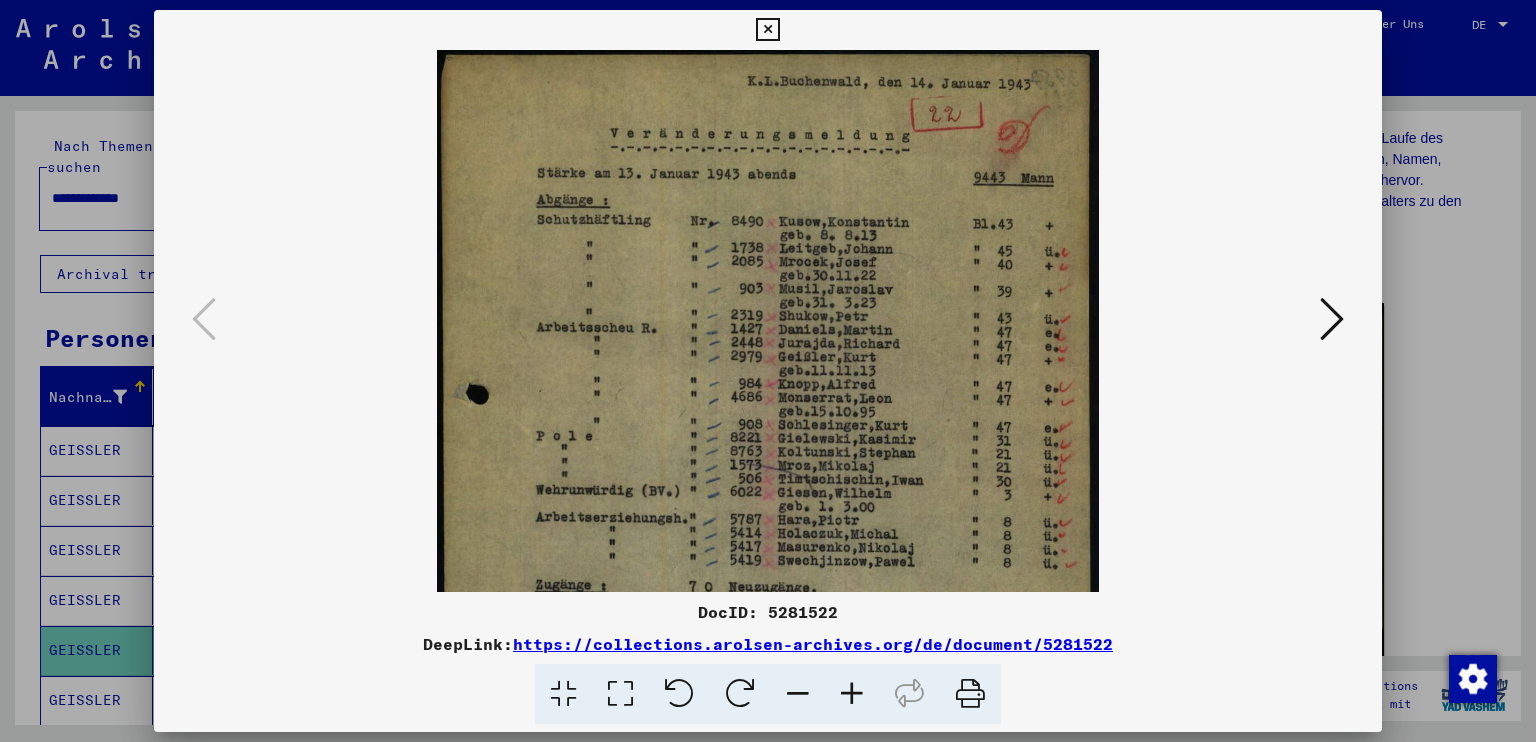 click at bounding box center (852, 694) 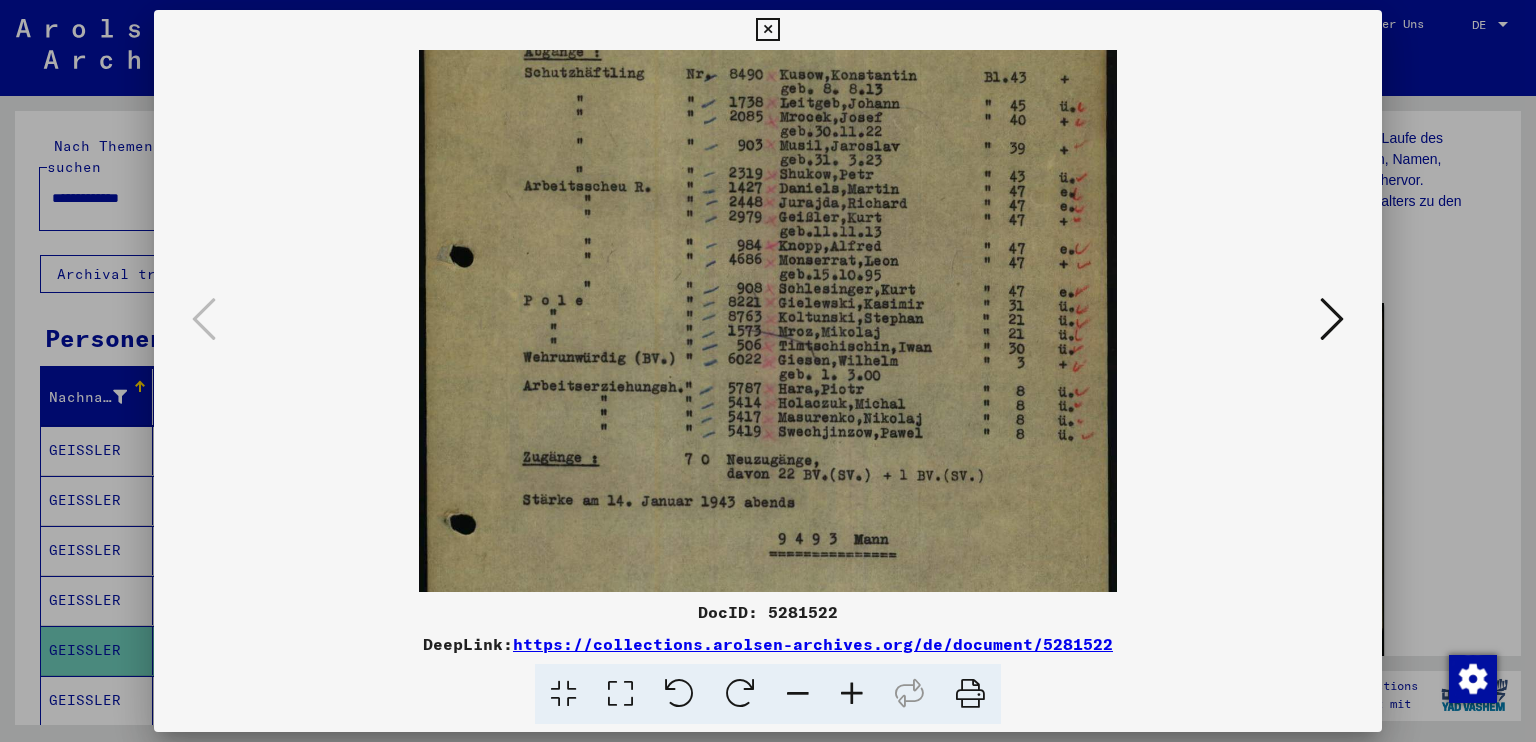 drag, startPoint x: 1033, startPoint y: 427, endPoint x: 1056, endPoint y: 303, distance: 126.11503 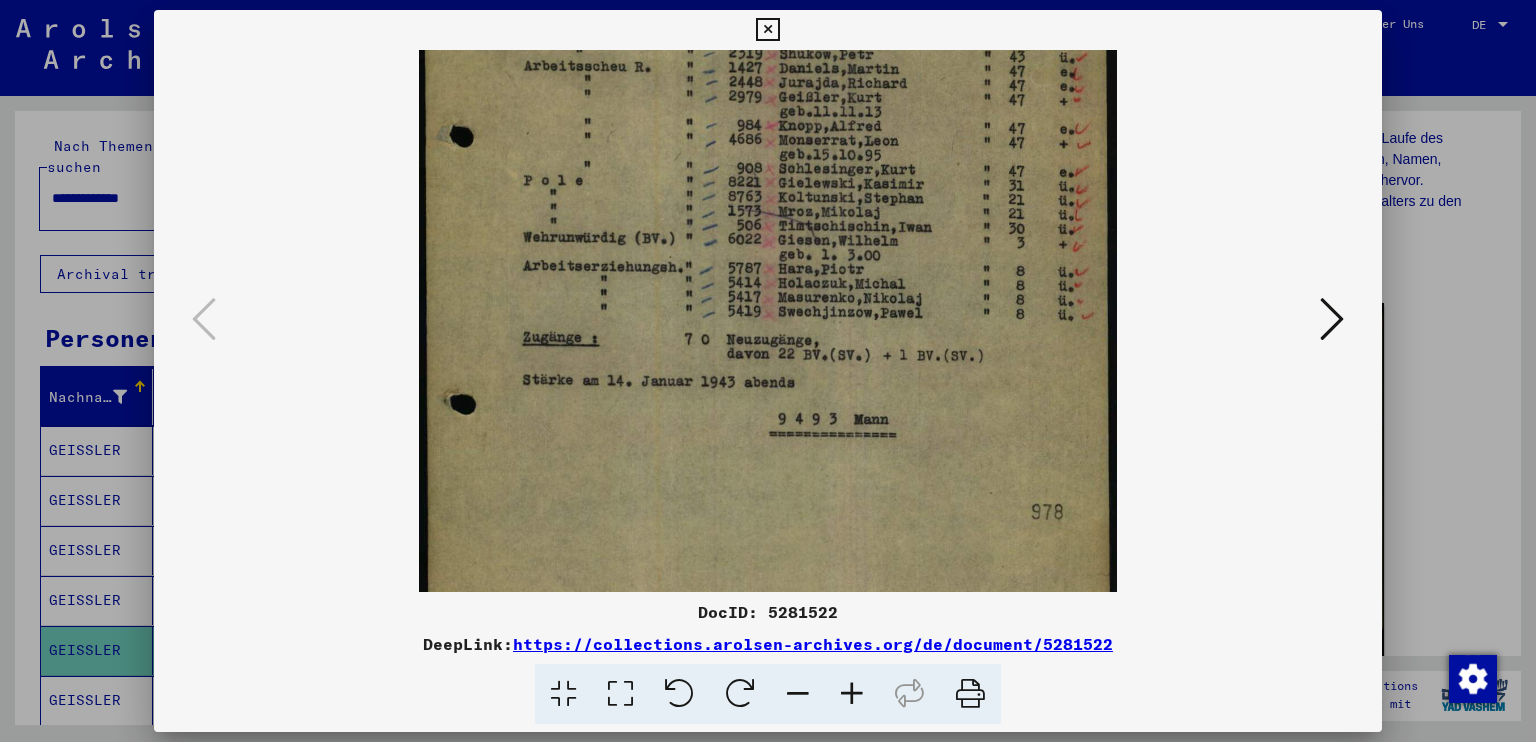 drag, startPoint x: 1057, startPoint y: 433, endPoint x: 1046, endPoint y: 301, distance: 132.45753 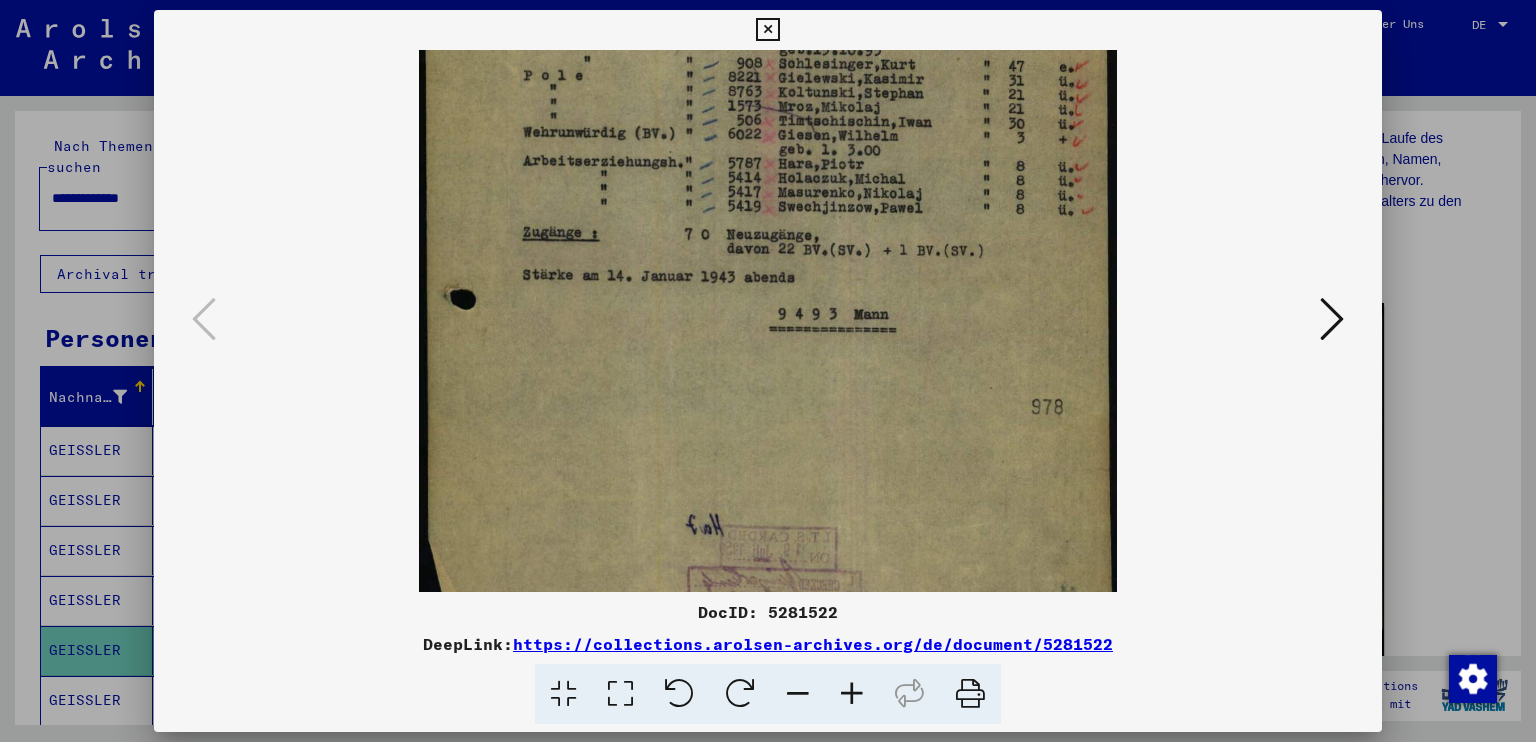 scroll, scrollTop: 449, scrollLeft: 0, axis: vertical 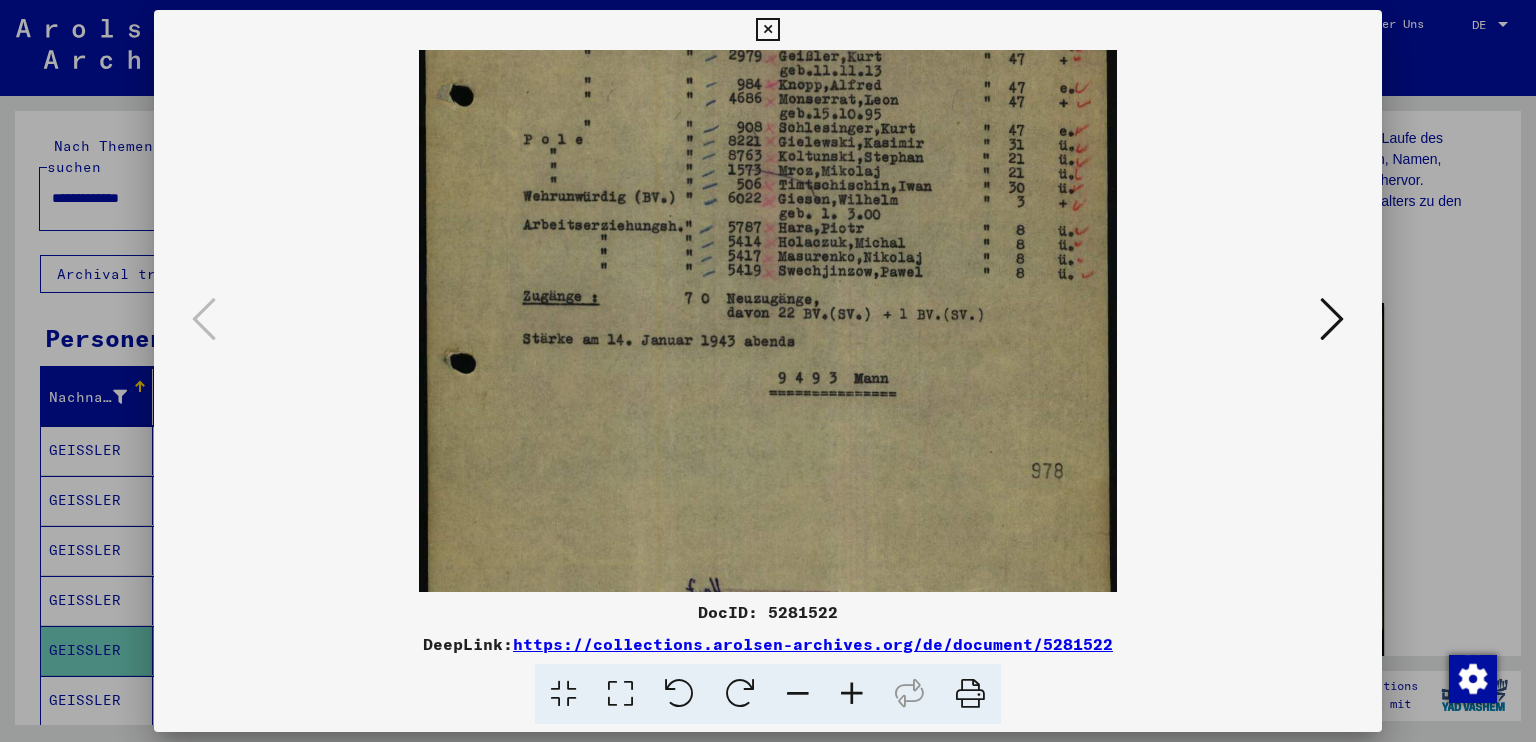 drag, startPoint x: 1032, startPoint y: 423, endPoint x: 979, endPoint y: 296, distance: 137.6154 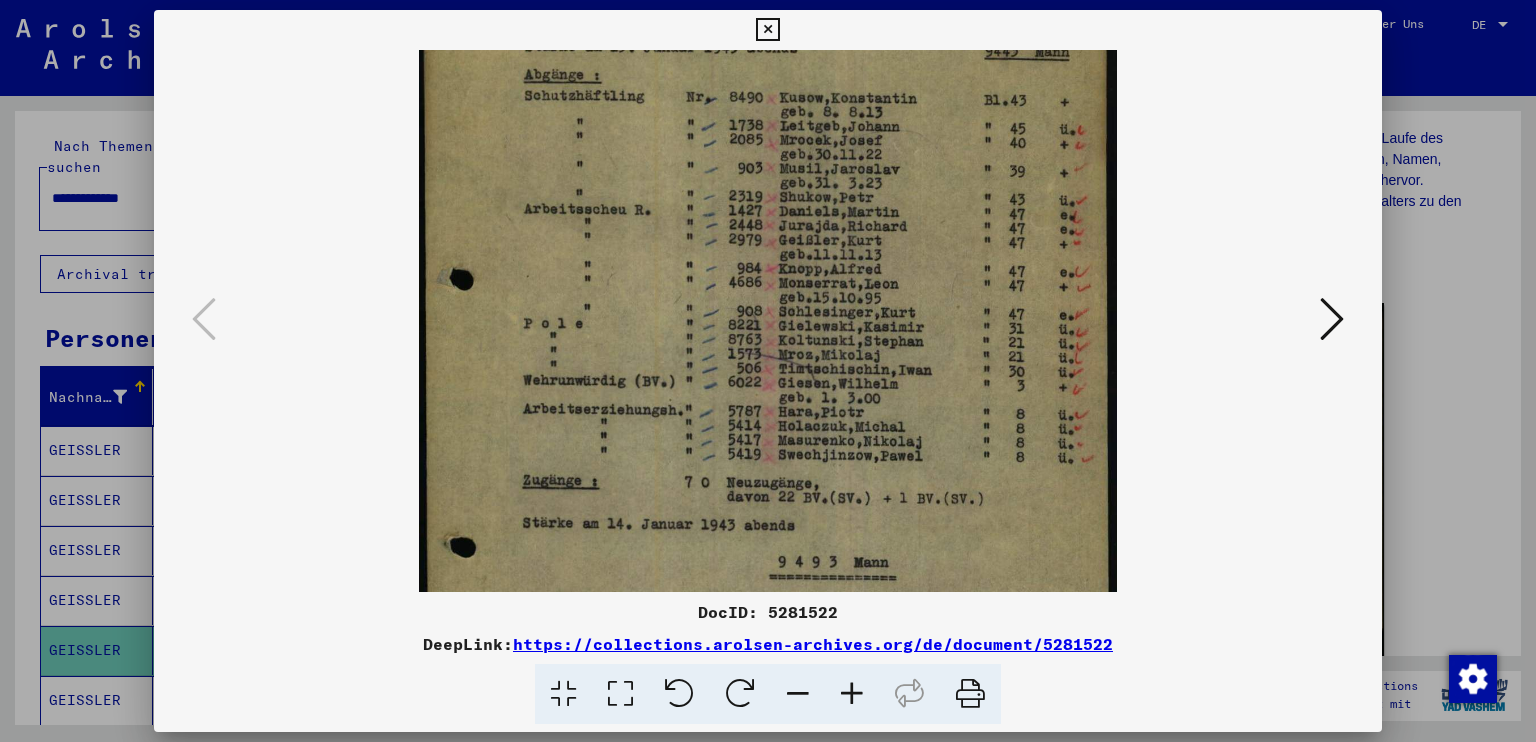 drag, startPoint x: 993, startPoint y: 201, endPoint x: 983, endPoint y: 387, distance: 186.26862 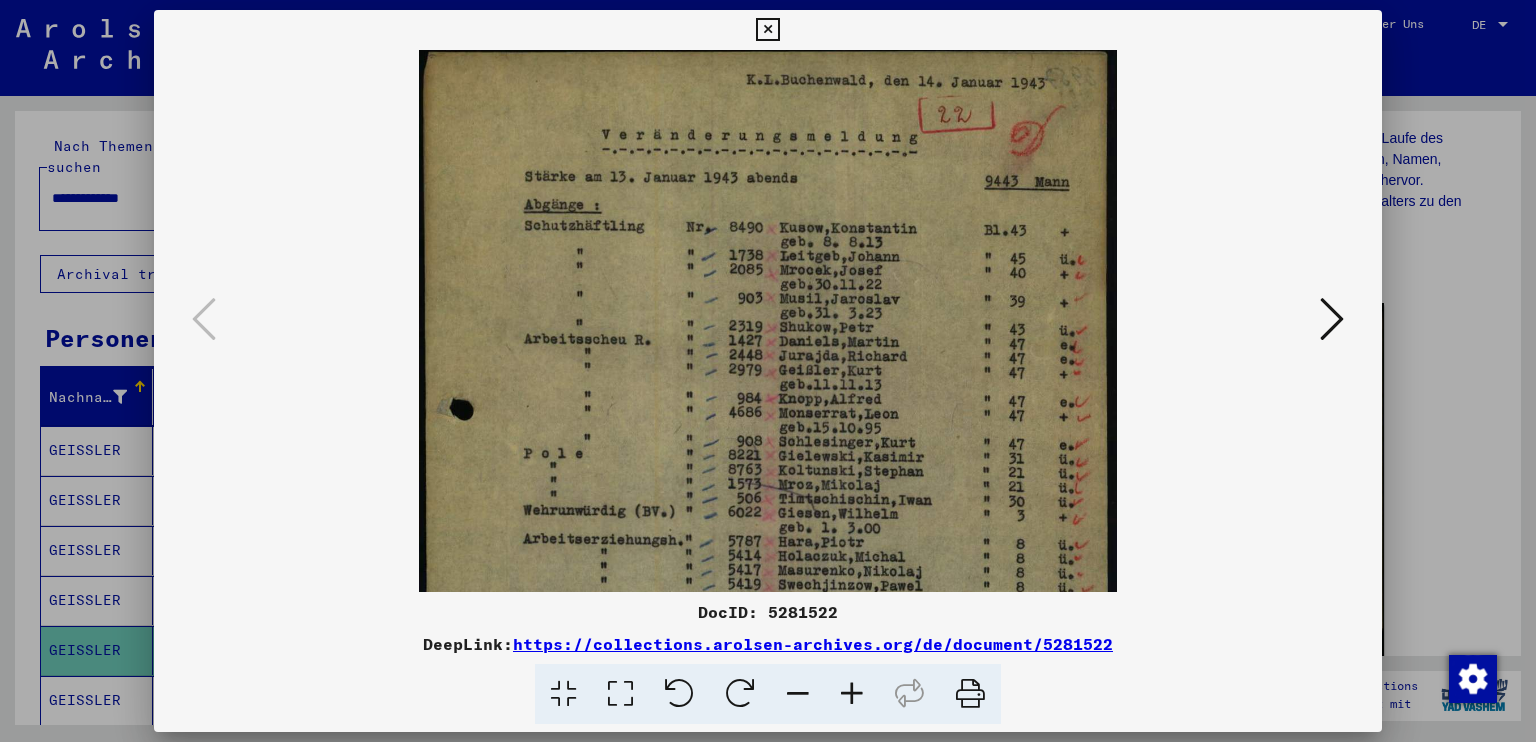drag, startPoint x: 986, startPoint y: 223, endPoint x: 976, endPoint y: 346, distance: 123.40584 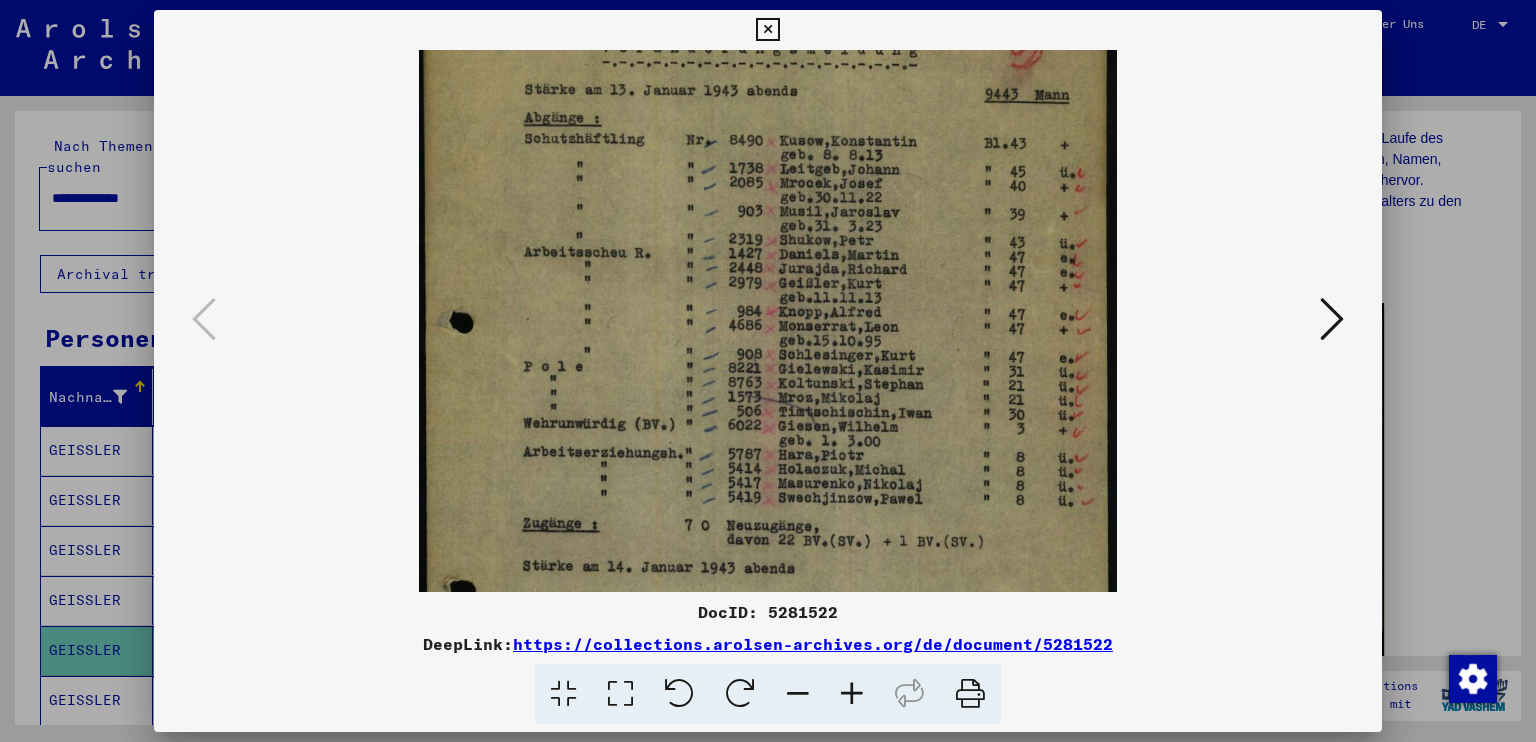 scroll, scrollTop: 92, scrollLeft: 0, axis: vertical 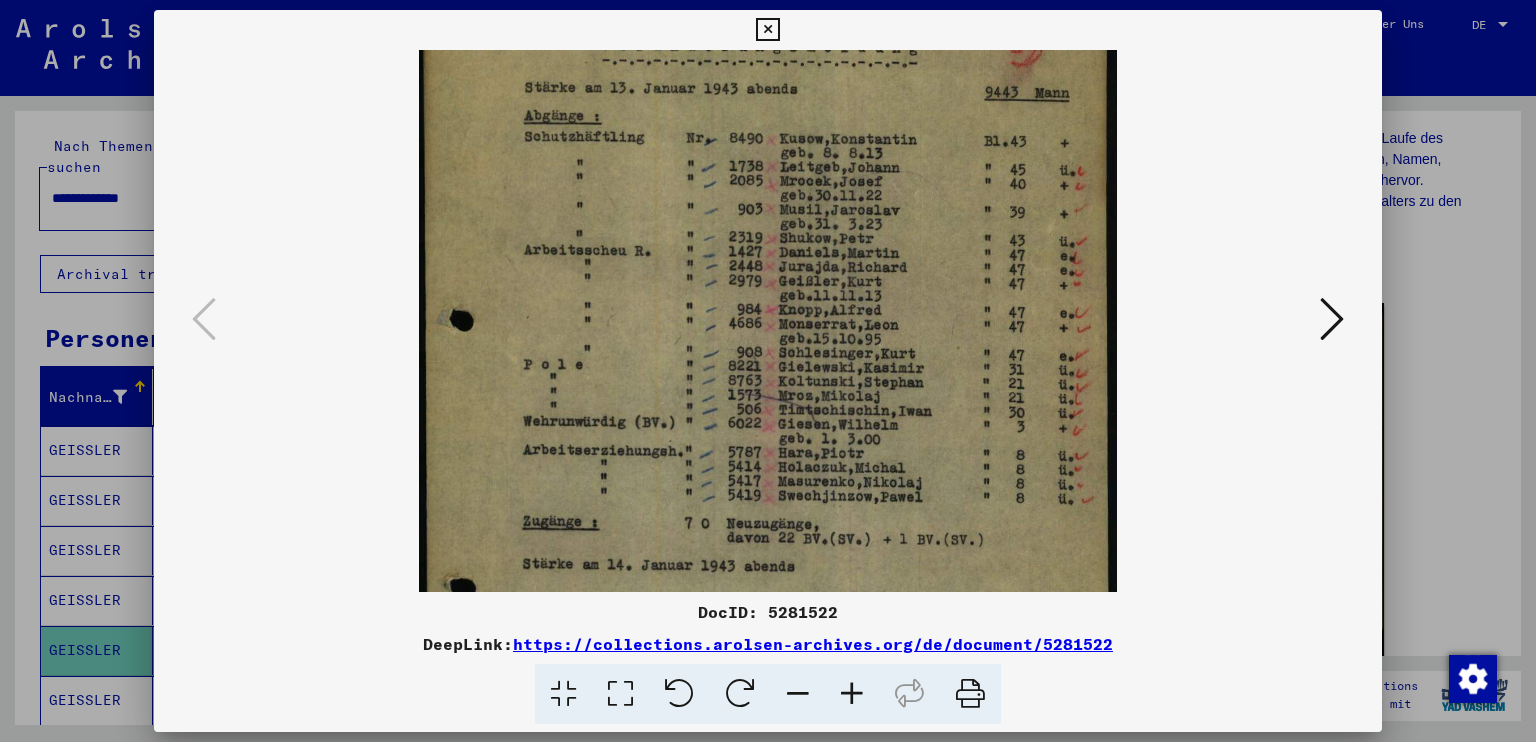 drag, startPoint x: 1016, startPoint y: 492, endPoint x: 1007, endPoint y: 408, distance: 84.48077 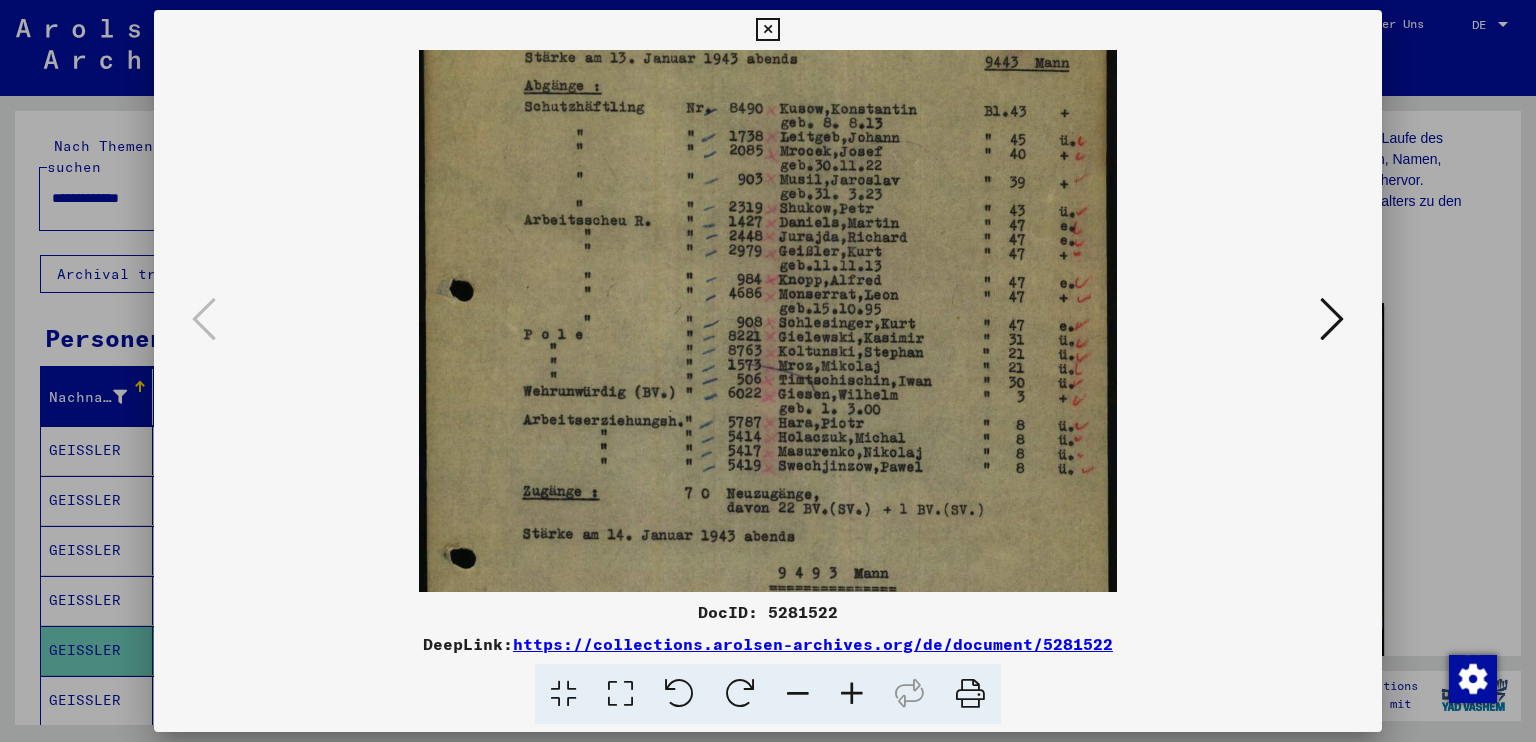 scroll, scrollTop: 123, scrollLeft: 0, axis: vertical 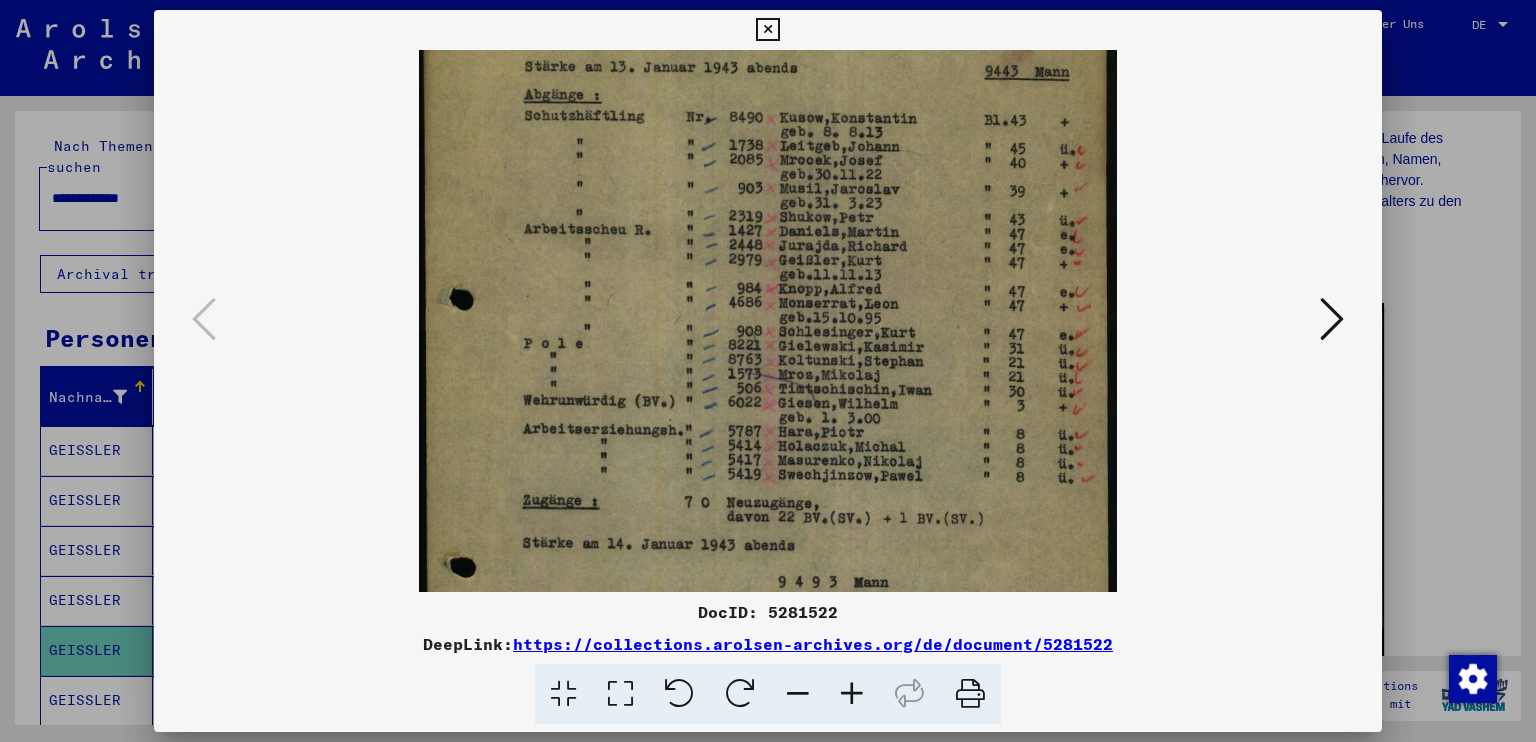 drag, startPoint x: 1012, startPoint y: 459, endPoint x: 1006, endPoint y: 443, distance: 17.088007 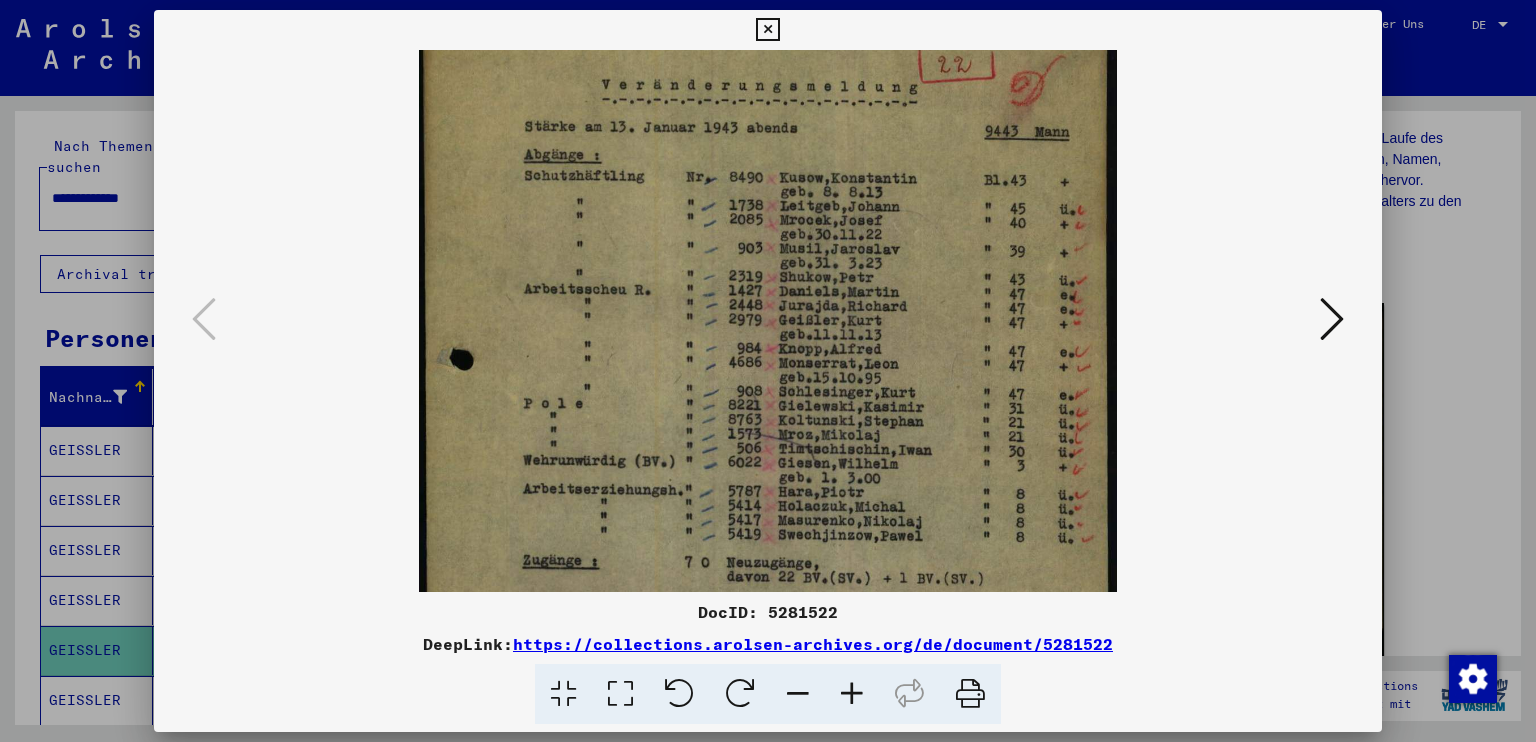 scroll, scrollTop: 51, scrollLeft: 0, axis: vertical 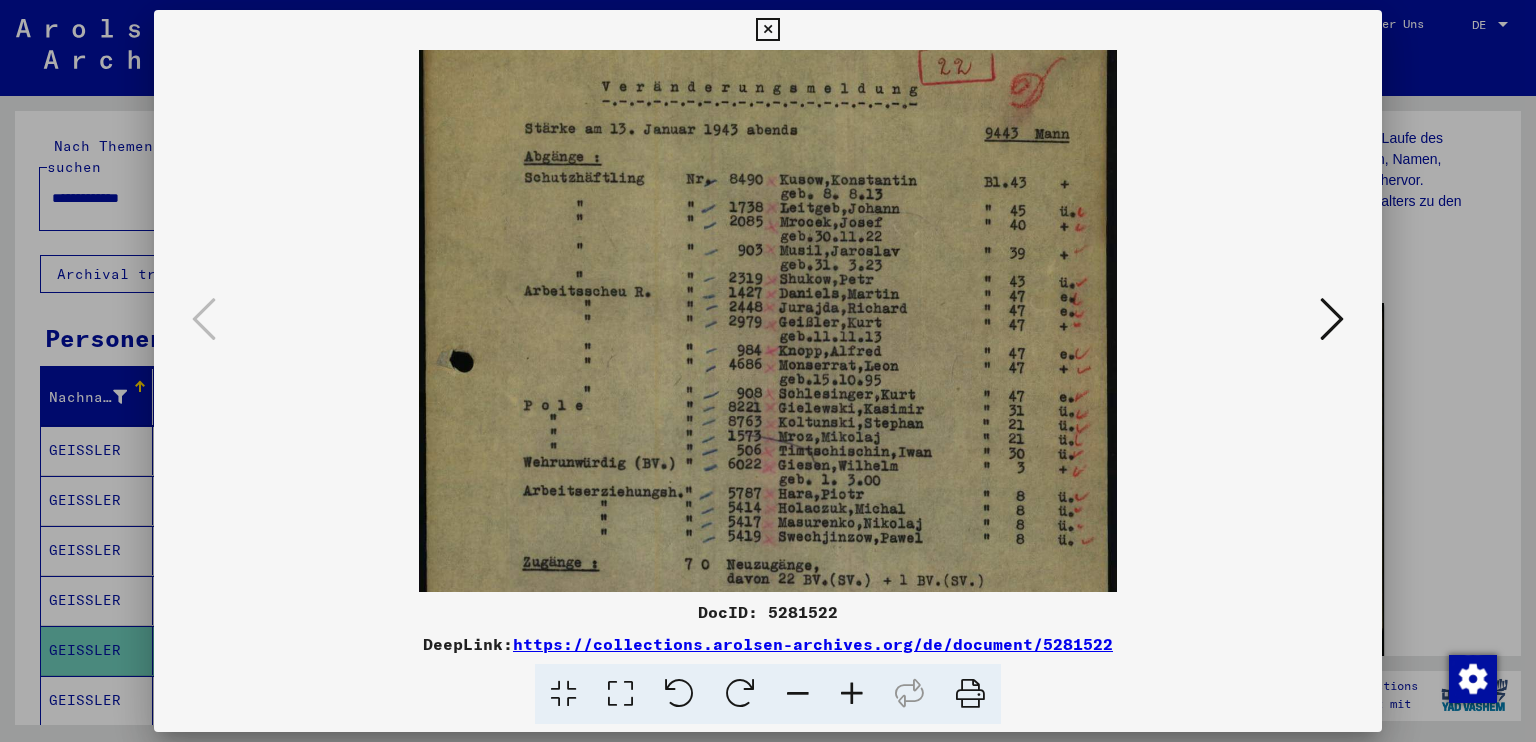 drag, startPoint x: 992, startPoint y: 390, endPoint x: 996, endPoint y: 463, distance: 73.109505 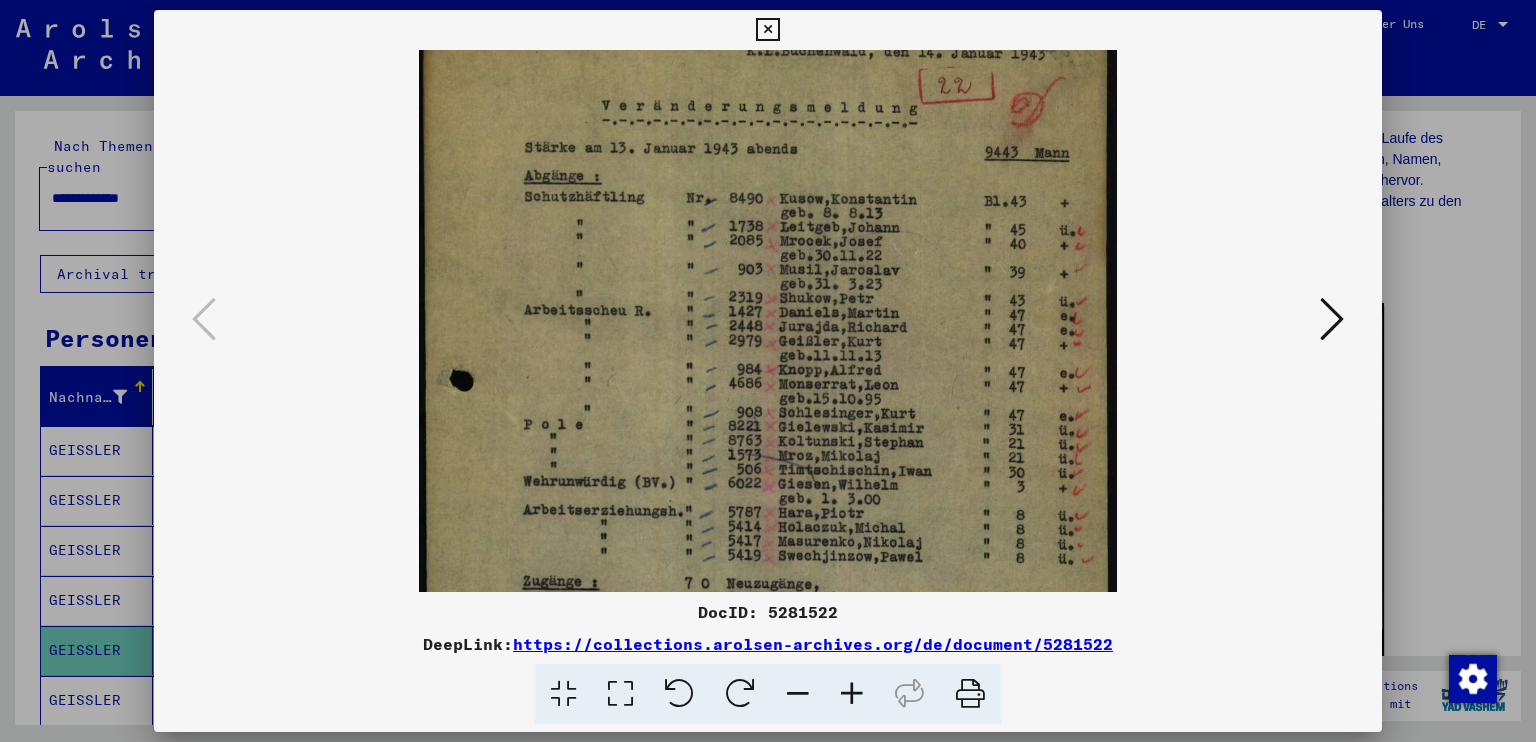 scroll, scrollTop: 0, scrollLeft: 0, axis: both 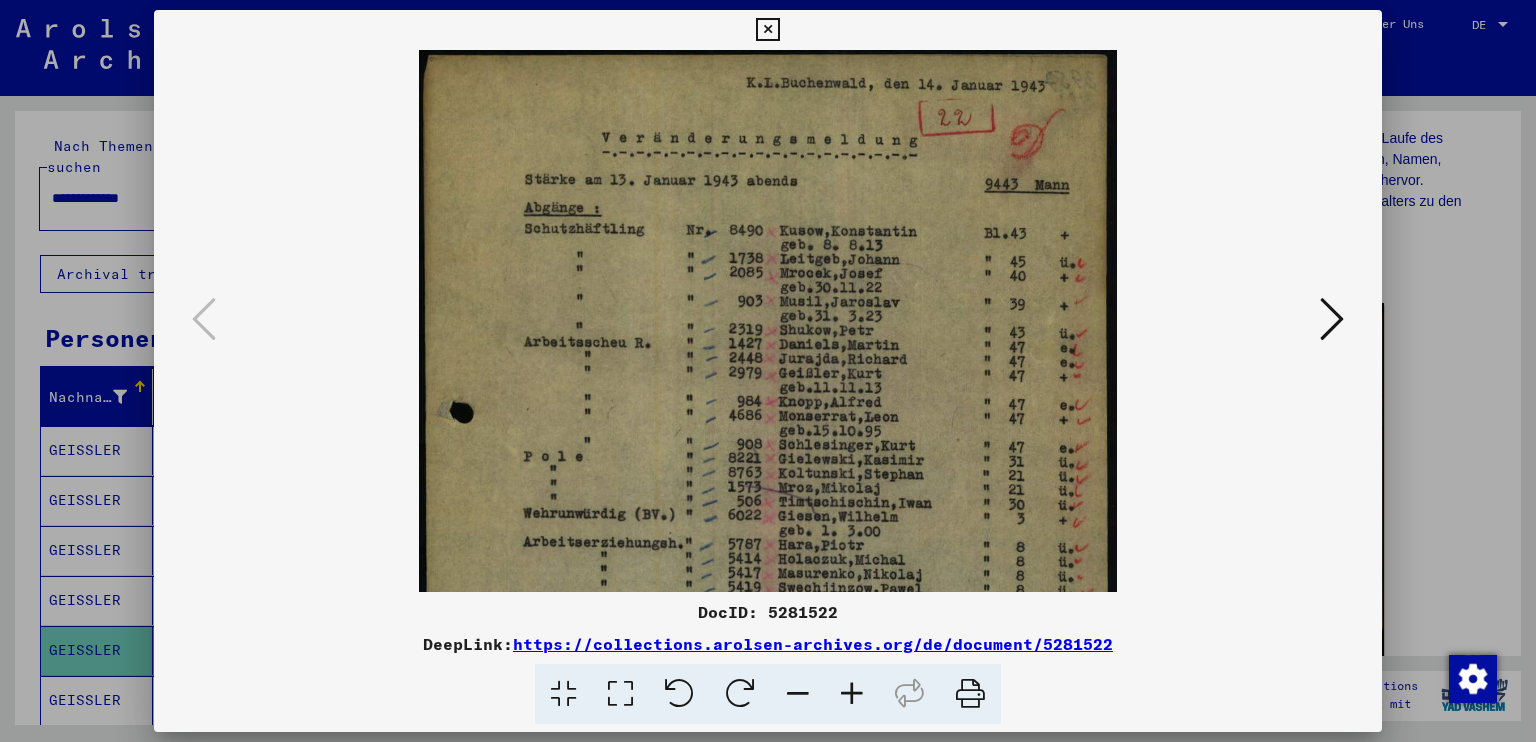 drag, startPoint x: 801, startPoint y: 233, endPoint x: 809, endPoint y: 295, distance: 62.514 